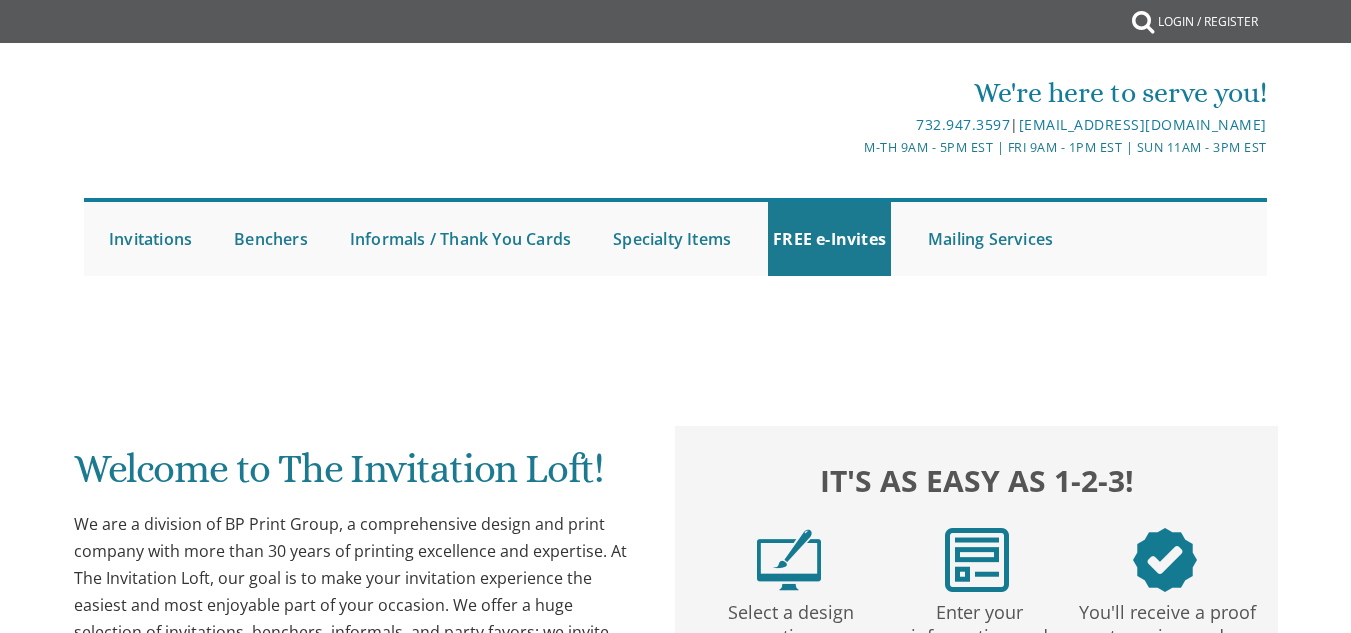 scroll, scrollTop: 0, scrollLeft: 0, axis: both 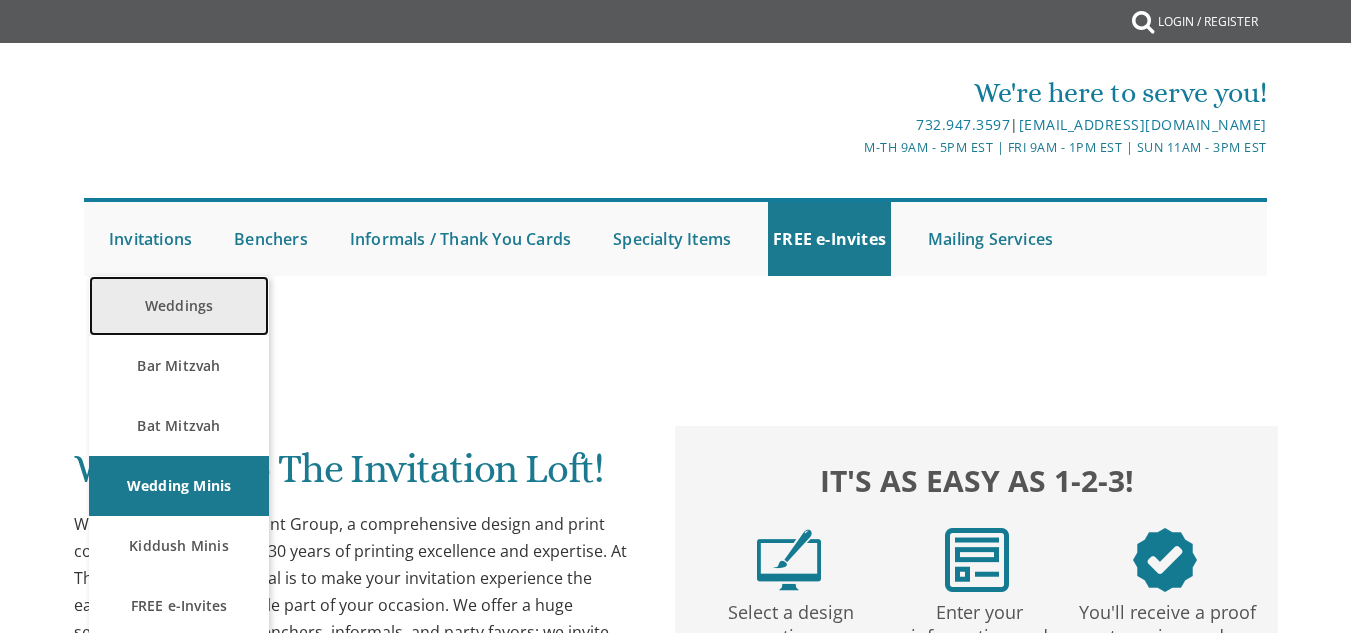 click on "Weddings" at bounding box center (179, 306) 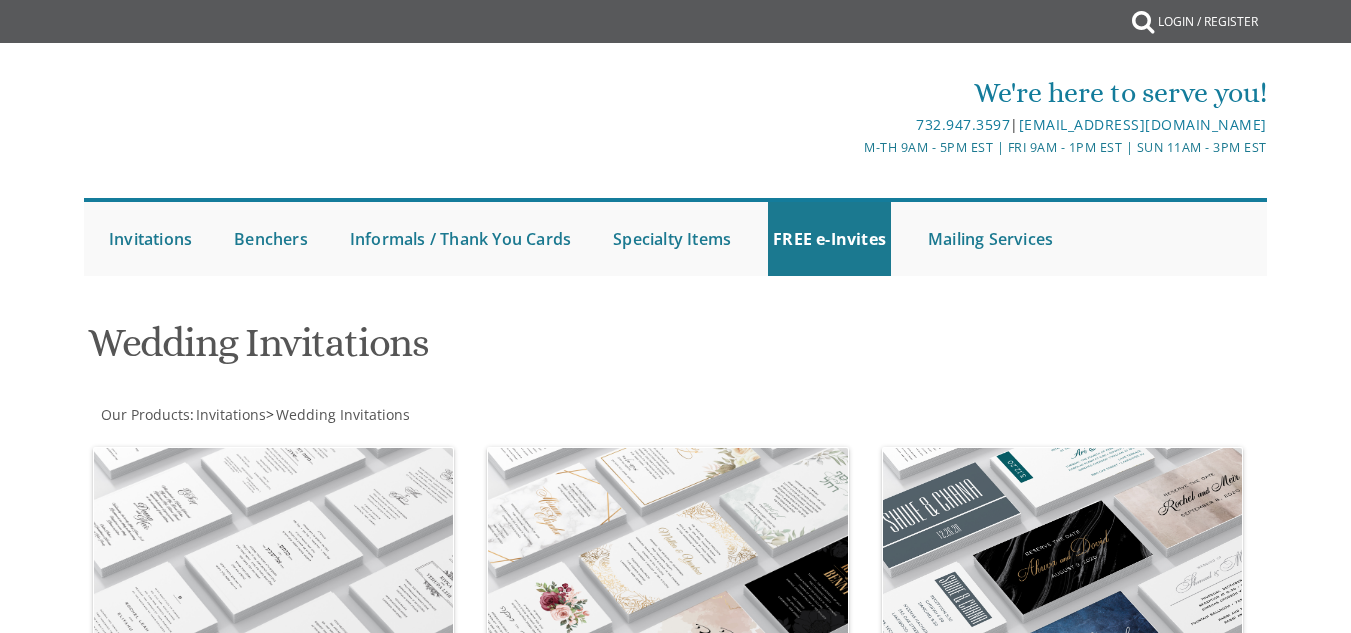 scroll, scrollTop: 0, scrollLeft: 0, axis: both 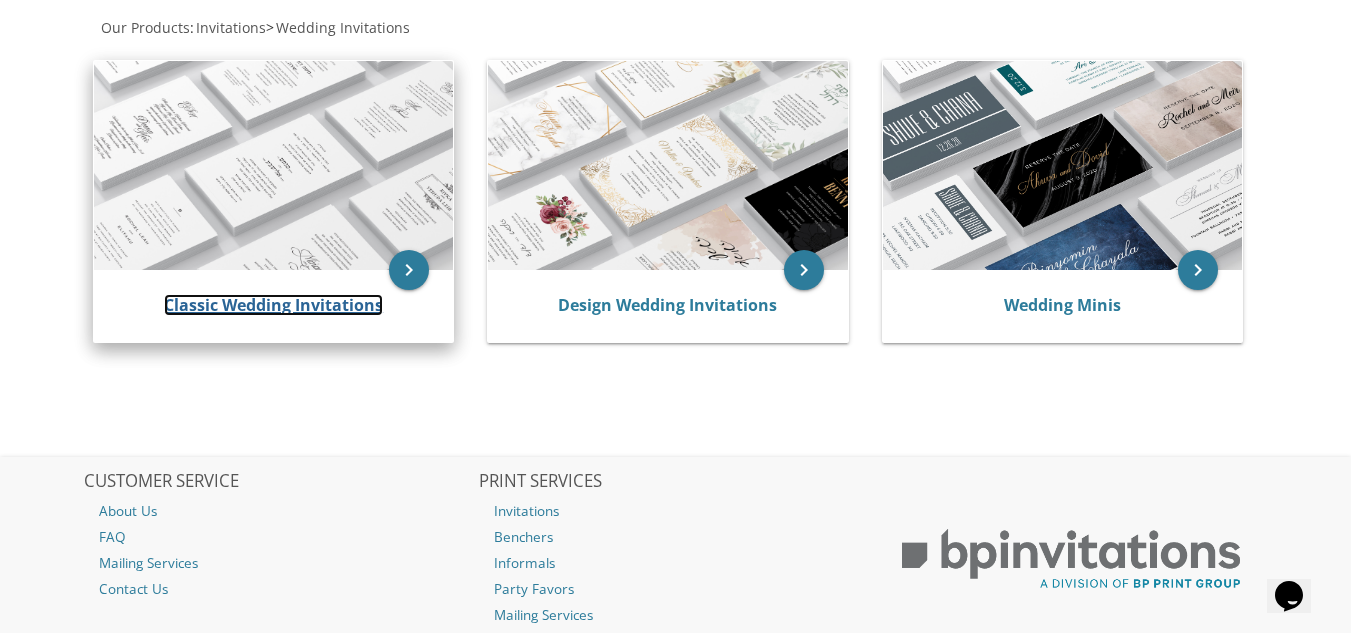 click on "Classic Wedding Invitations" at bounding box center [273, 305] 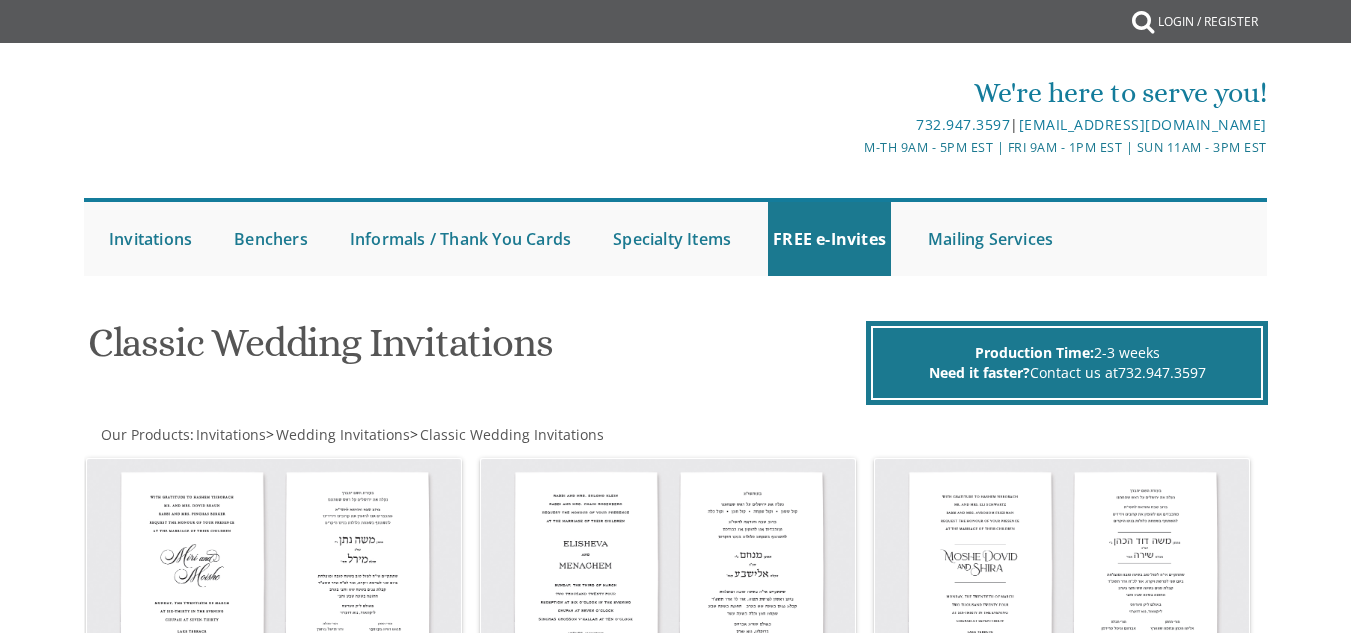 scroll, scrollTop: 0, scrollLeft: 0, axis: both 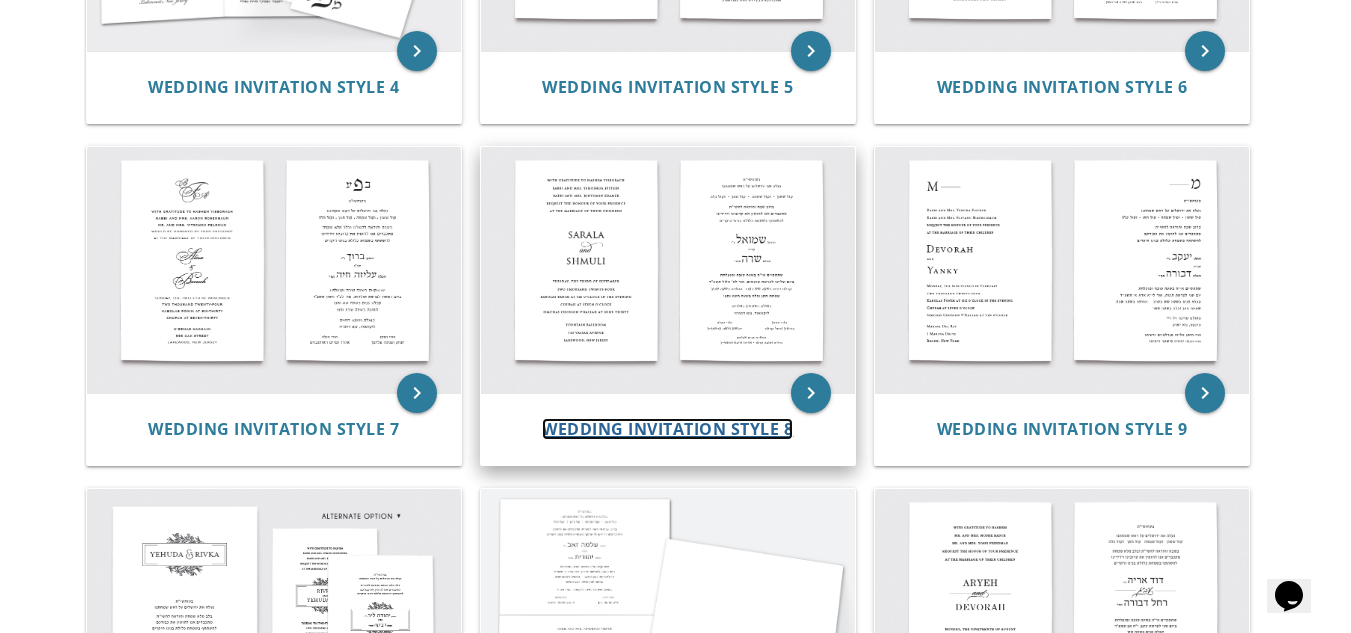 click on "Wedding Invitation Style 8" at bounding box center [667, 429] 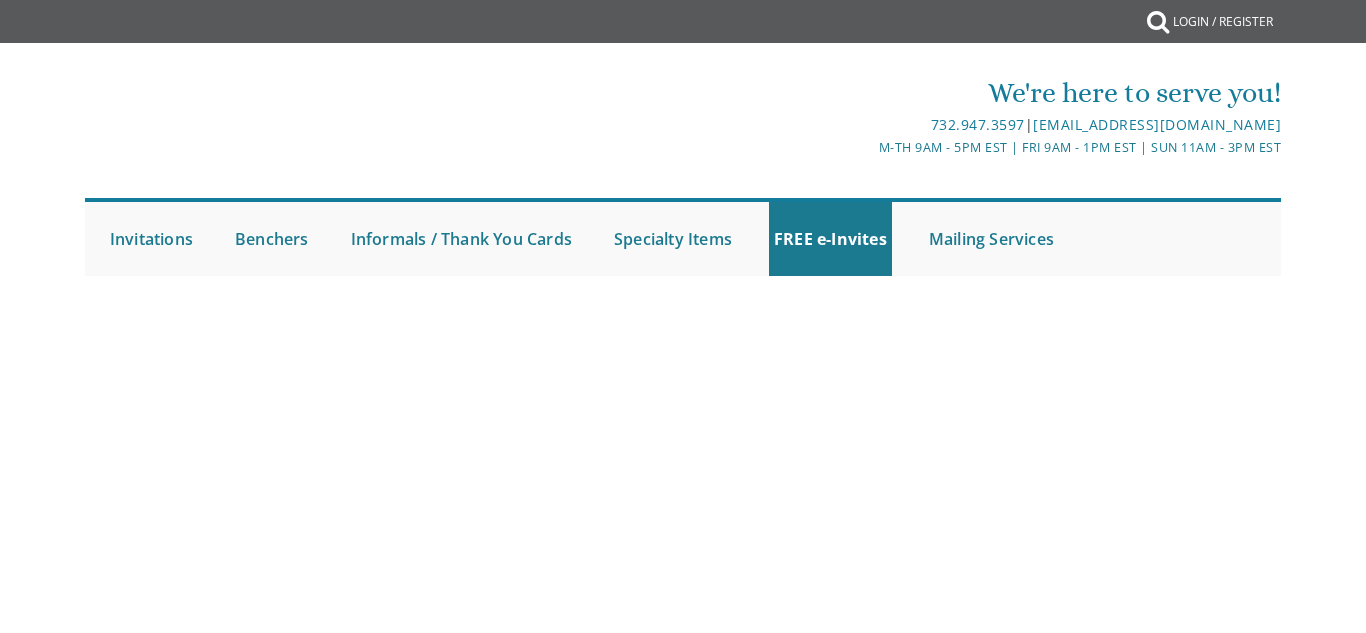 scroll, scrollTop: 0, scrollLeft: 0, axis: both 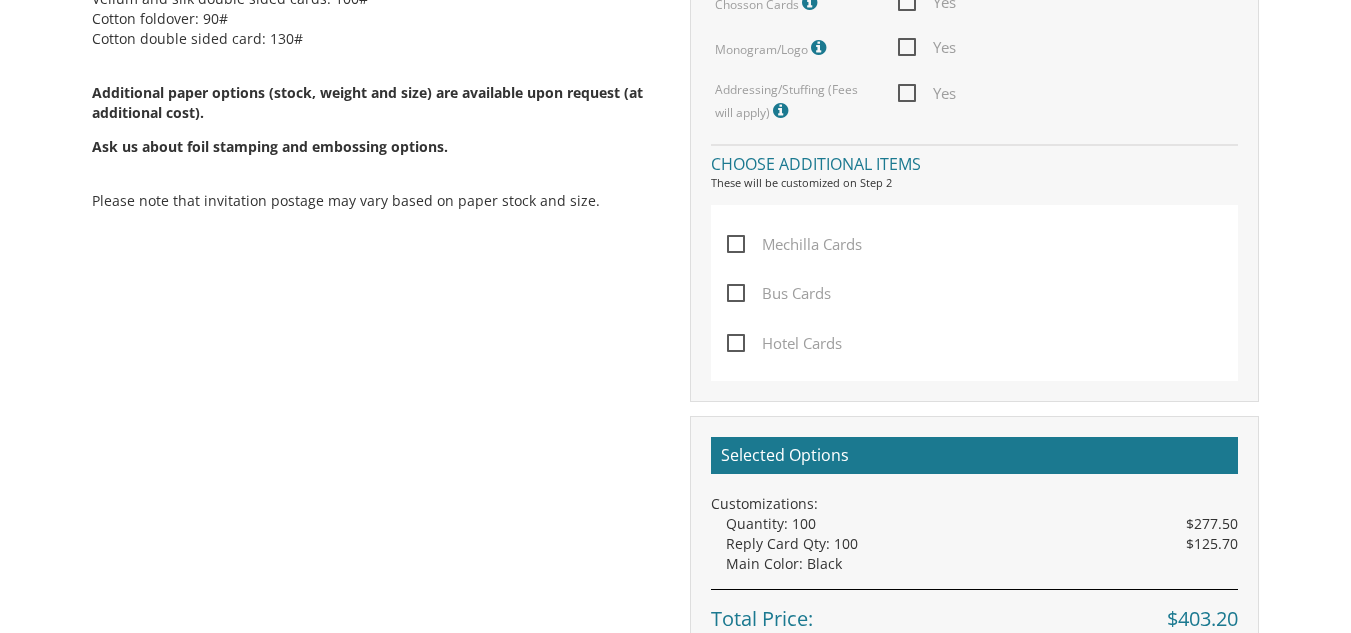 click on "Mechilla Cards" at bounding box center [794, 244] 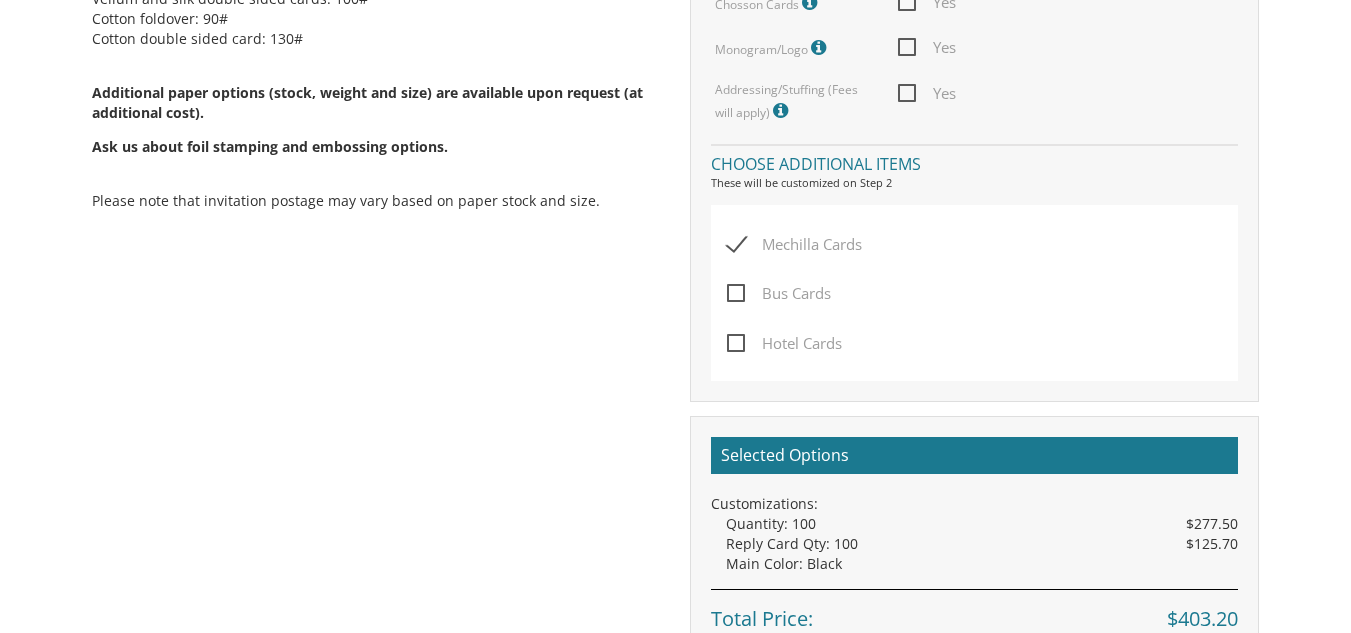 click on "Bus Cards" at bounding box center [779, 293] 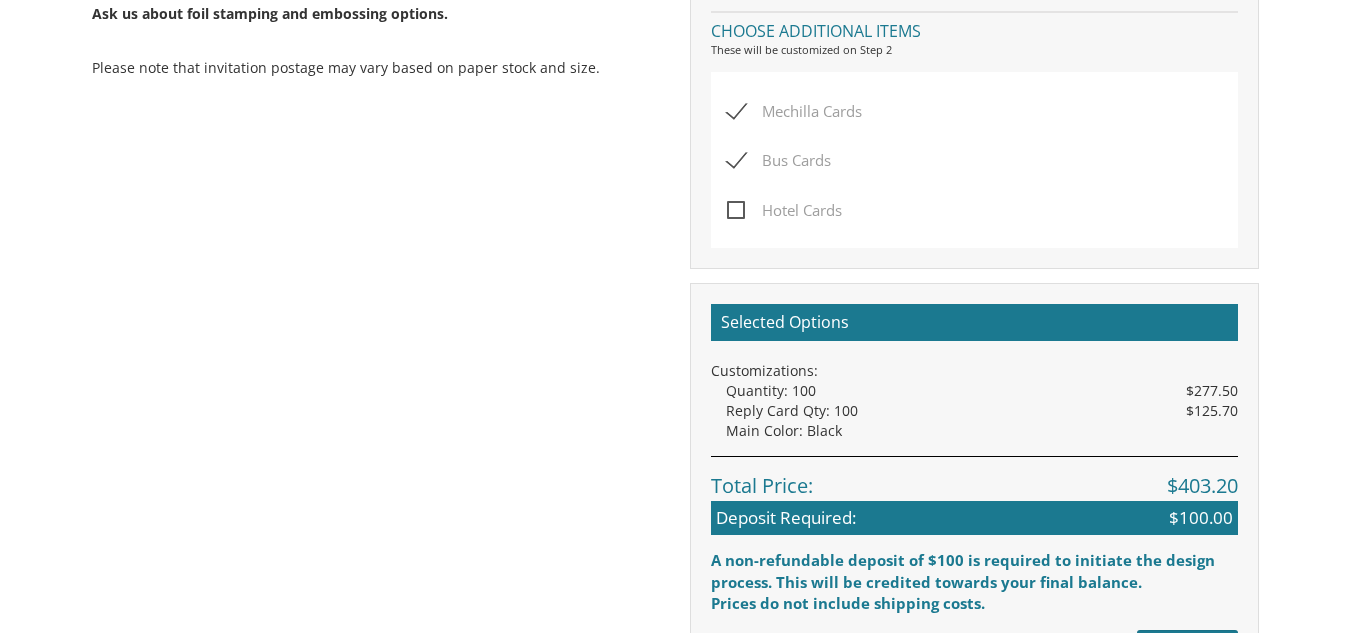 scroll, scrollTop: 1521, scrollLeft: 0, axis: vertical 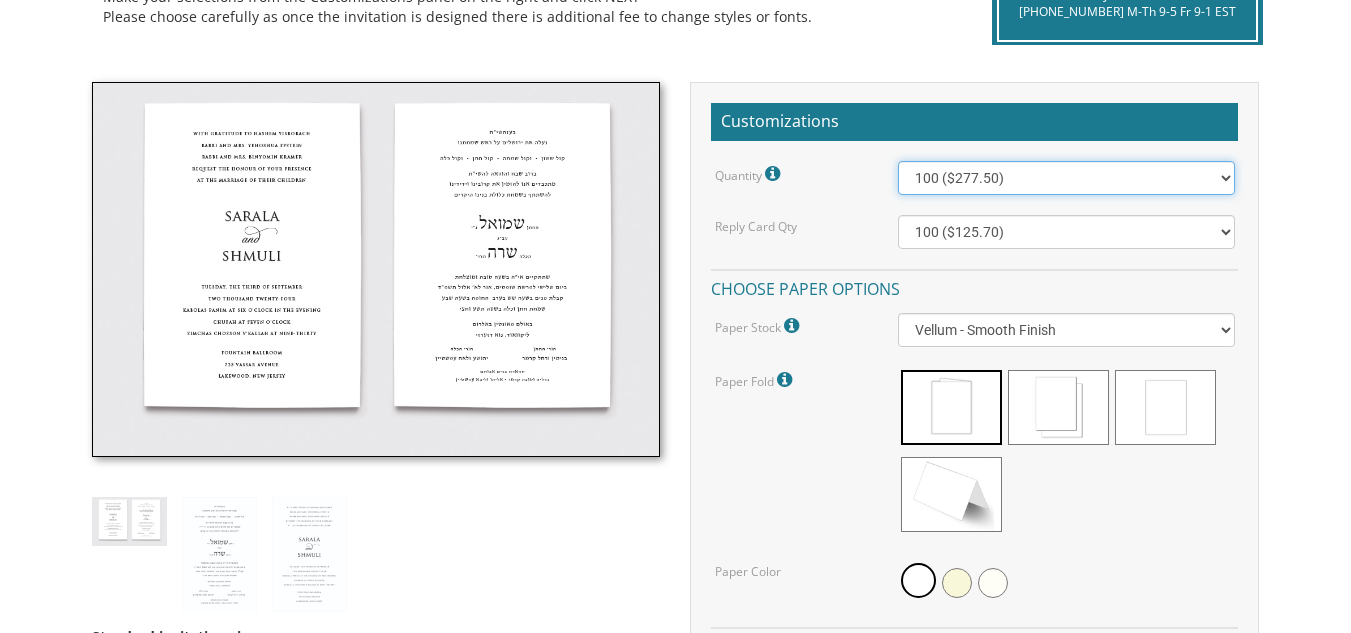 click on "100 ($277.50) 200 ($330.45) 300 ($380.65) 400 ($432.70) 500 ($482.10) 600 ($534.10) 700 ($583.65) 800 ($635.30) 900 ($684.60) 1000 ($733.55) 1100 ($785.50) 1200 ($833.05) 1300 ($884.60) 1400 ($934.05) 1500 ($983.75) 1600 ($1,033.10) 1700 ($1,082.75) 1800 ($1,132.20) 1900 ($1,183.75) 2000 ($1,230.95)" at bounding box center [1066, 178] 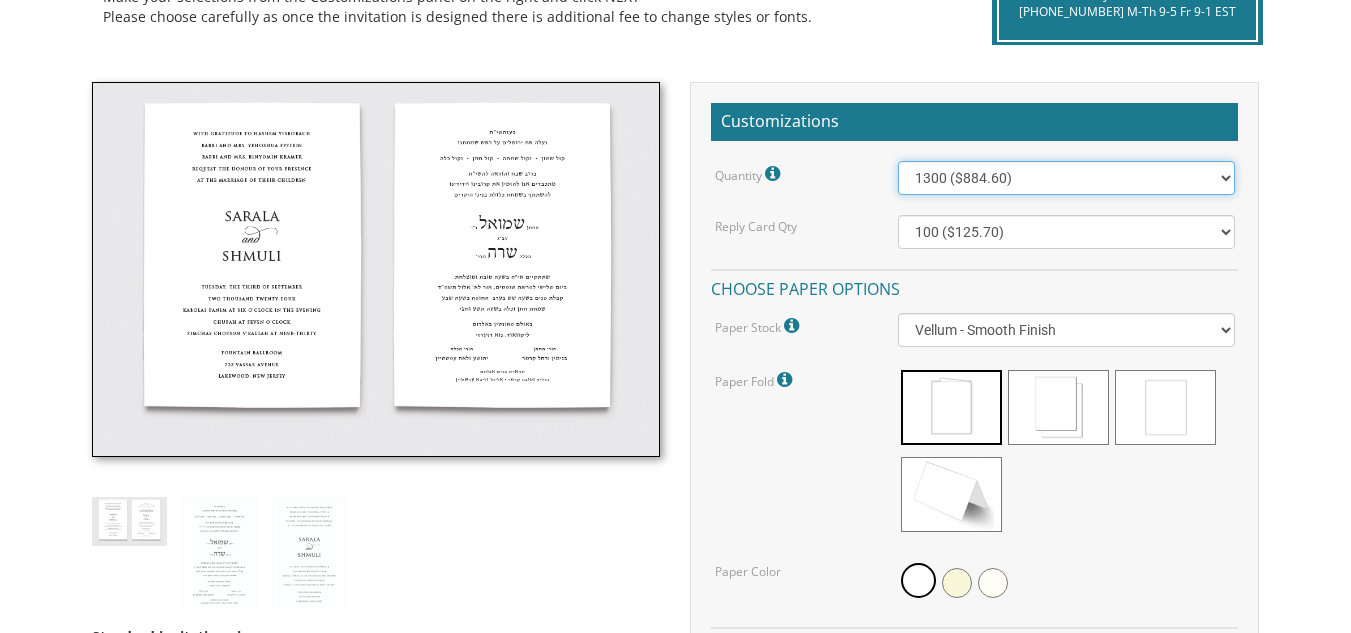 click on "100 ($277.50) 200 ($330.45) 300 ($380.65) 400 ($432.70) 500 ($482.10) 600 ($534.10) 700 ($583.65) 800 ($635.30) 900 ($684.60) 1000 ($733.55) 1100 ($785.50) 1200 ($833.05) 1300 ($884.60) 1400 ($934.05) 1500 ($983.75) 1600 ($1,033.10) 1700 ($1,082.75) 1800 ($1,132.20) 1900 ($1,183.75) 2000 ($1,230.95)" at bounding box center [1066, 178] 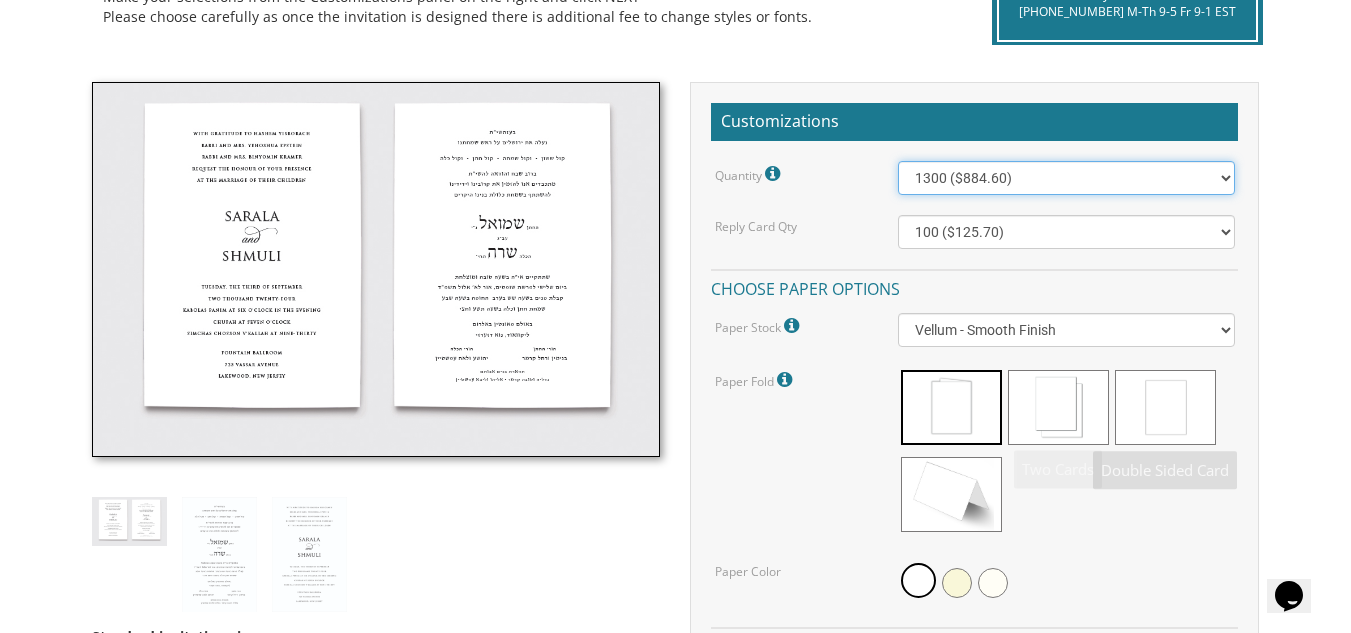 scroll, scrollTop: 0, scrollLeft: 0, axis: both 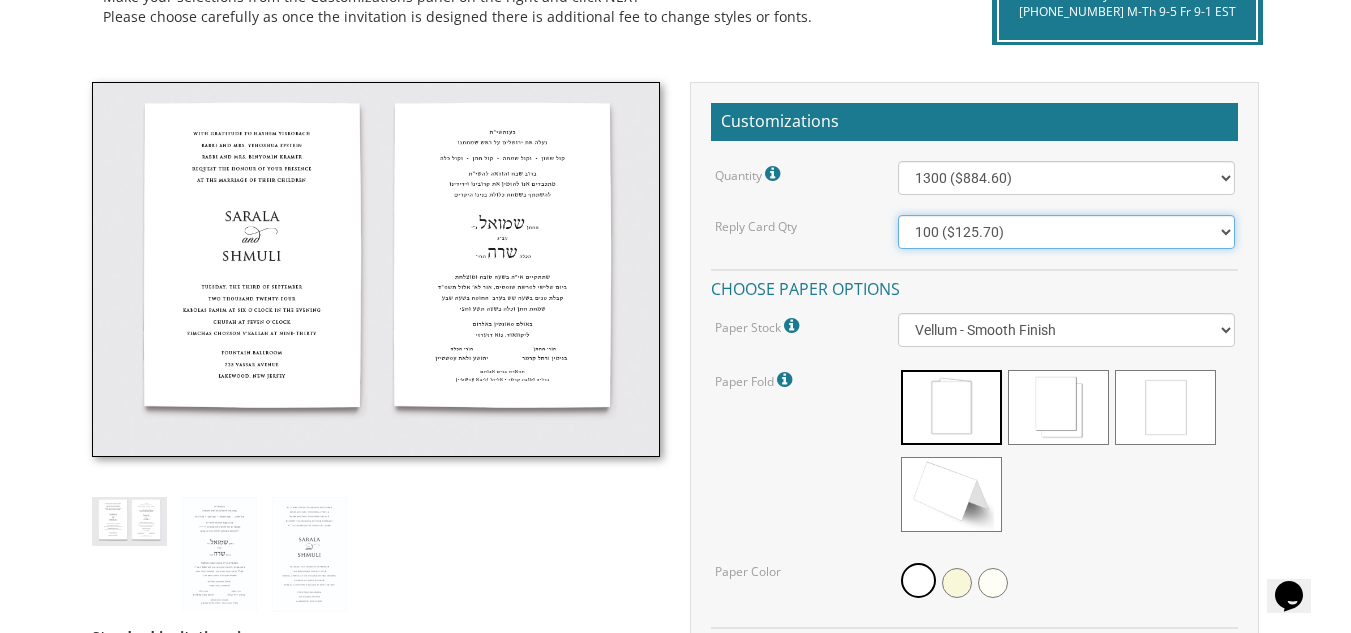 click on "100 ($125.70) 200 ($150.60) 300 ($177.95) 400 ($270.70) 500 ($225.30) 600 ($249.85) 700 ($272.35) 800 ($299.20) 900 ($323.55) 1000 ($345.80) 1100 ($370.35) 1200 ($392.90) 1300 ($419.70) 1400 ($444.00) 1500 ($466.35) 1600 ($488.75) 1700 ($517.45) 1800 ($539.60) 1900 ($561.95) 2000 ($586.05)" at bounding box center [1066, 232] 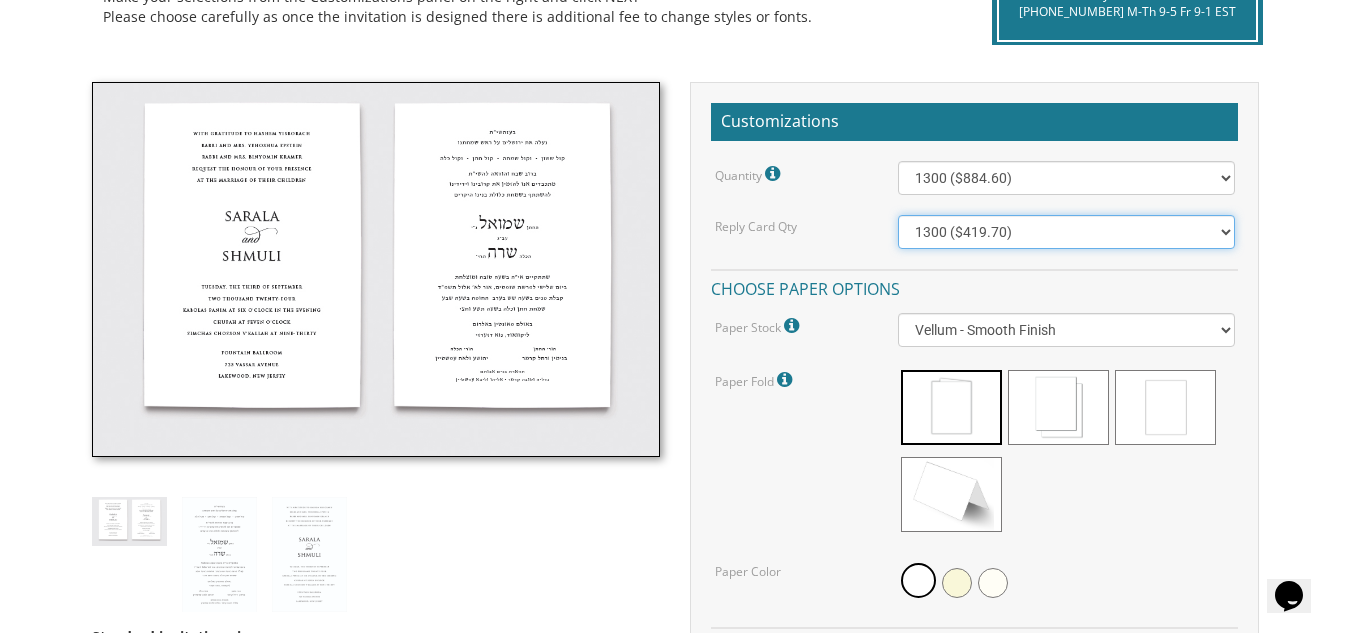 click on "100 ($125.70) 200 ($150.60) 300 ($177.95) 400 ($270.70) 500 ($225.30) 600 ($249.85) 700 ($272.35) 800 ($299.20) 900 ($323.55) 1000 ($345.80) 1100 ($370.35) 1200 ($392.90) 1300 ($419.70) 1400 ($444.00) 1500 ($466.35) 1600 ($488.75) 1700 ($517.45) 1800 ($539.60) 1900 ($561.95) 2000 ($586.05)" at bounding box center [1066, 232] 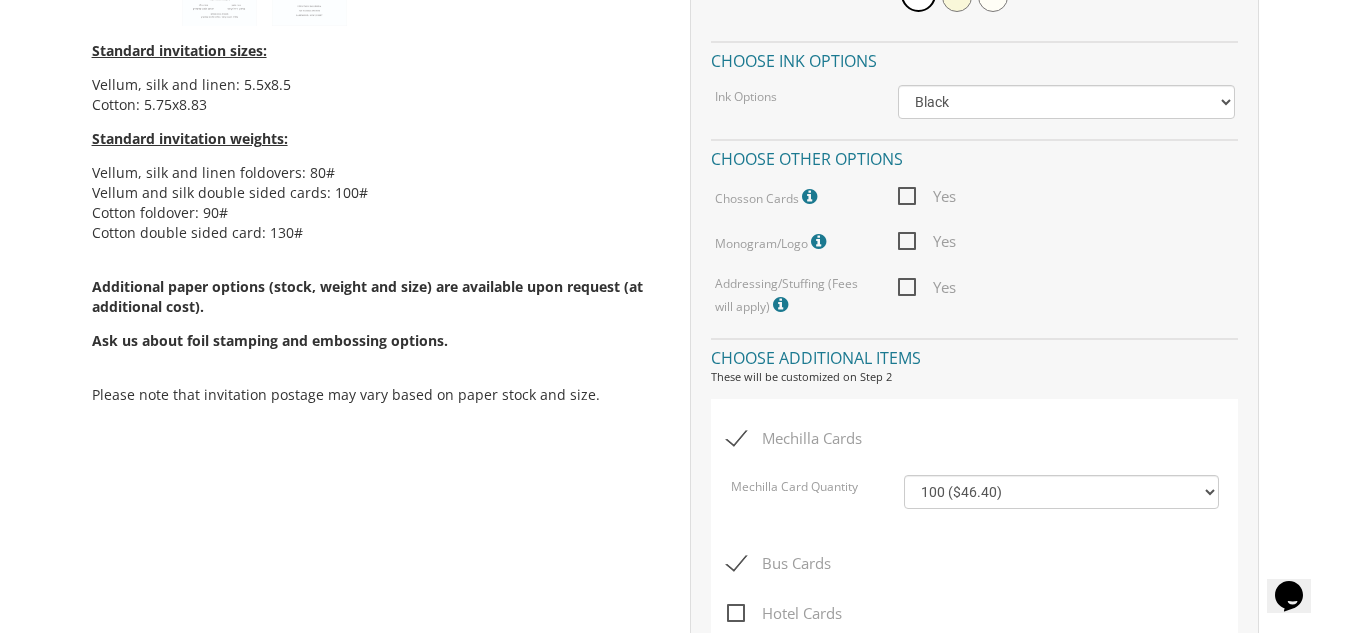 scroll, scrollTop: 1180, scrollLeft: 0, axis: vertical 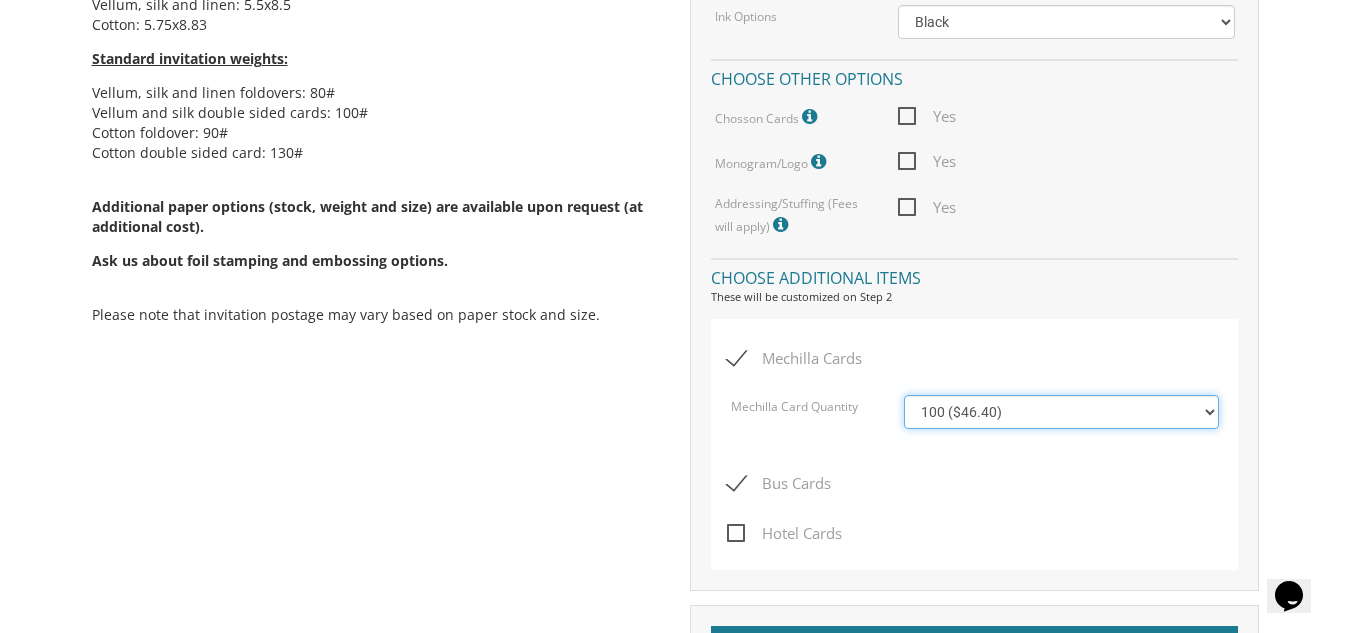 click on "100 ($46.40) 200 ($55.20) 300 ($61.85) 400 ($70.60) 500 ($77.20)" at bounding box center (1061, 412) 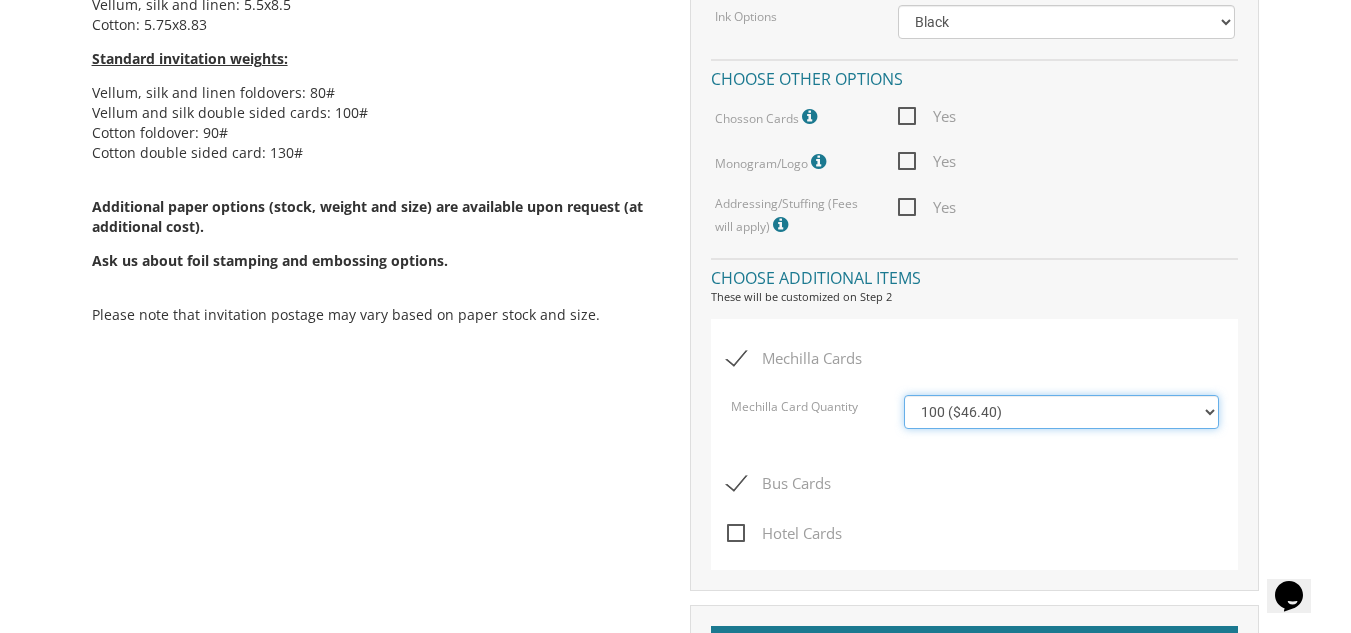 select on "400" 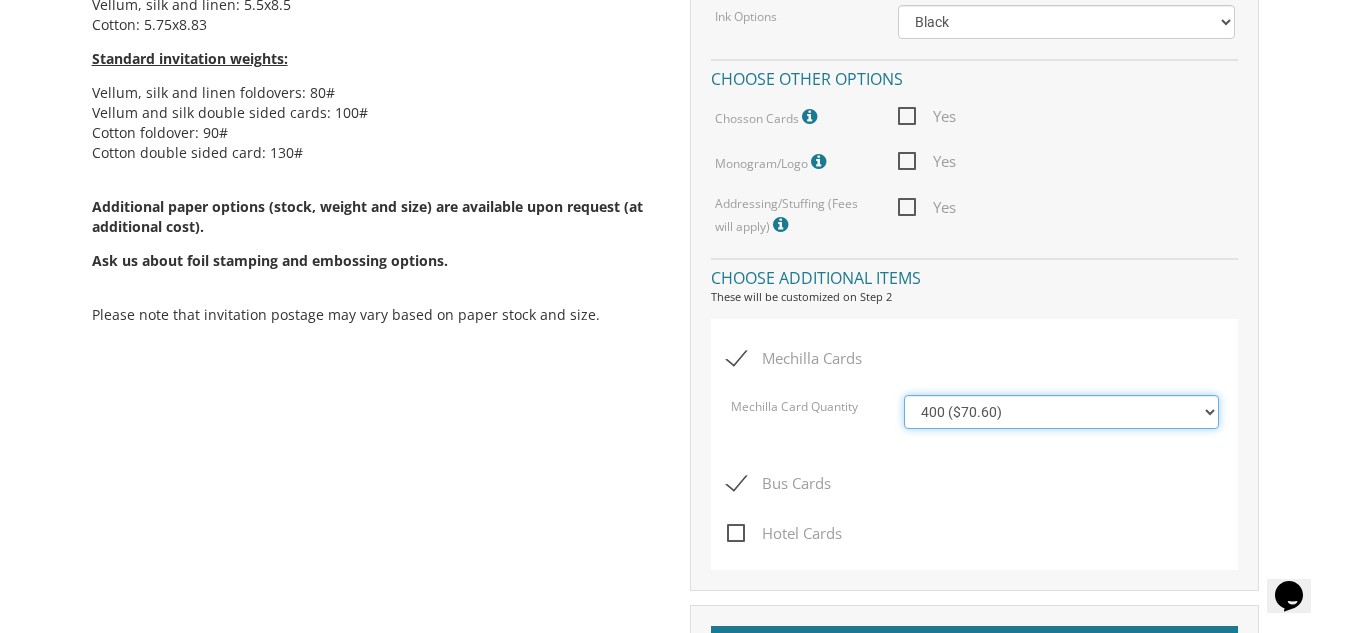 click on "100 ($46.40) 200 ($55.20) 300 ($61.85) 400 ($70.60) 500 ($77.20)" at bounding box center (1061, 412) 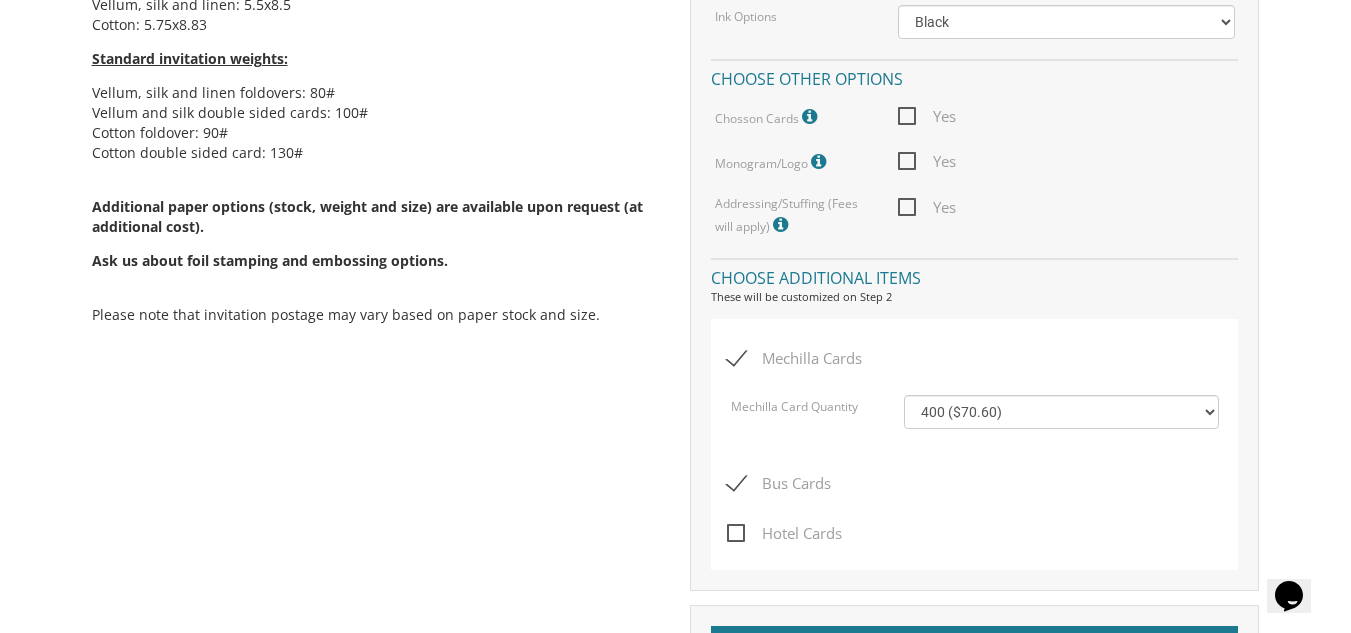 click on "Bus Cards" at bounding box center (779, 483) 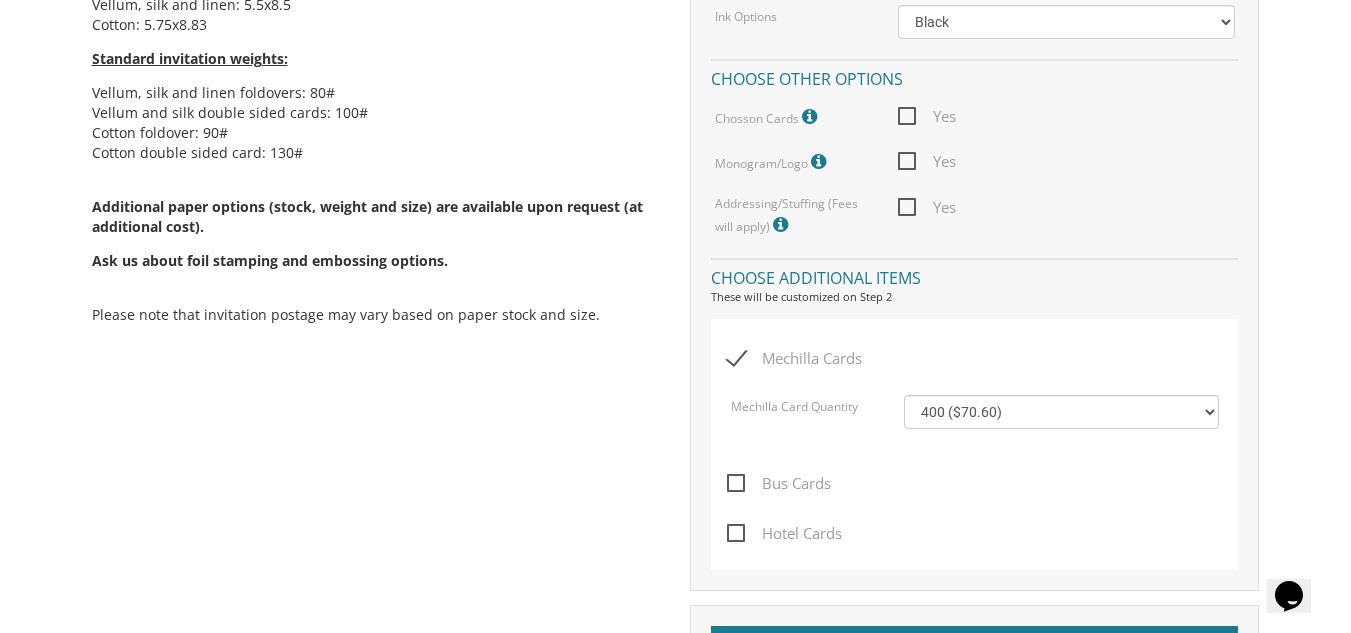 click on "Bus Cards" at bounding box center [779, 483] 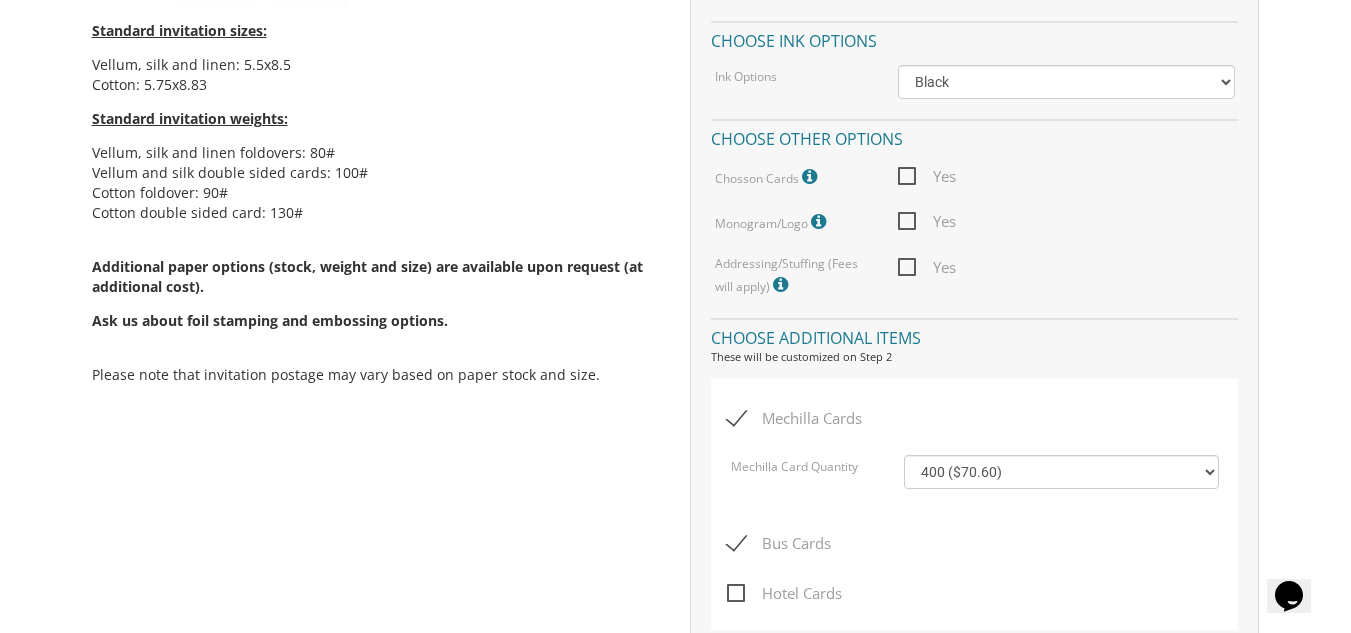 scroll, scrollTop: 1153, scrollLeft: 0, axis: vertical 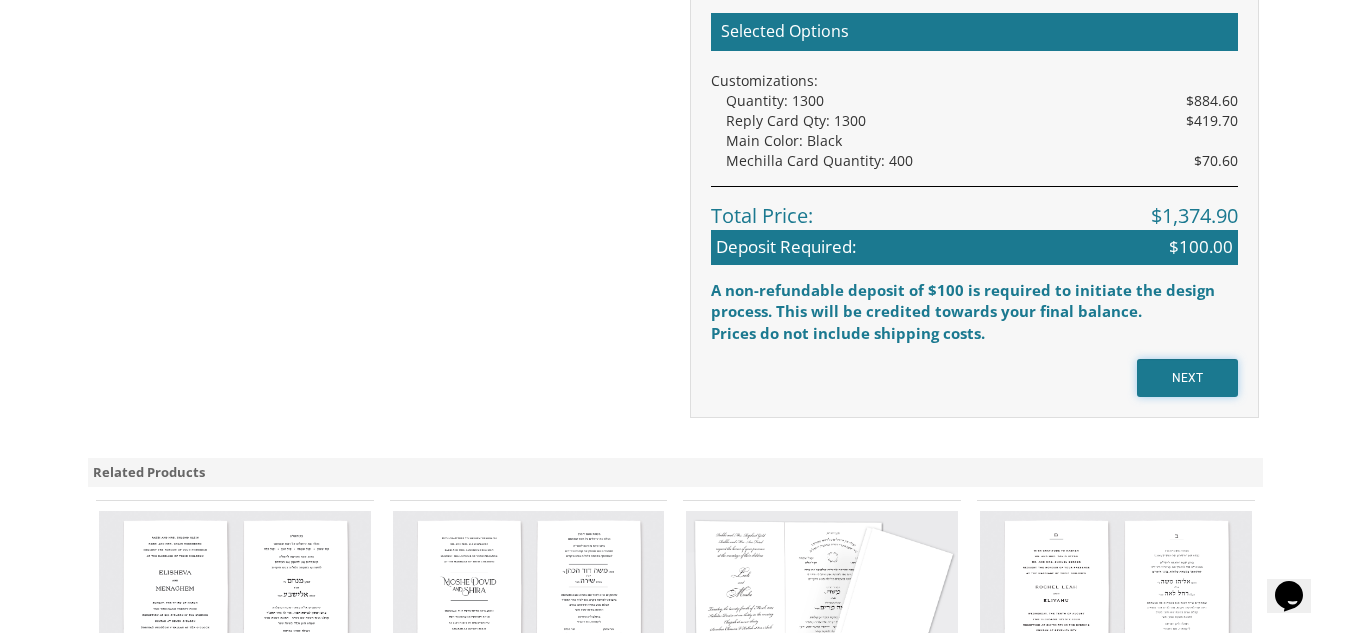 click on "NEXT" at bounding box center (1187, 378) 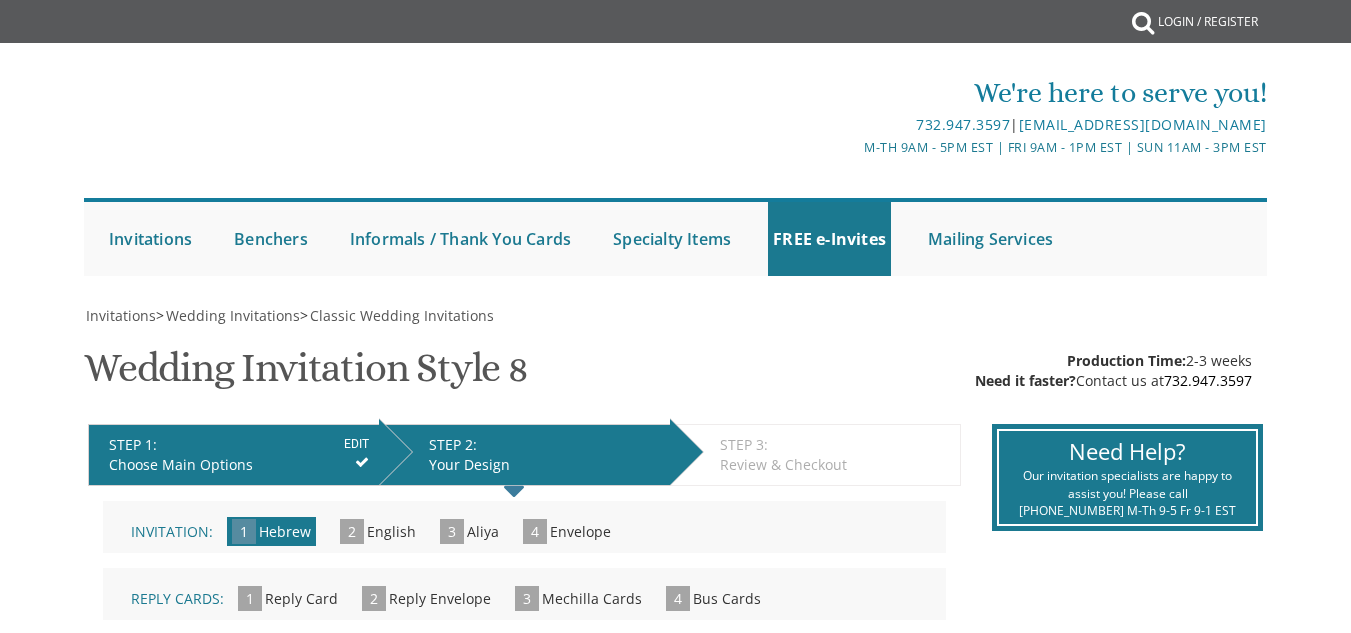 scroll, scrollTop: 0, scrollLeft: 0, axis: both 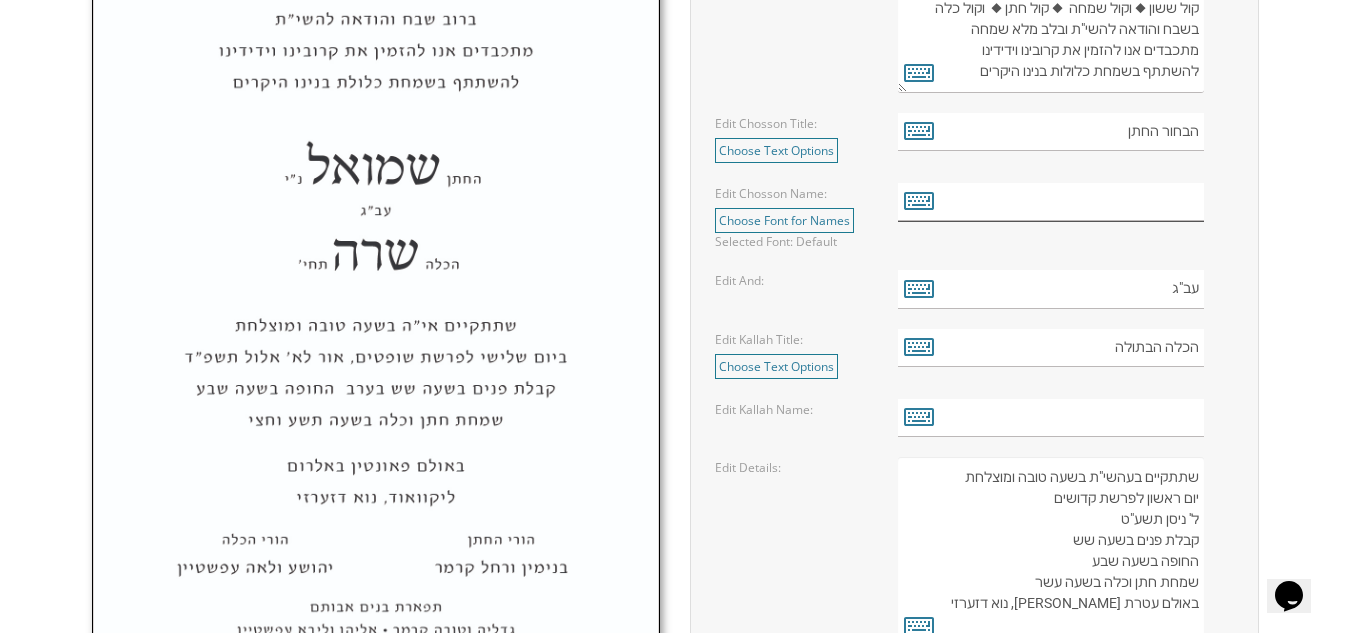 click at bounding box center [1051, 202] 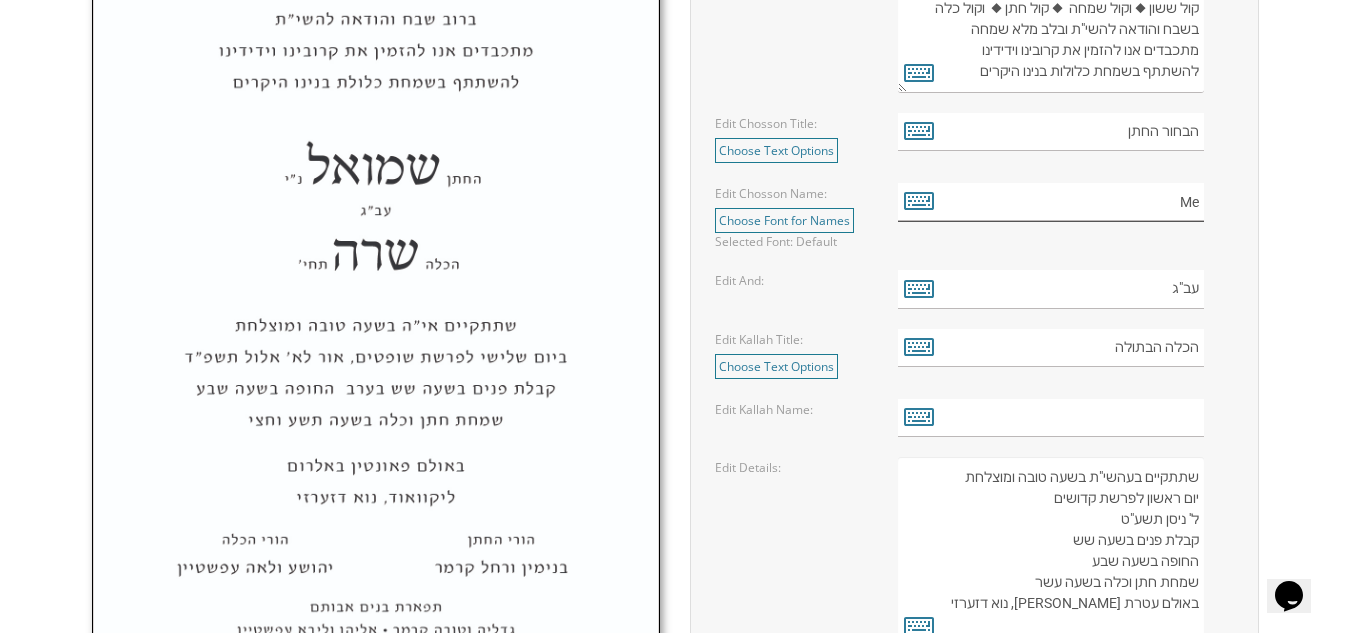 click on "Me" at bounding box center [1051, 202] 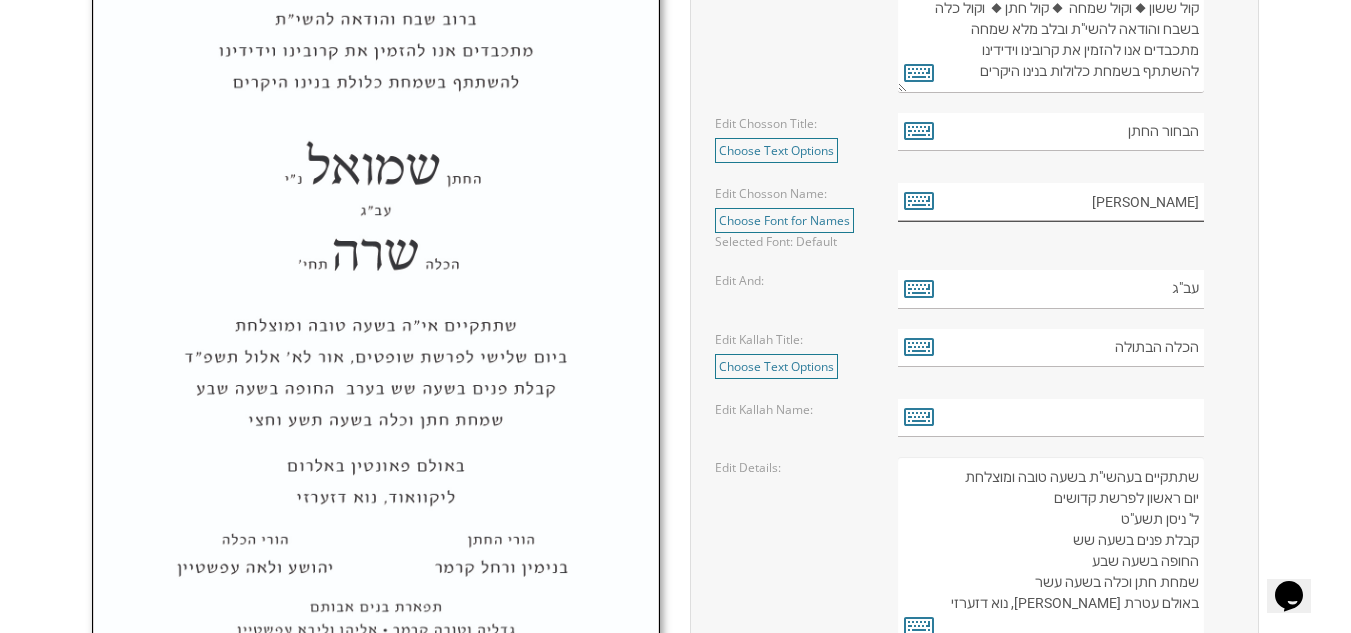type on "Meir Simcha Bilus" 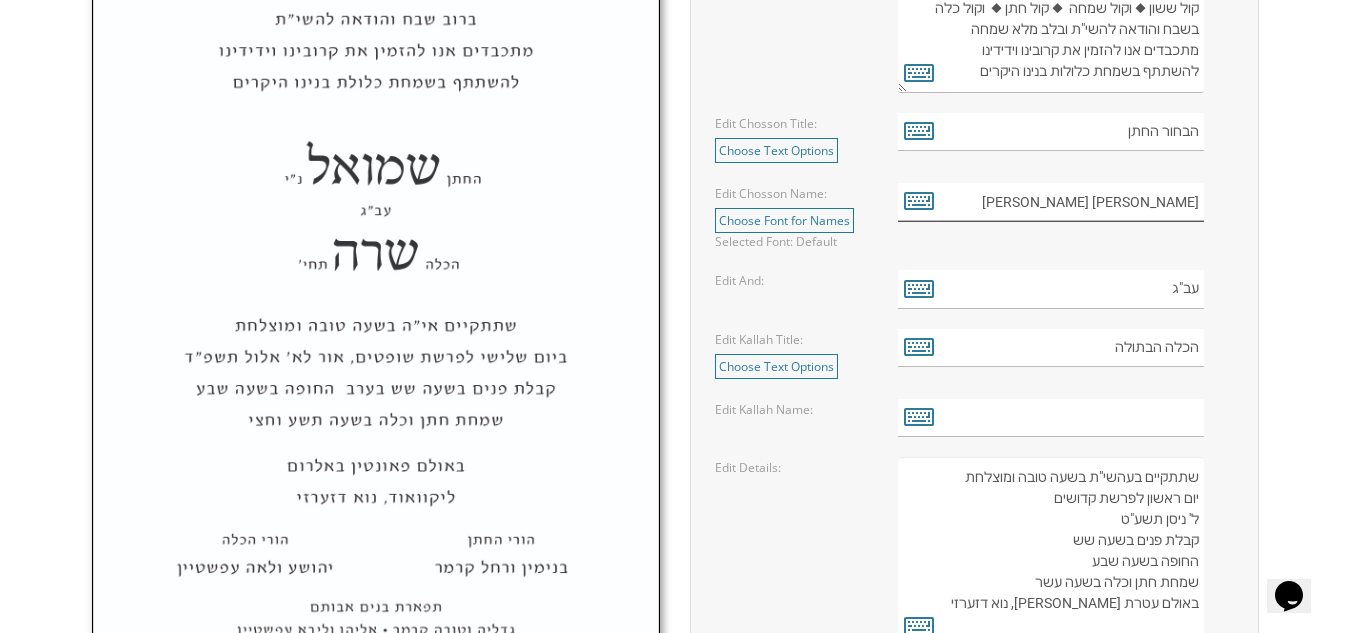 click on "Meir Simcha Bilus" at bounding box center (1051, 202) 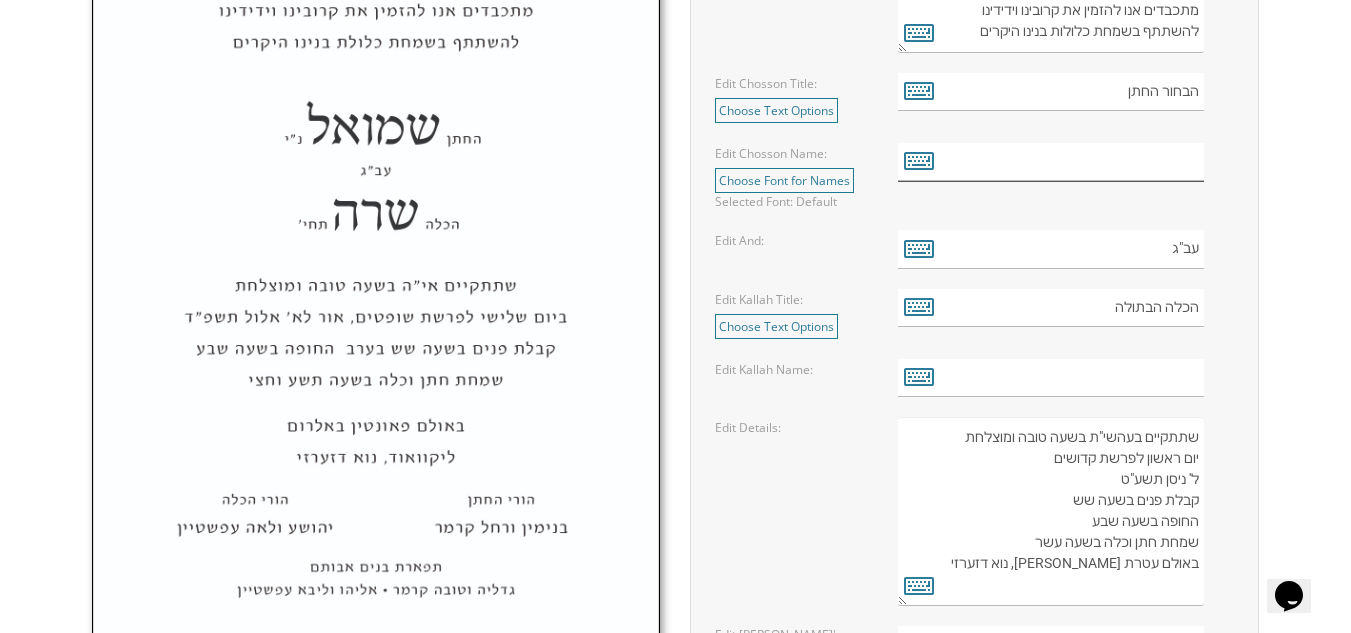 scroll, scrollTop: 1014, scrollLeft: 0, axis: vertical 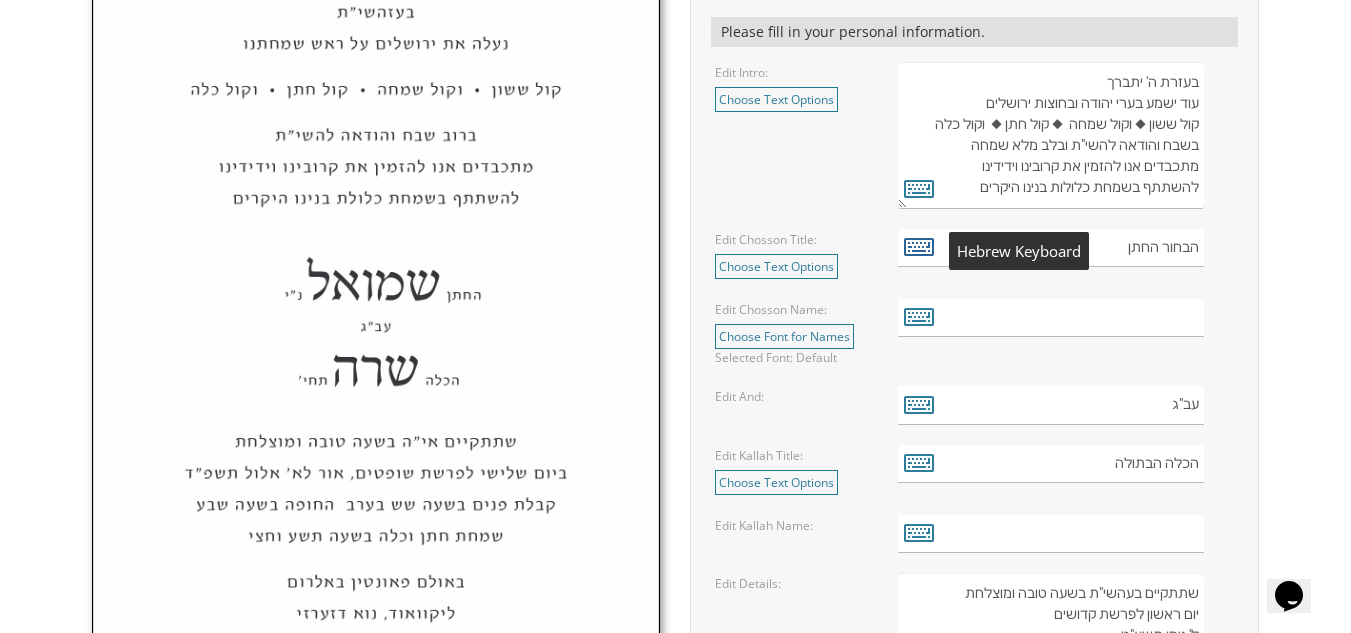 click at bounding box center [919, 246] 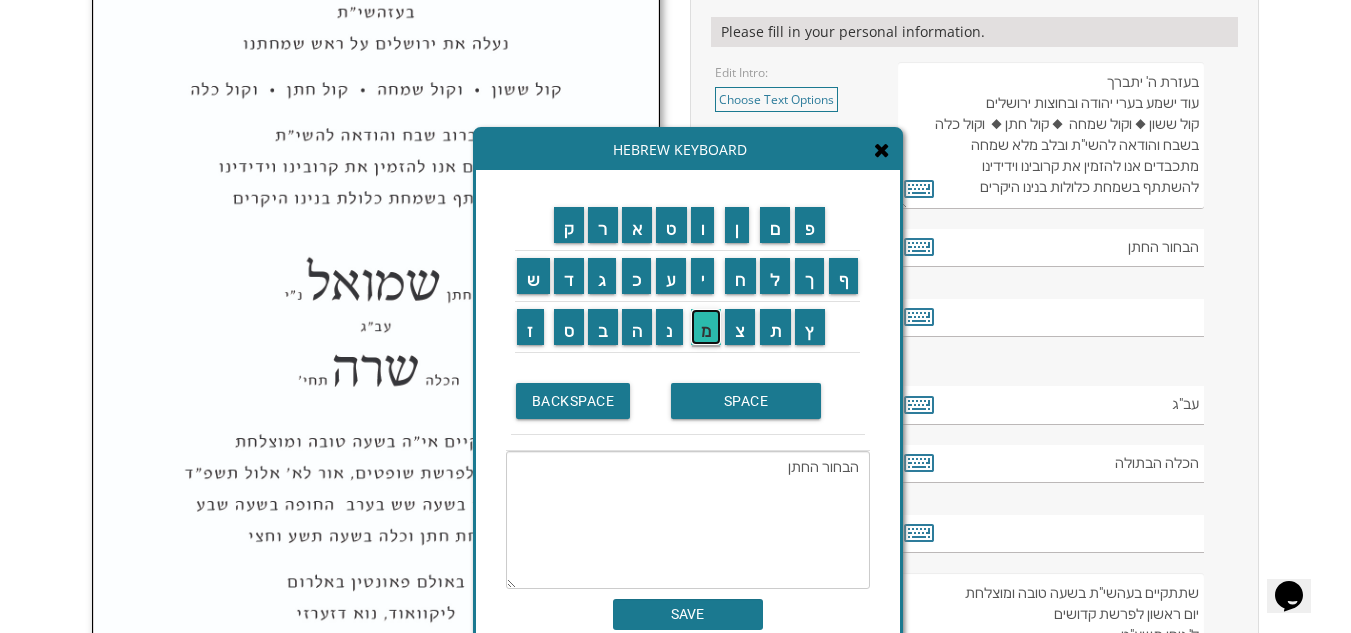 click on "מ" at bounding box center (706, 327) 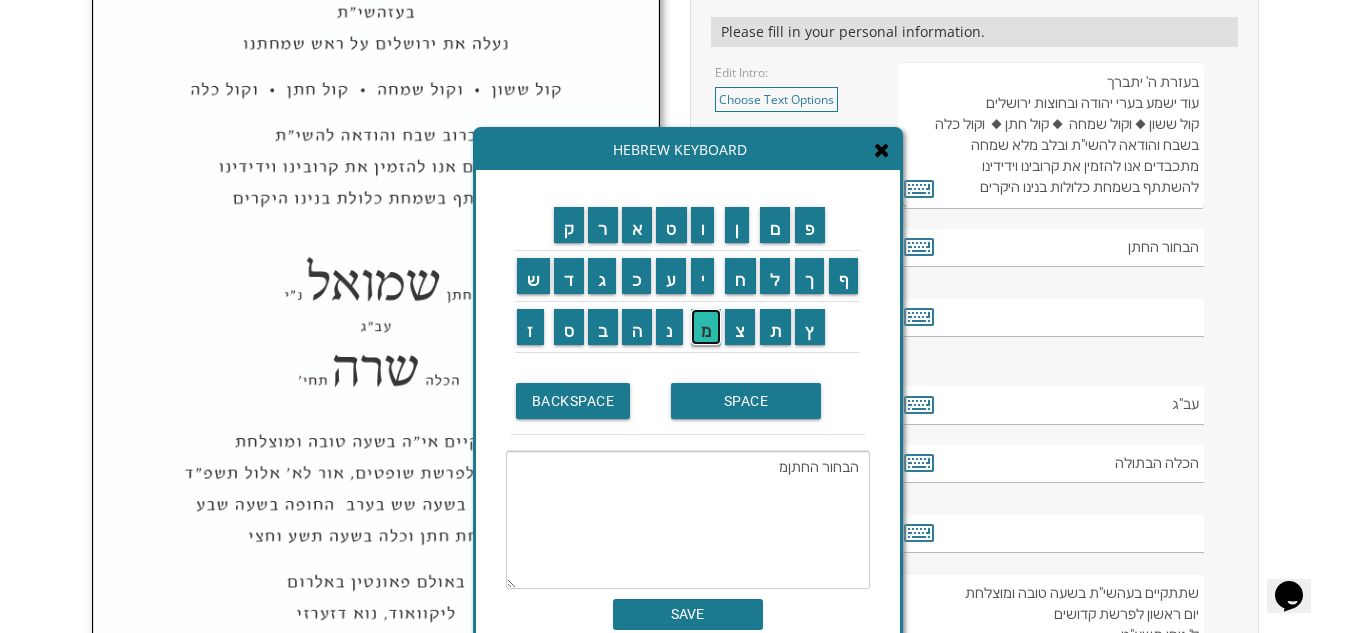 click on "מ" at bounding box center (706, 327) 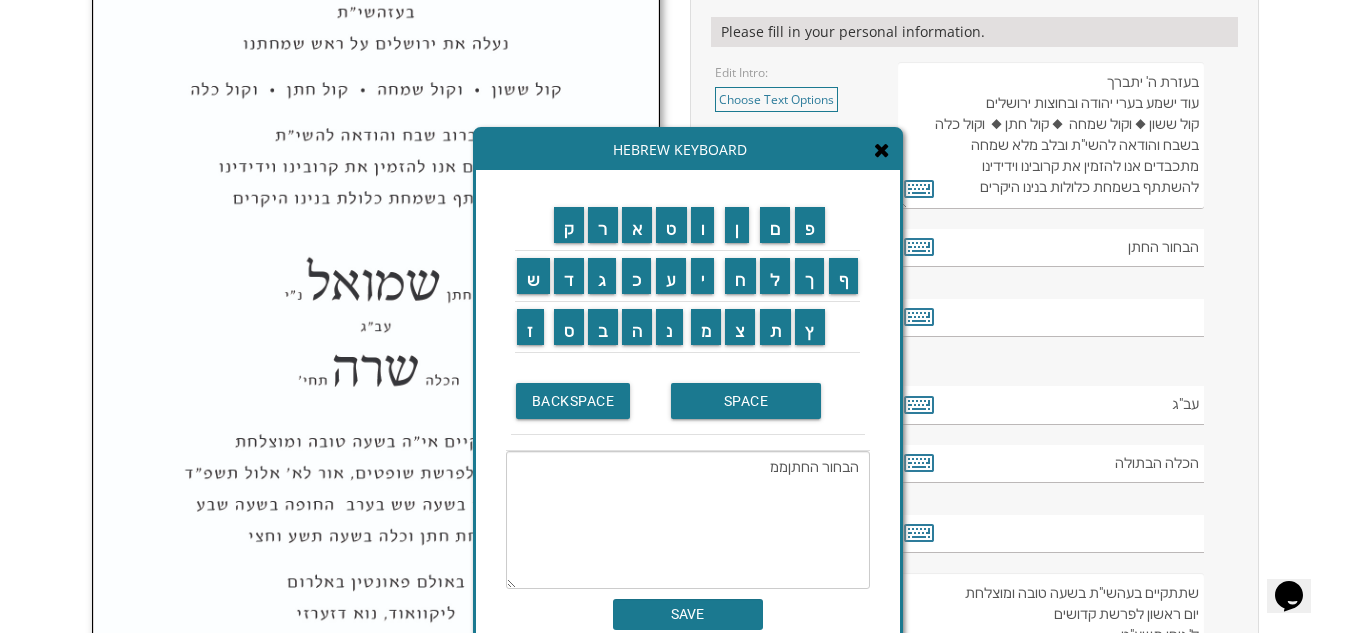 click on "הבחור החתןממ" at bounding box center (688, 520) 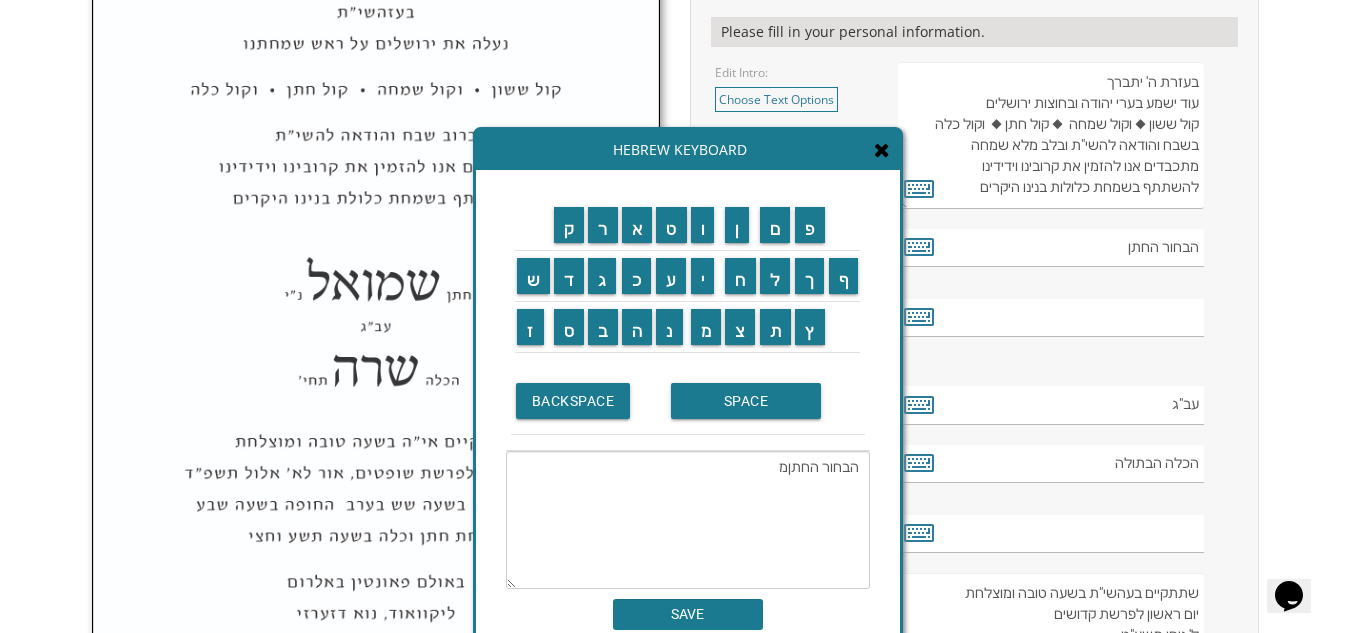 click on "הבחור החתןמ" at bounding box center [688, 520] 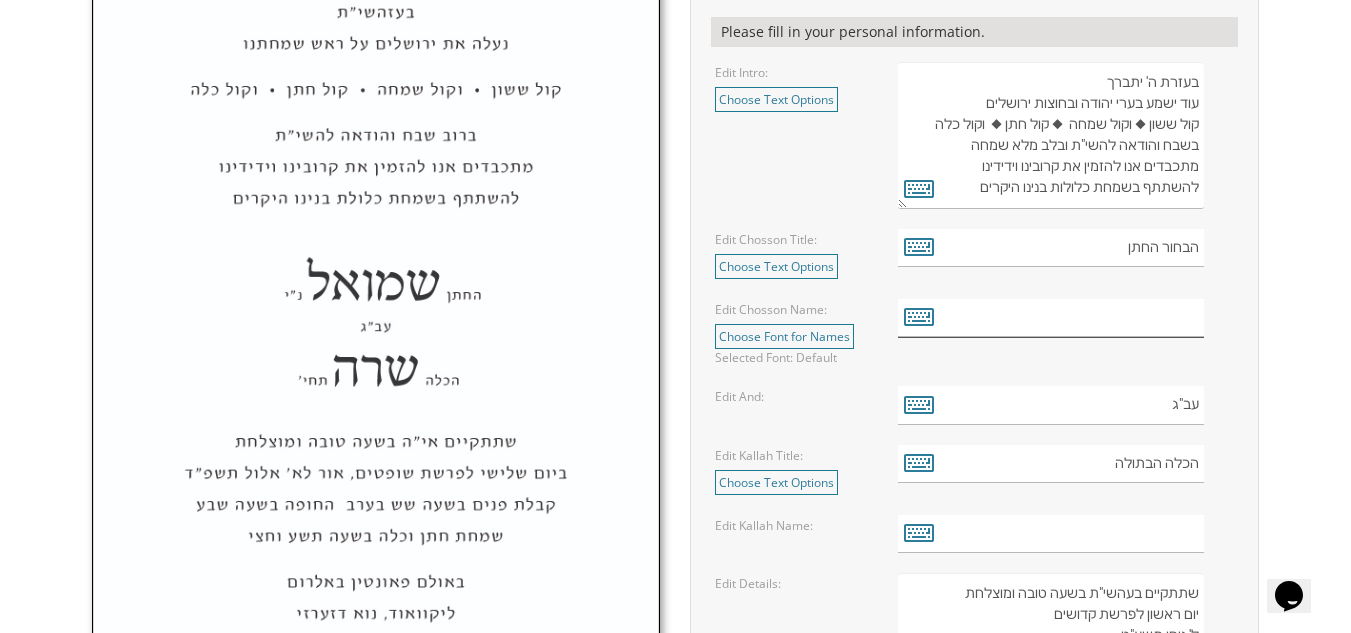 click at bounding box center (1051, 318) 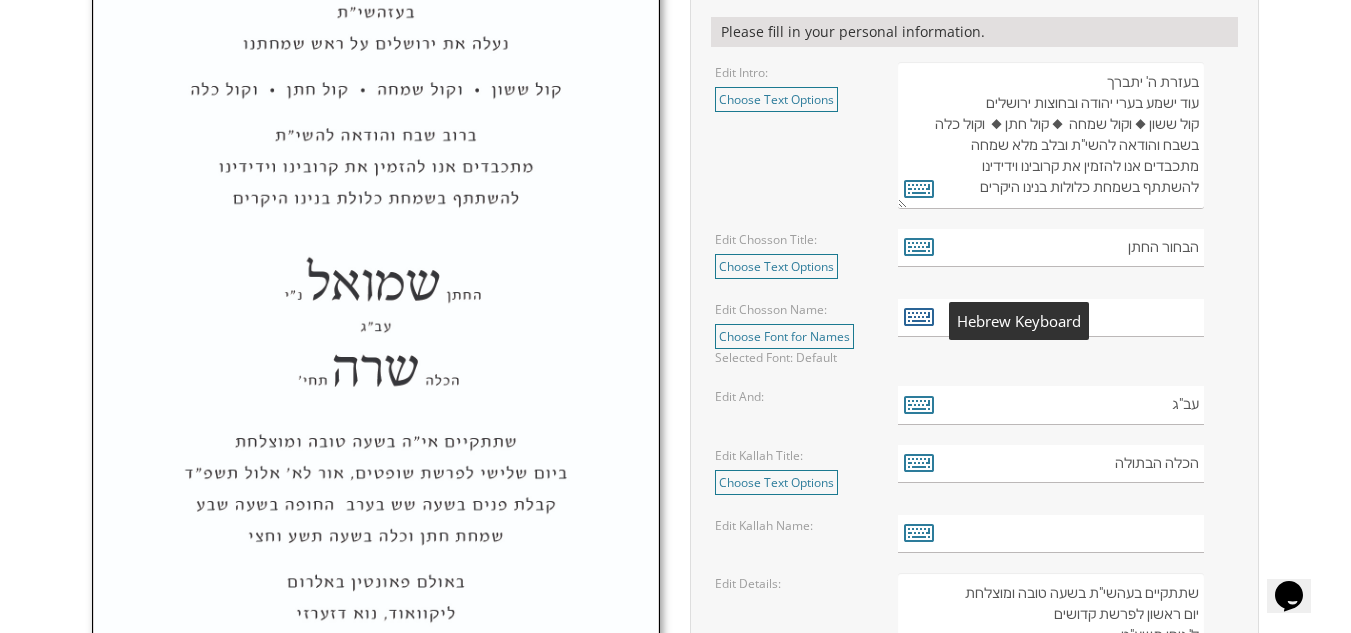 click at bounding box center (919, 316) 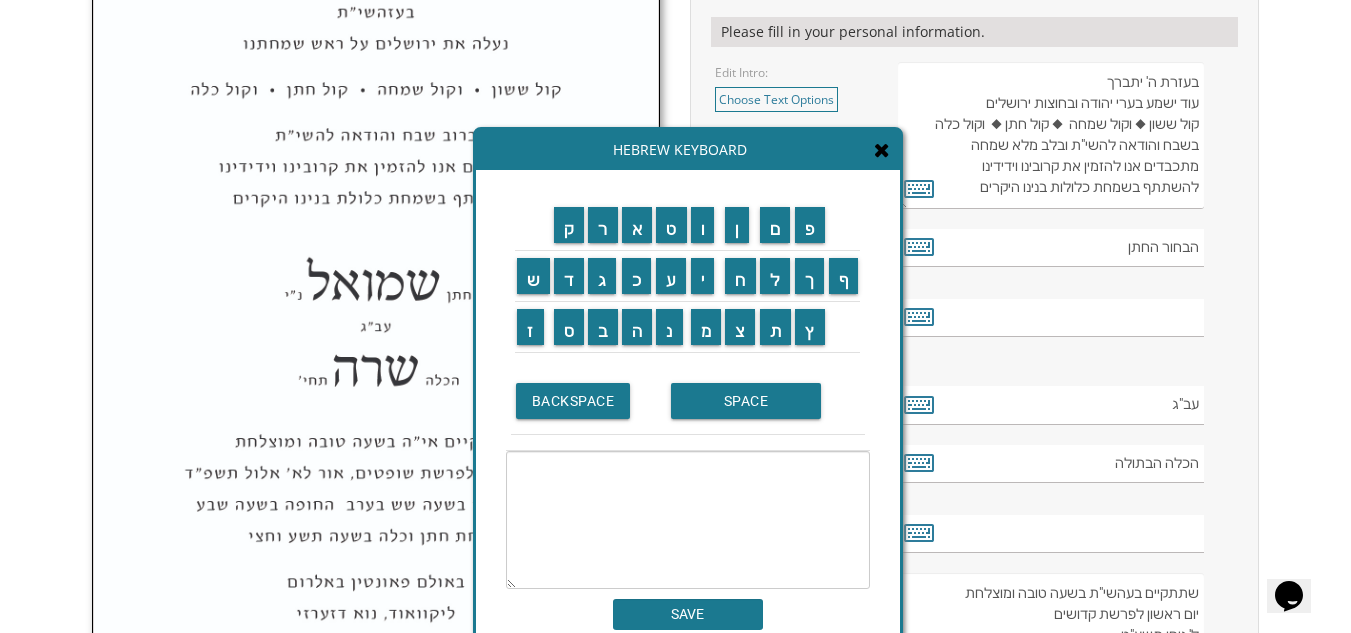 click at bounding box center (688, 520) 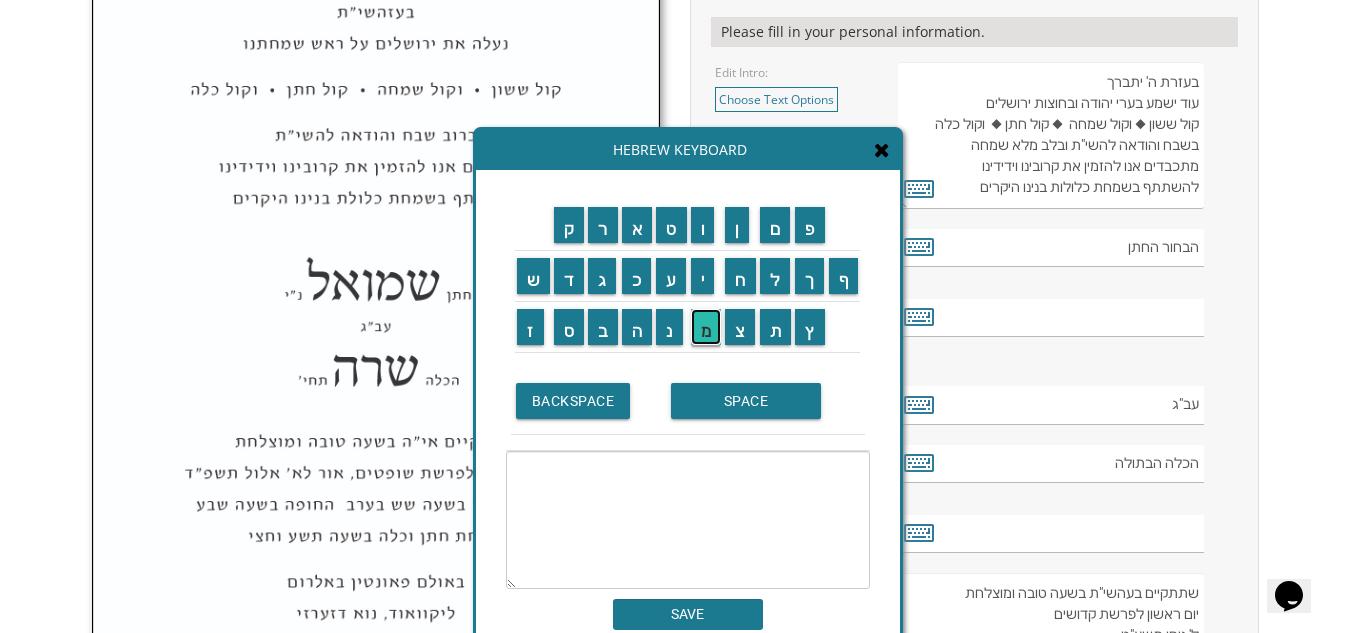 click on "מ" at bounding box center (706, 327) 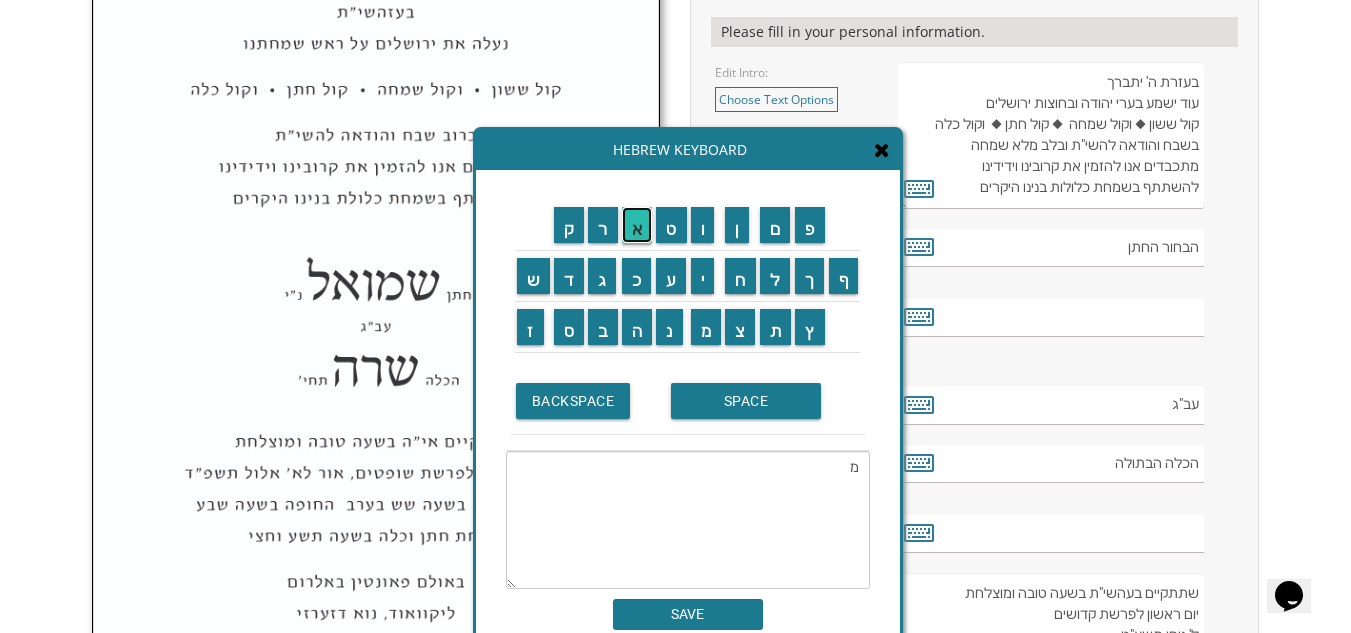 click on "א" at bounding box center (637, 225) 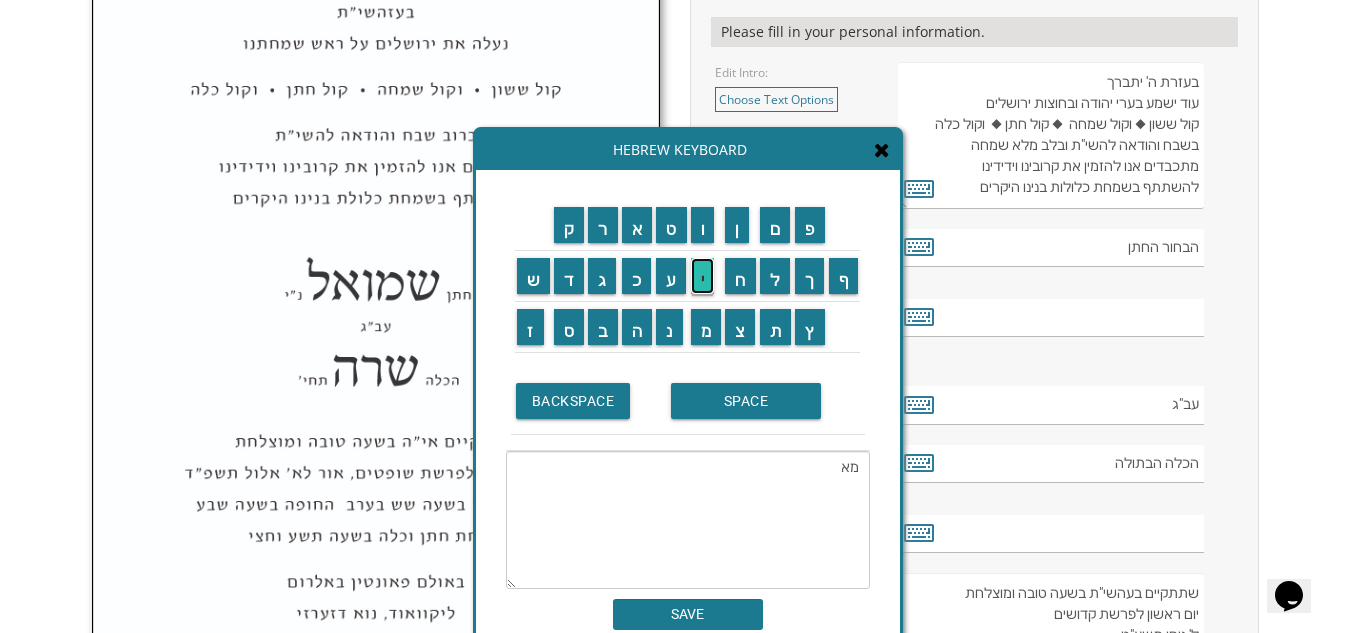 click on "י" at bounding box center (703, 276) 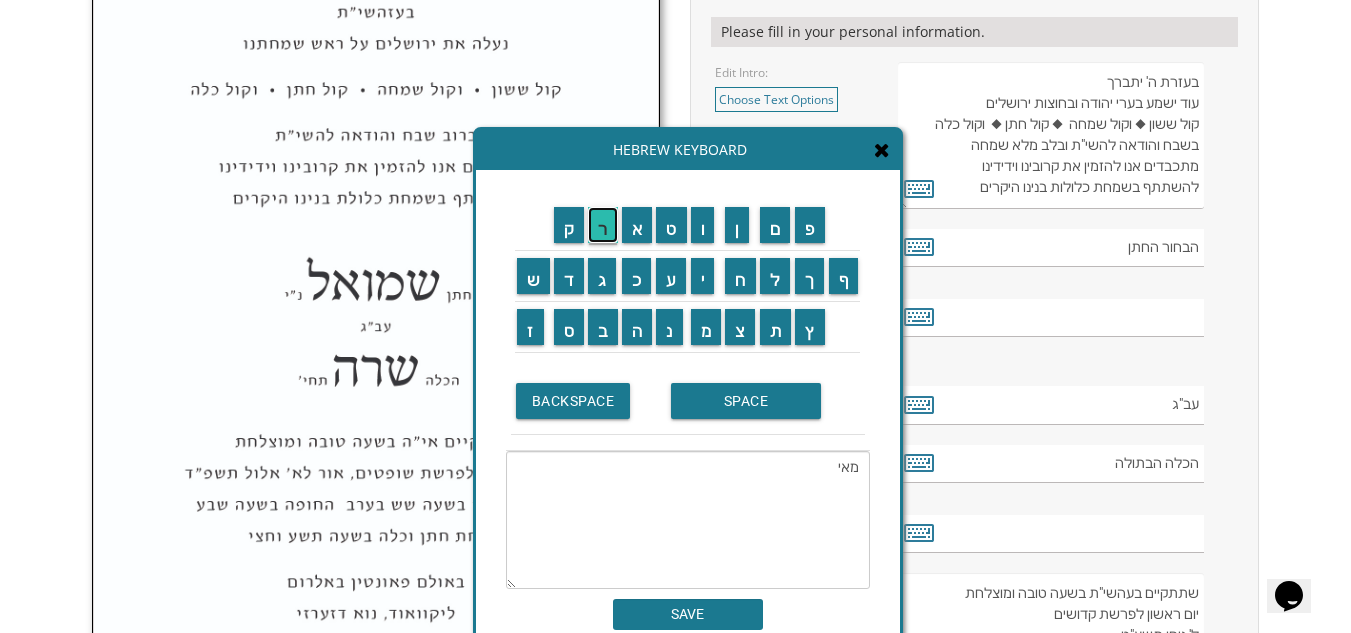 click on "ר" at bounding box center (603, 225) 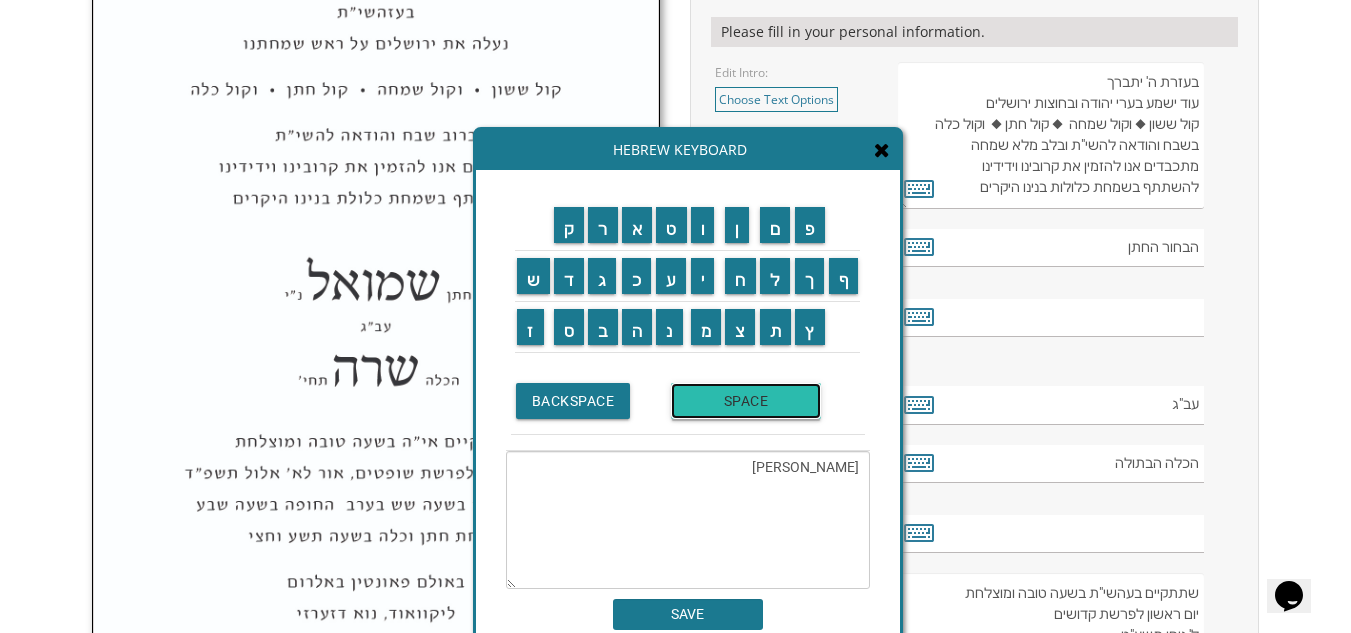 click on "SPACE" at bounding box center [746, 401] 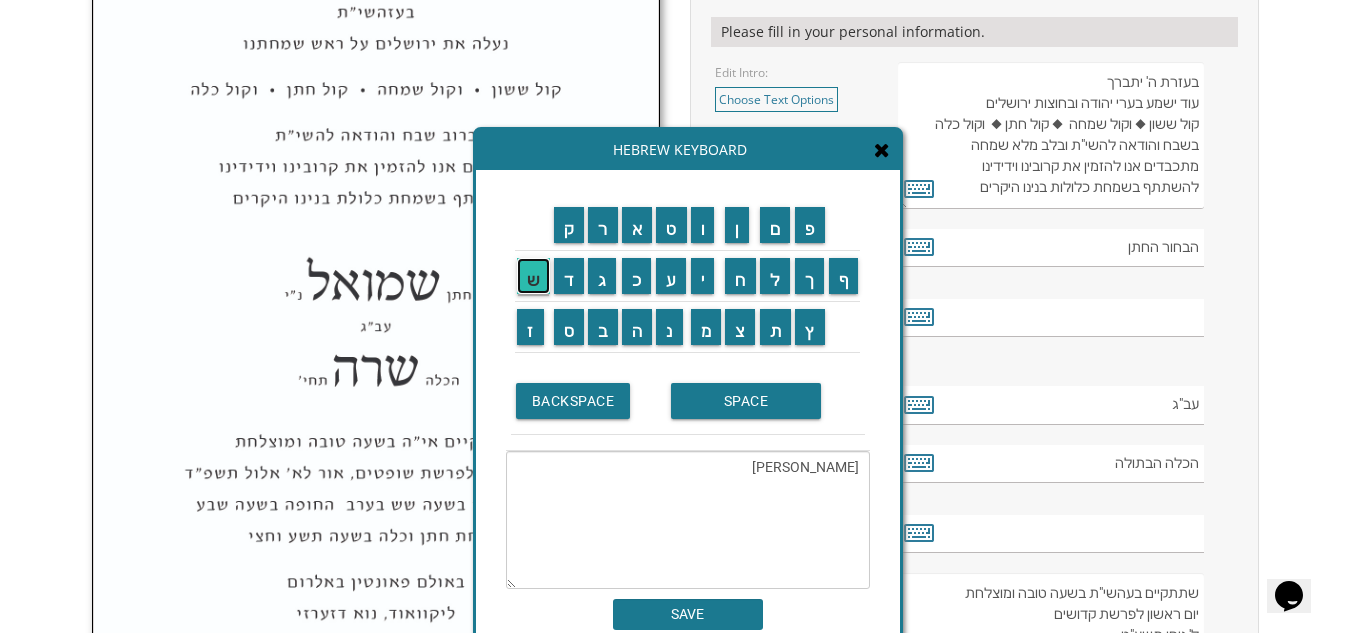 click on "ש" at bounding box center (533, 276) 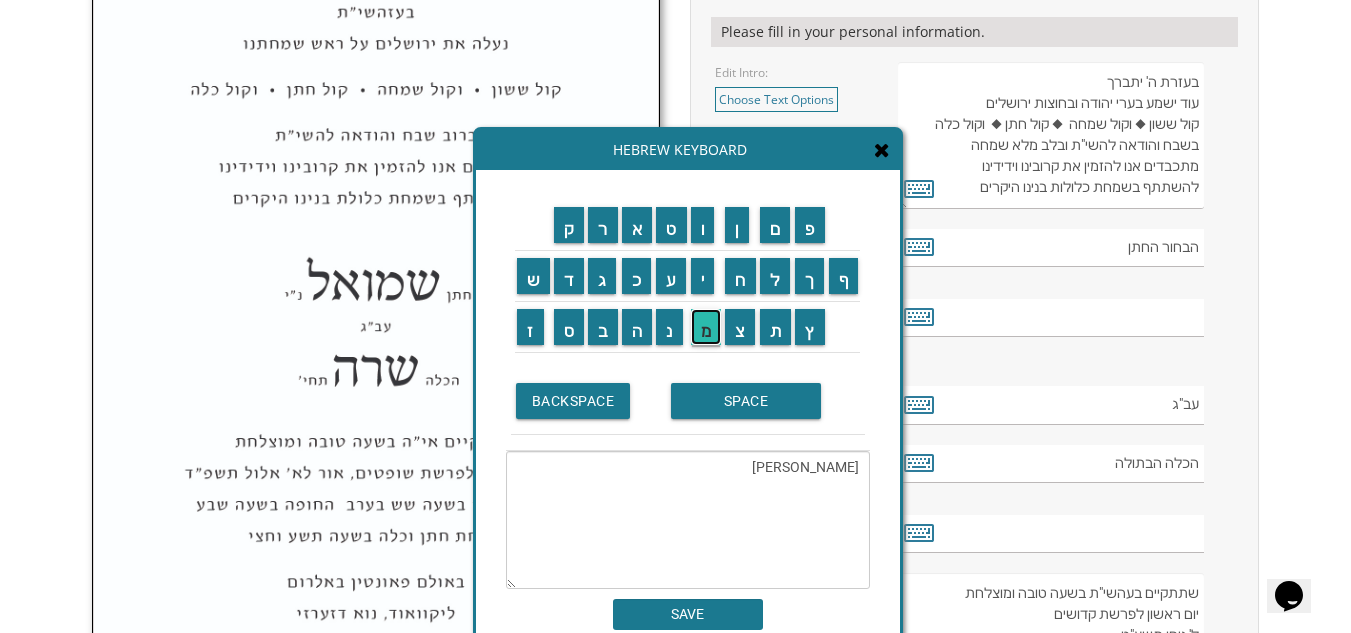 click on "מ" at bounding box center (706, 327) 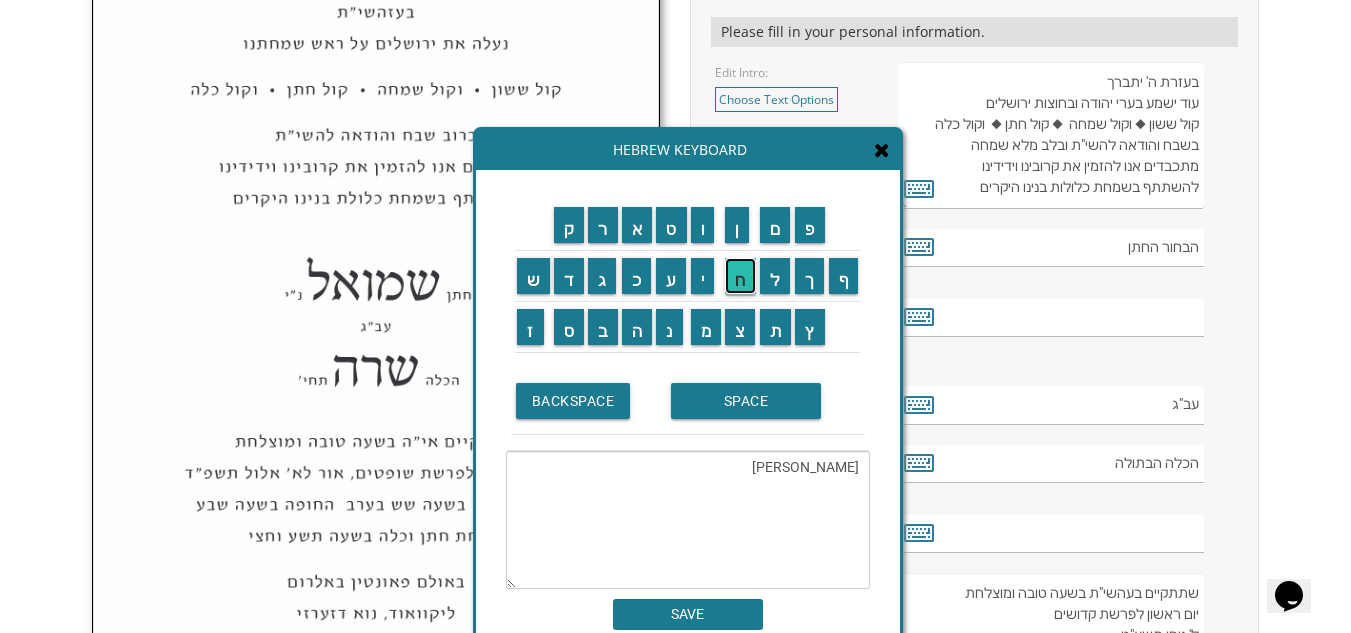 click on "ח" at bounding box center [740, 276] 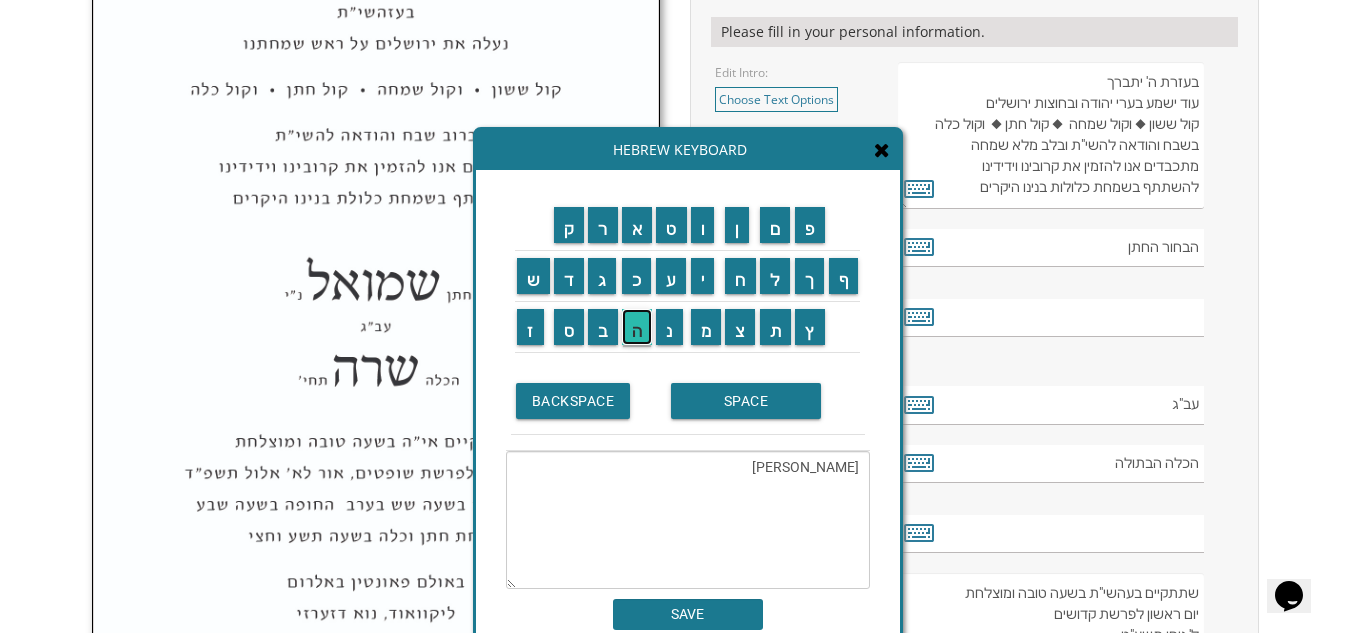 click on "ה" at bounding box center [637, 327] 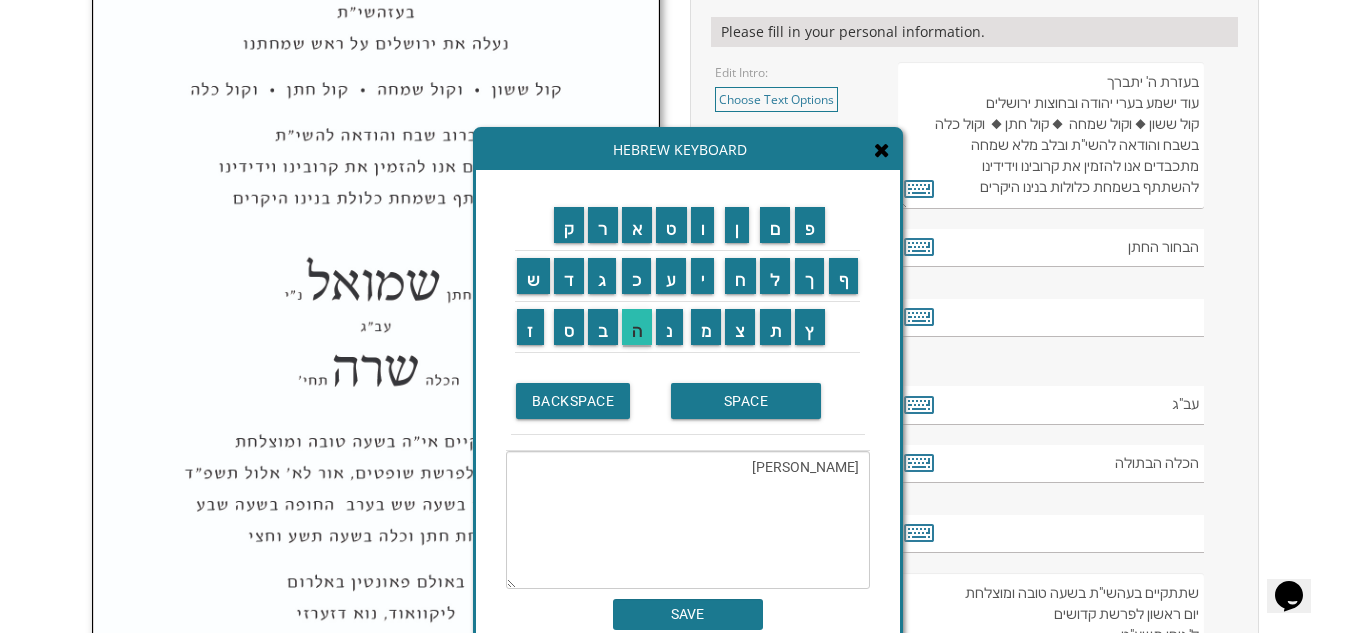 type on "מאיר שמחה" 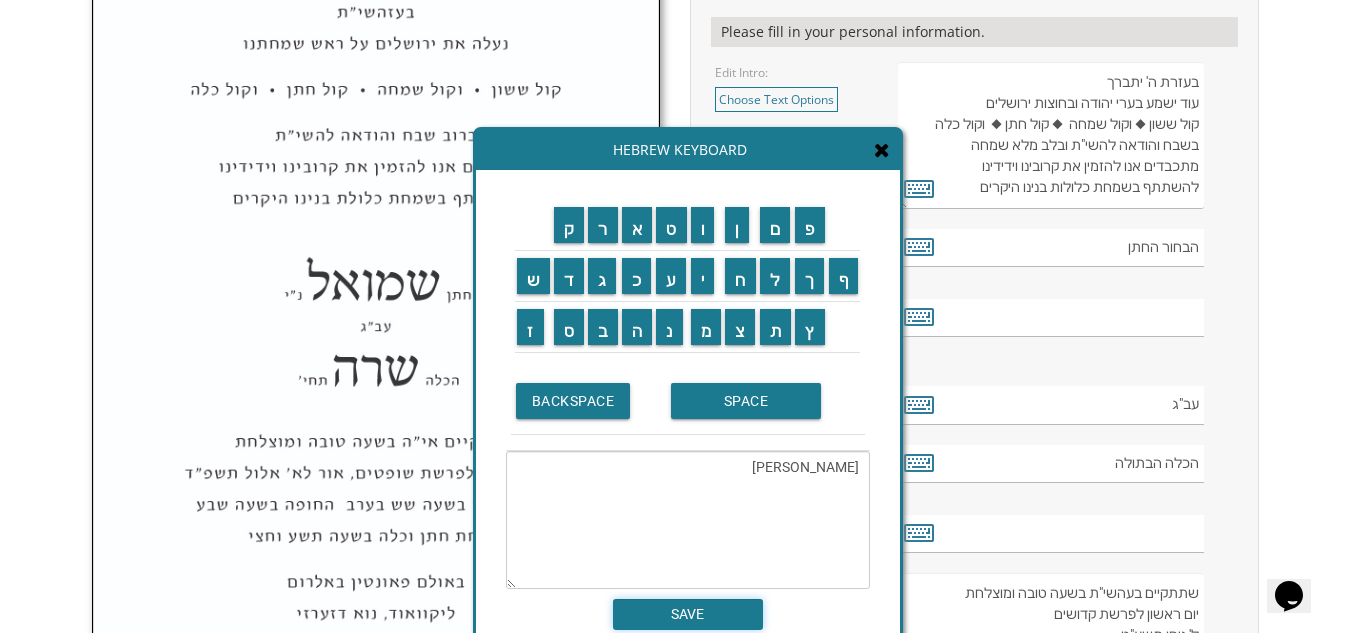 click on "SAVE" at bounding box center (688, 614) 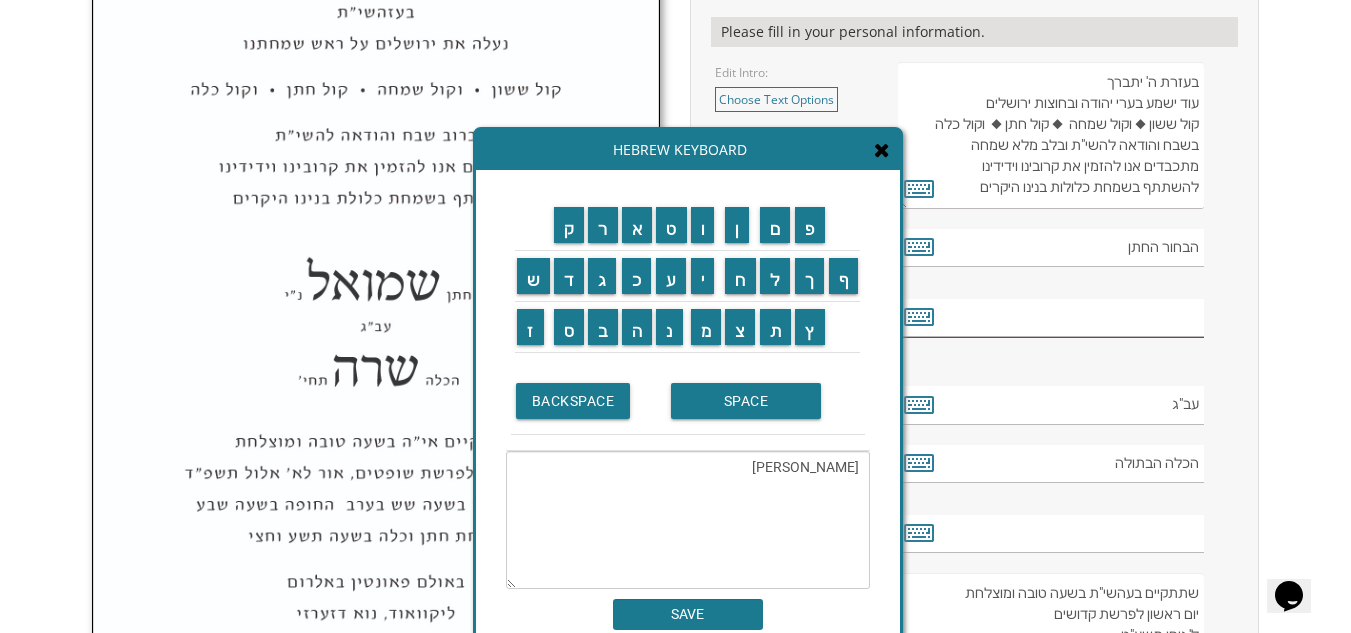 type on "מאיר שמחה" 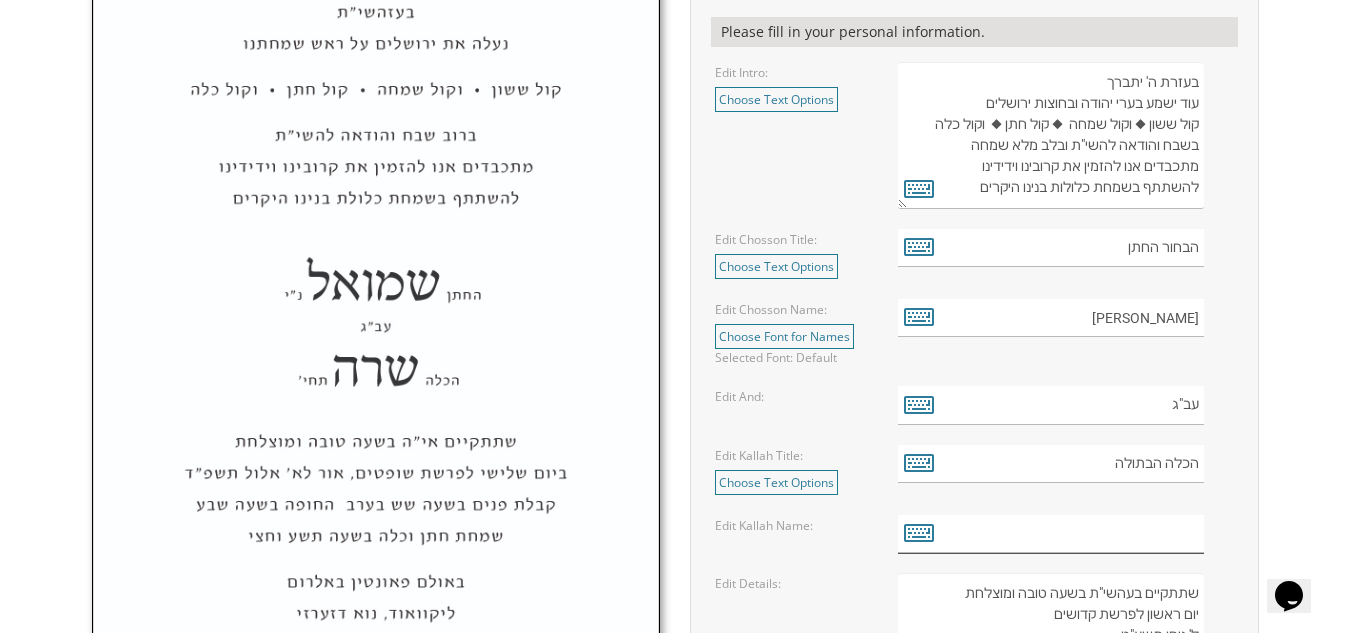 click at bounding box center [1051, 534] 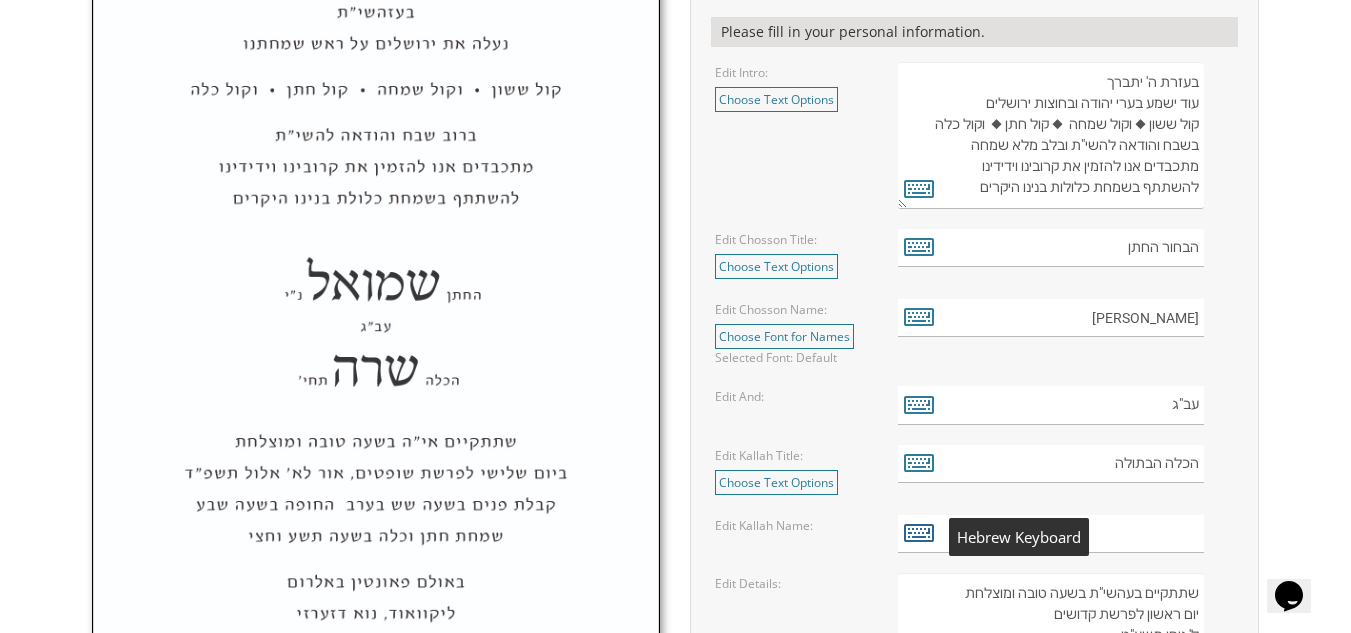 click at bounding box center [919, 532] 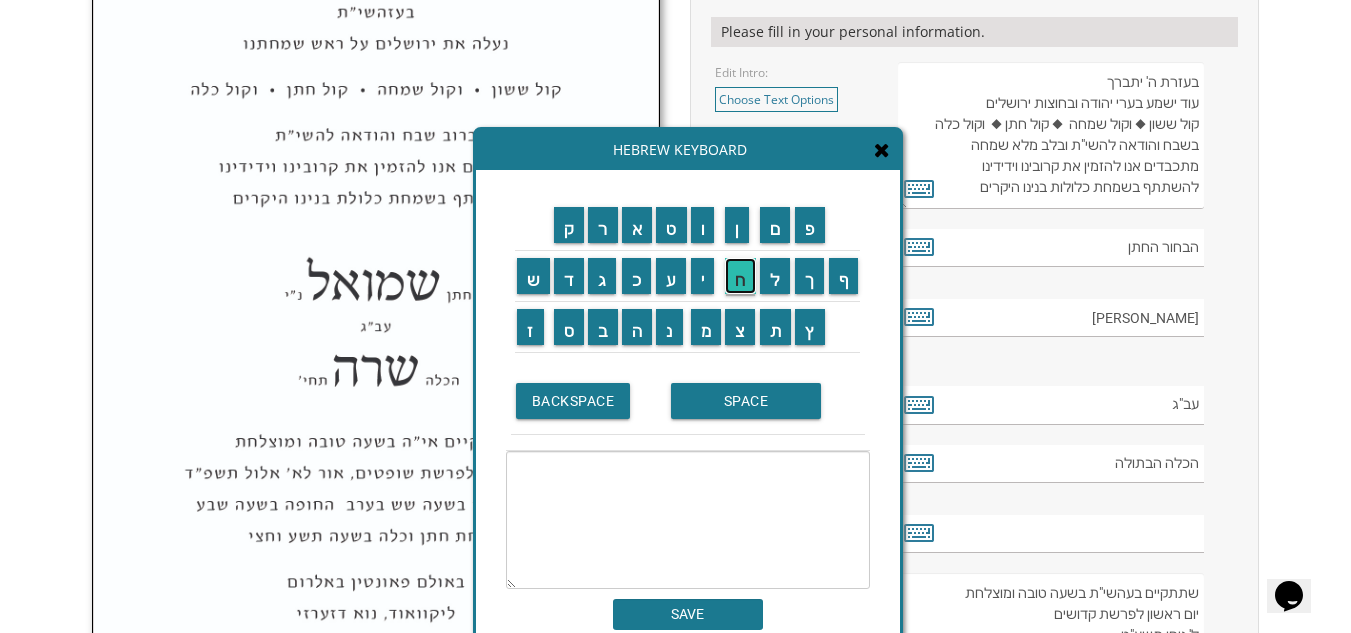 click on "ח" at bounding box center (740, 276) 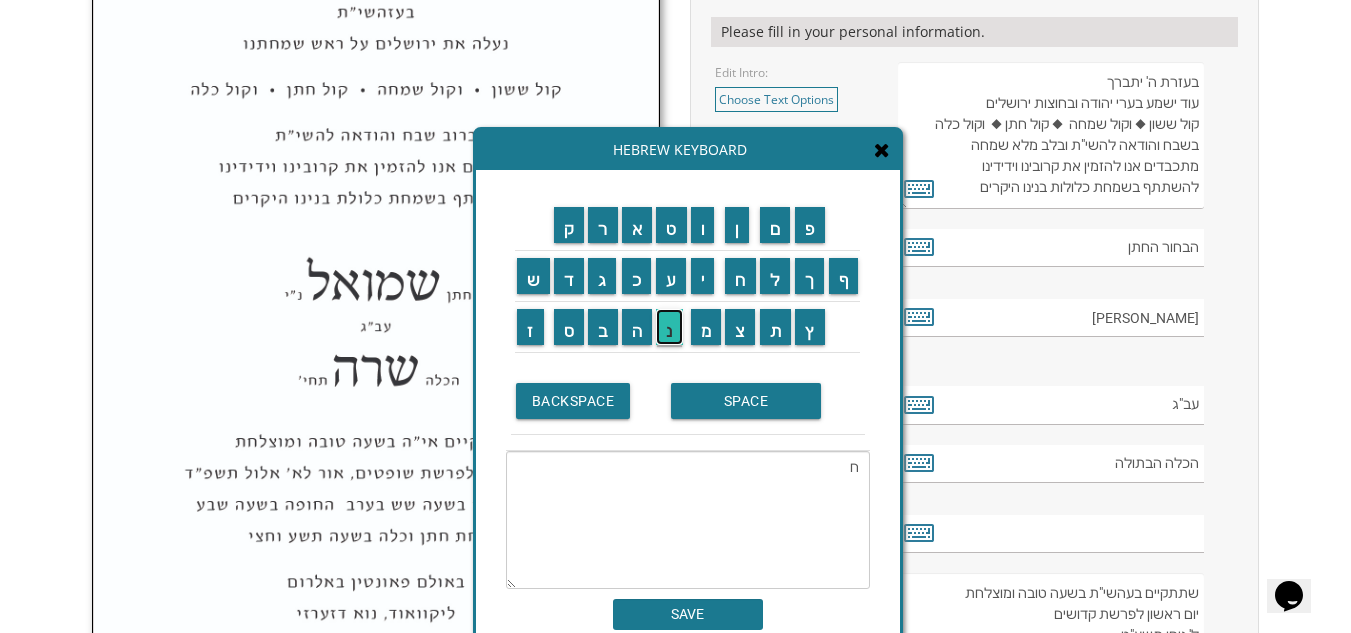 click on "נ" at bounding box center [669, 327] 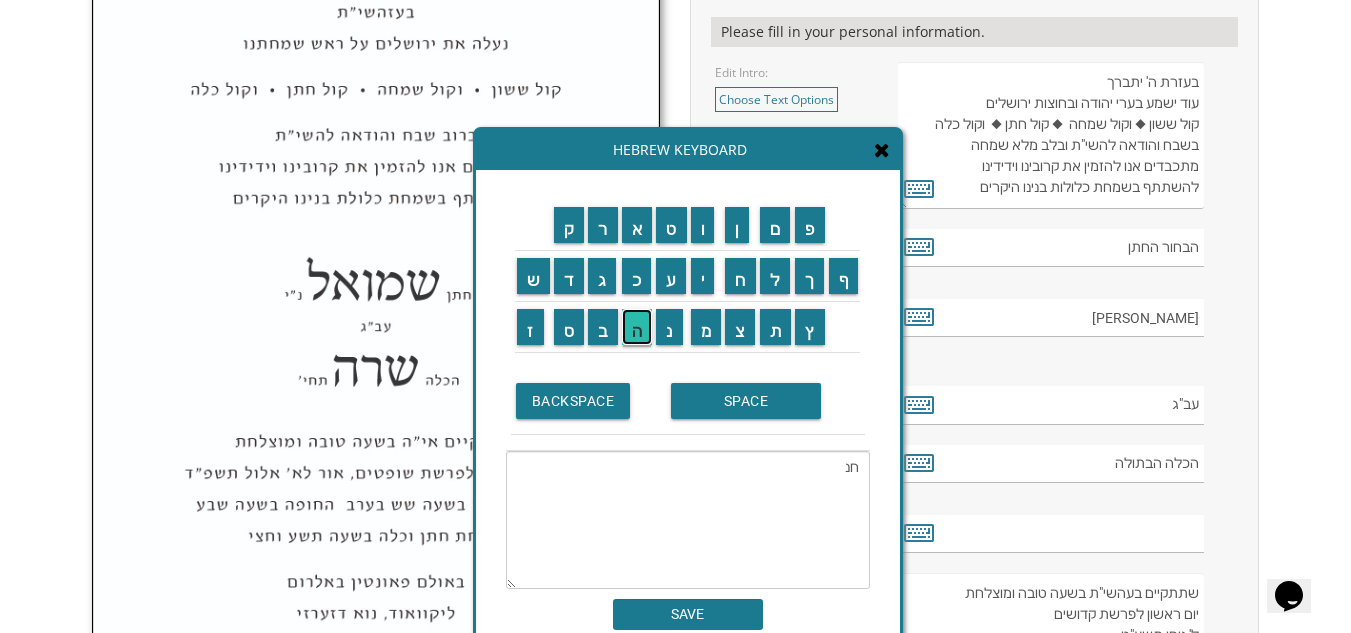 click on "ה" at bounding box center [637, 327] 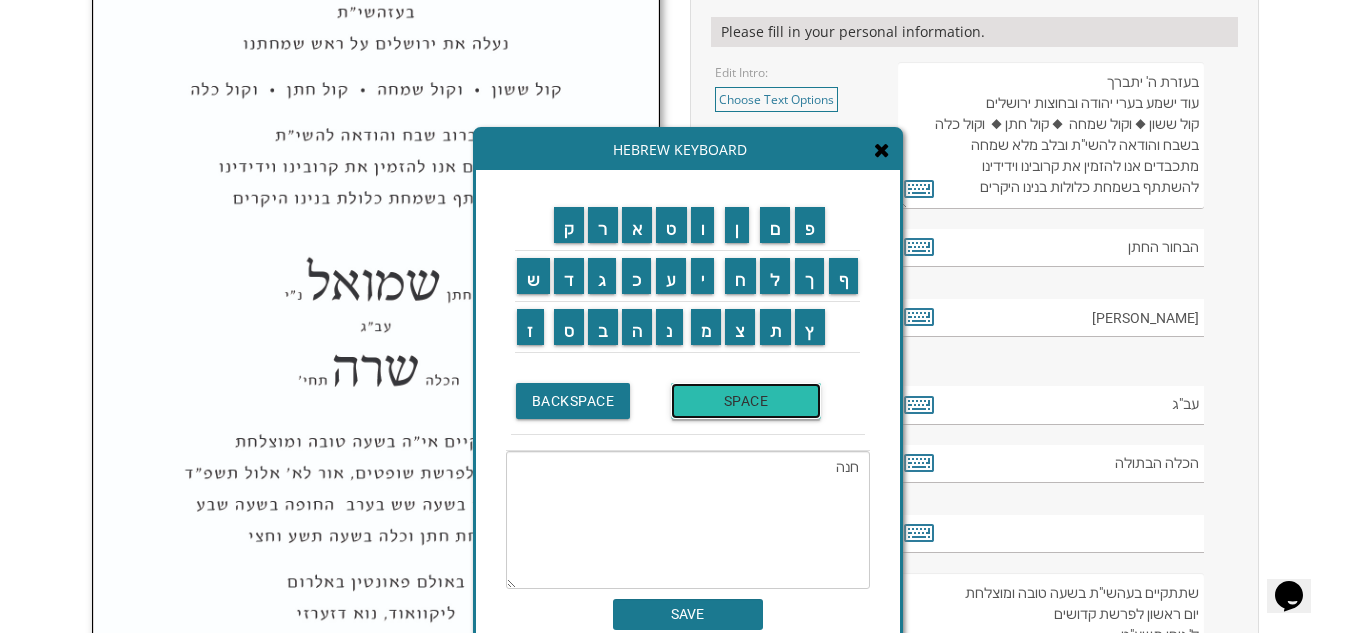 click on "SPACE" at bounding box center (746, 401) 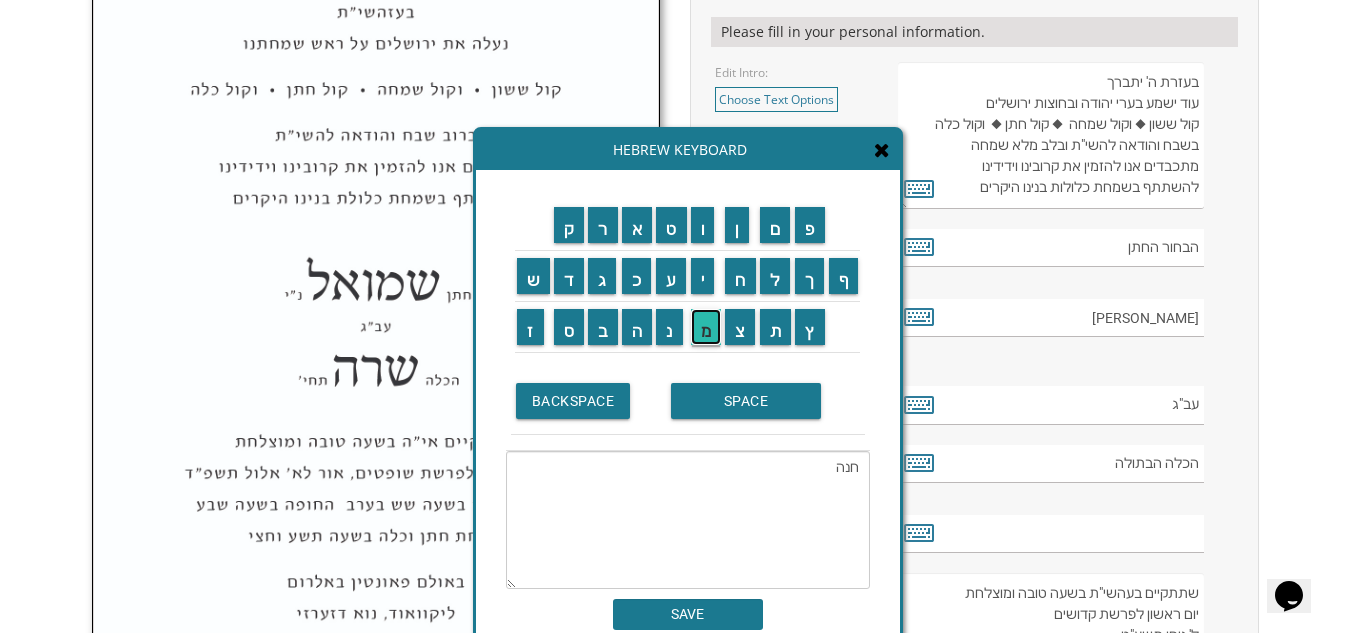 click on "מ" at bounding box center [706, 327] 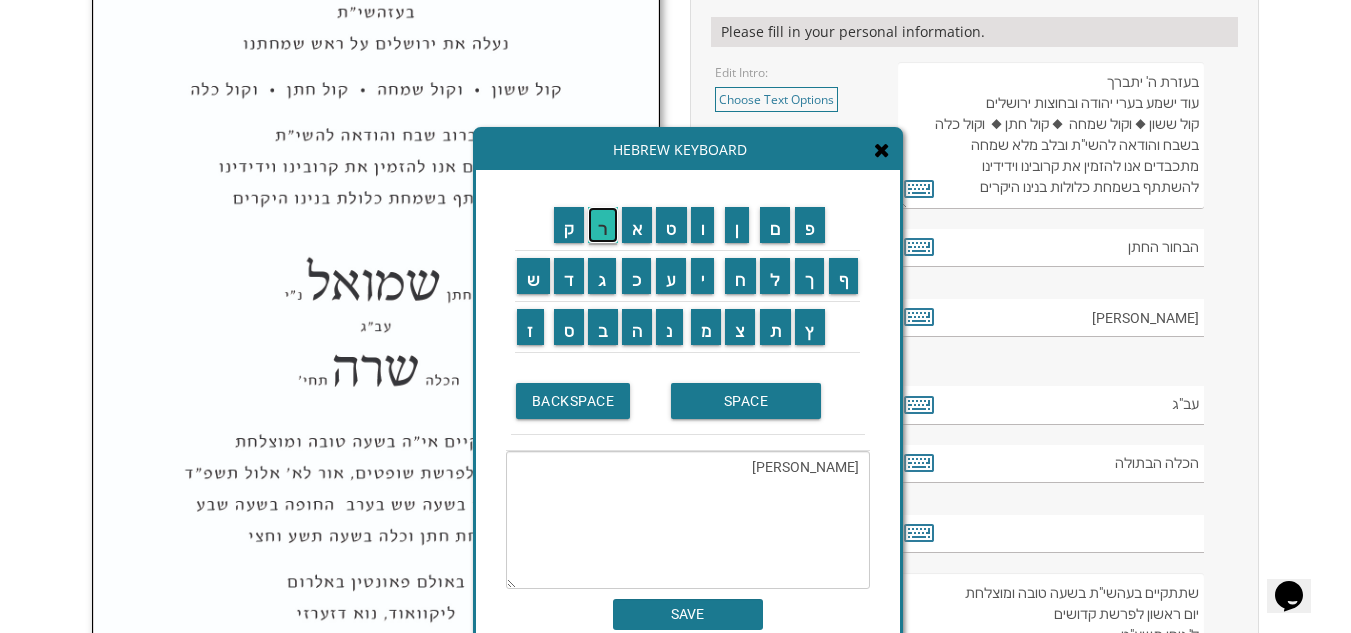 click on "ר" at bounding box center (603, 225) 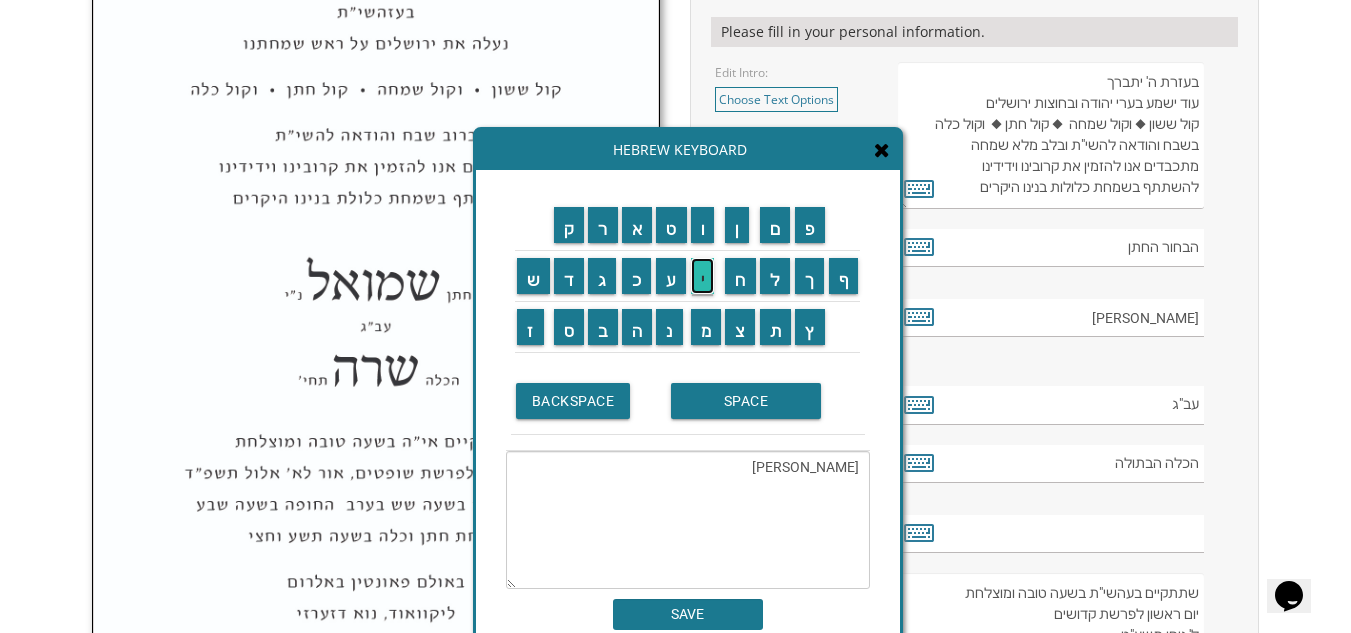 click on "י" at bounding box center (703, 276) 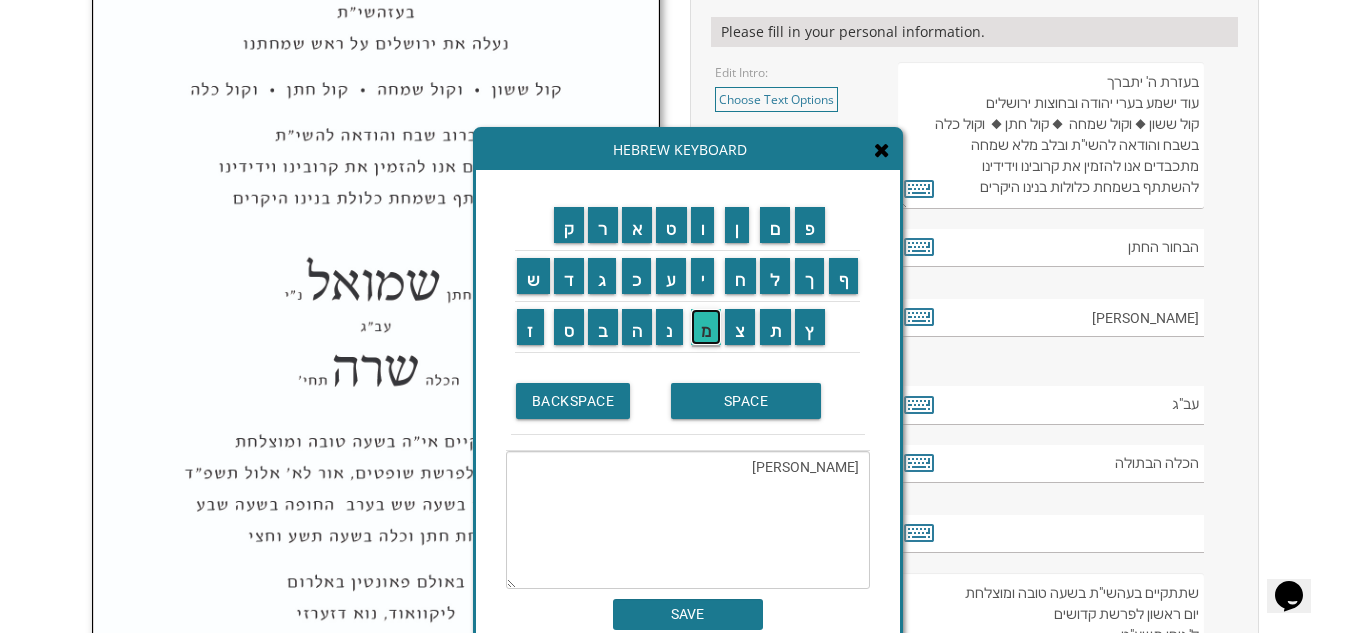 click on "מ" at bounding box center (706, 327) 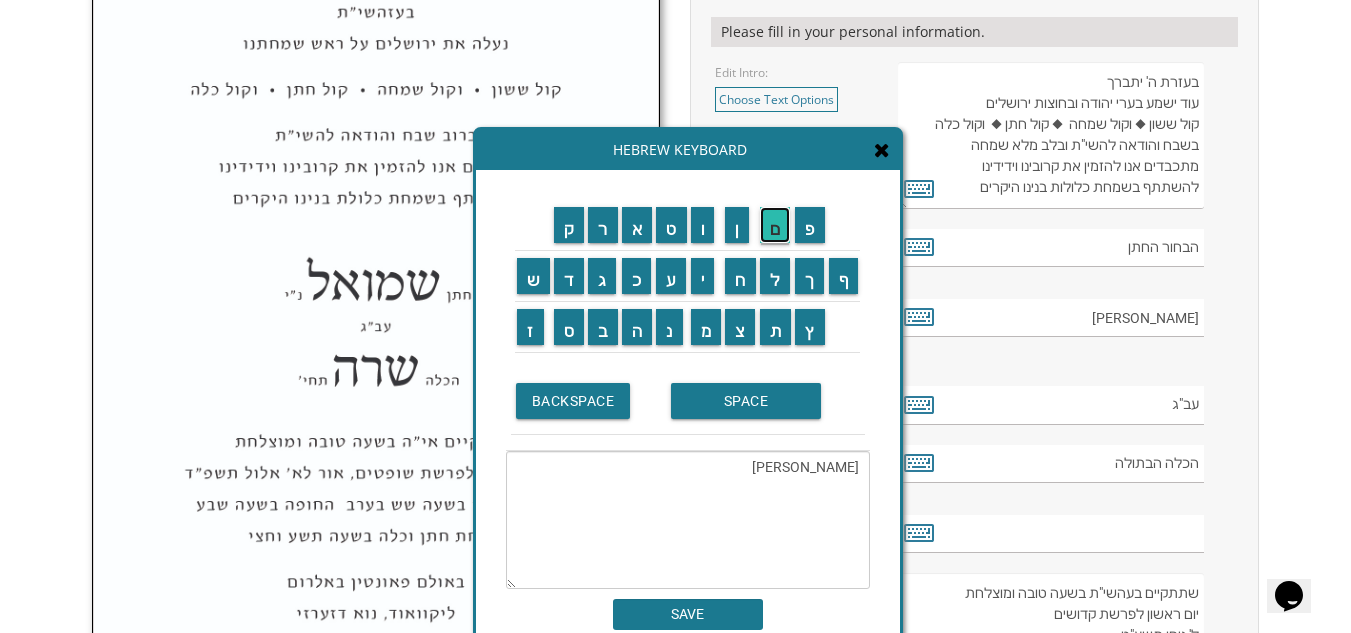 click on "ם" at bounding box center [775, 225] 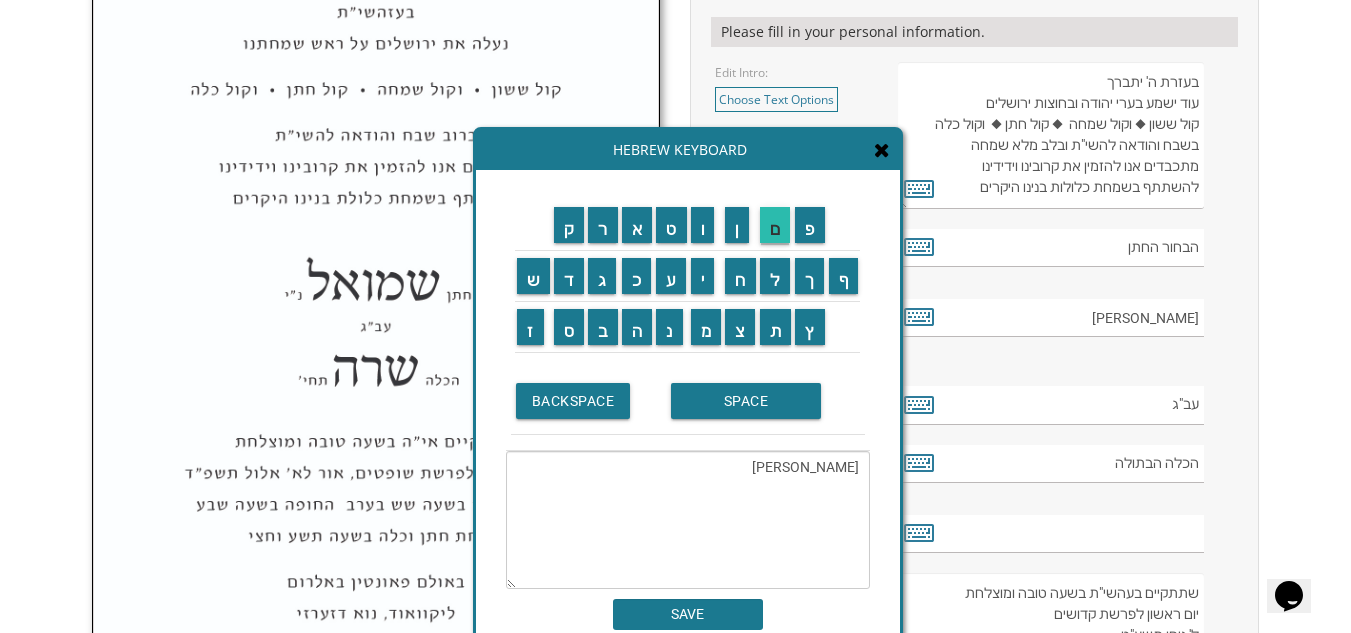 type on "חנה מרים" 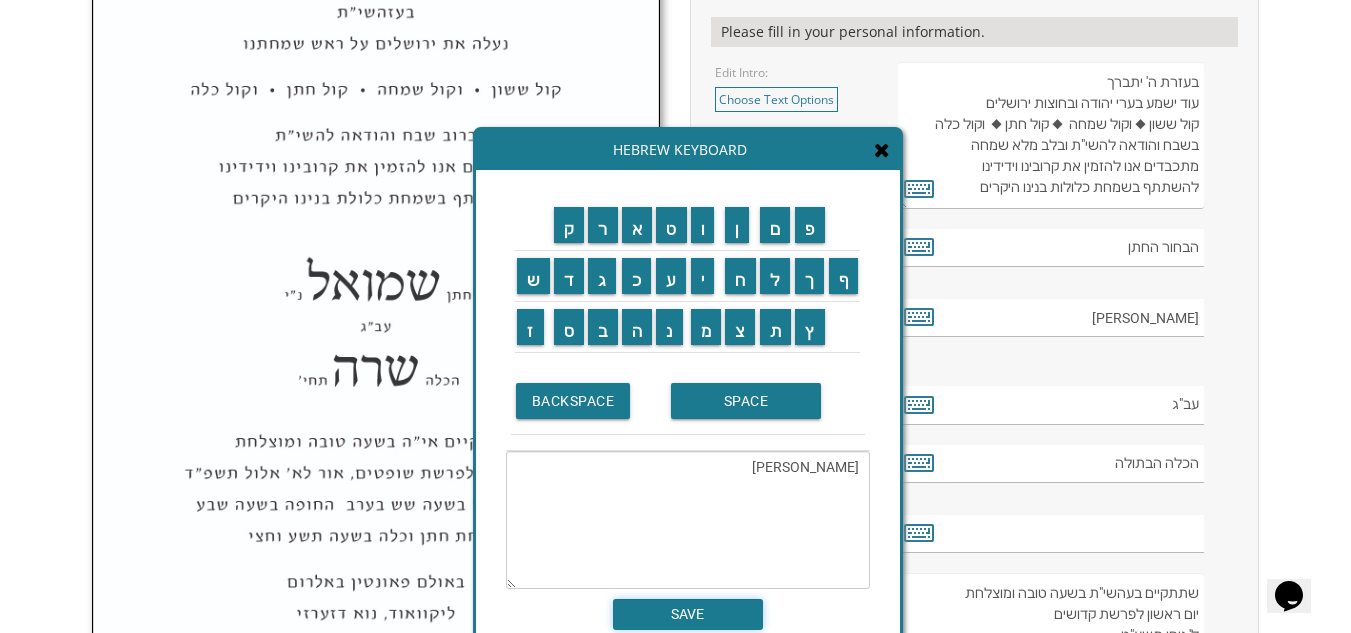 click on "SAVE" at bounding box center (688, 614) 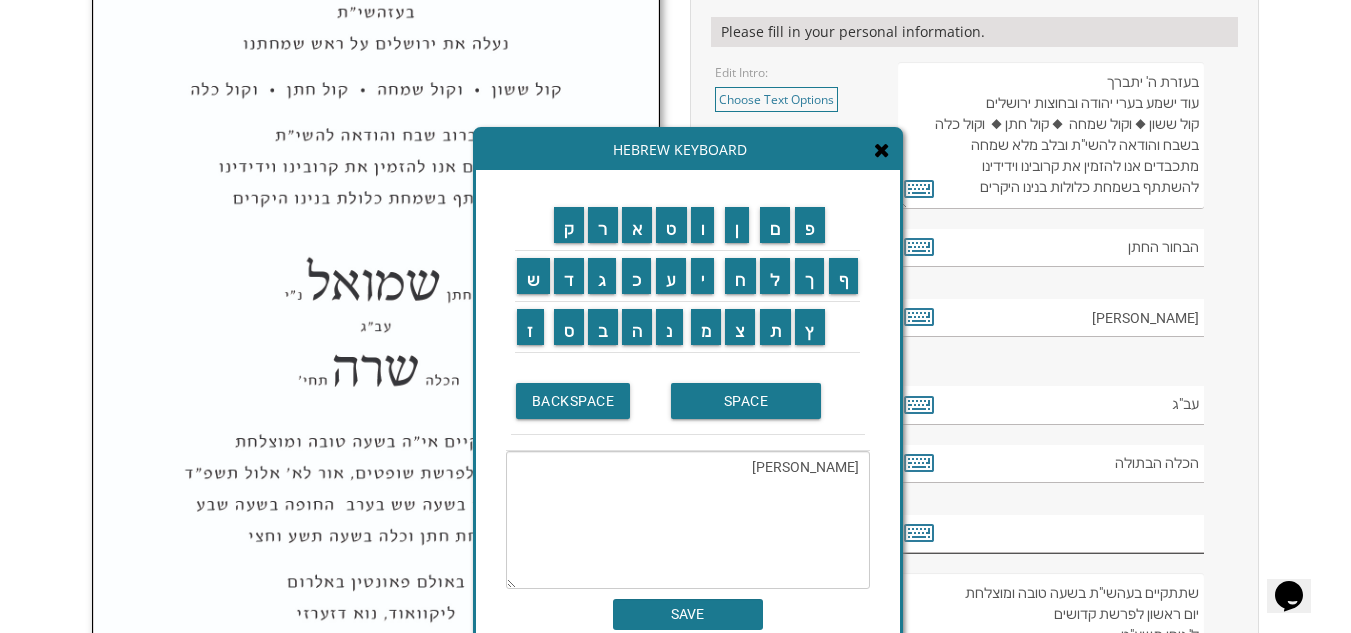 type on "חנה מרים" 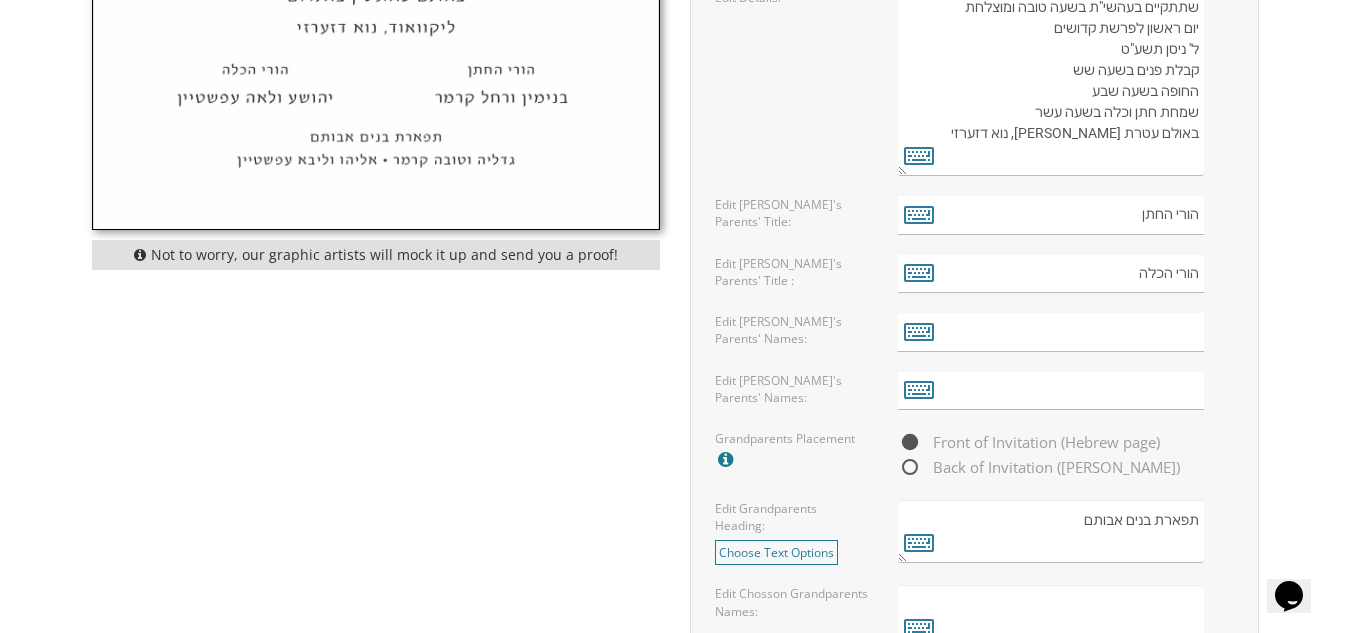 scroll, scrollTop: 1378, scrollLeft: 0, axis: vertical 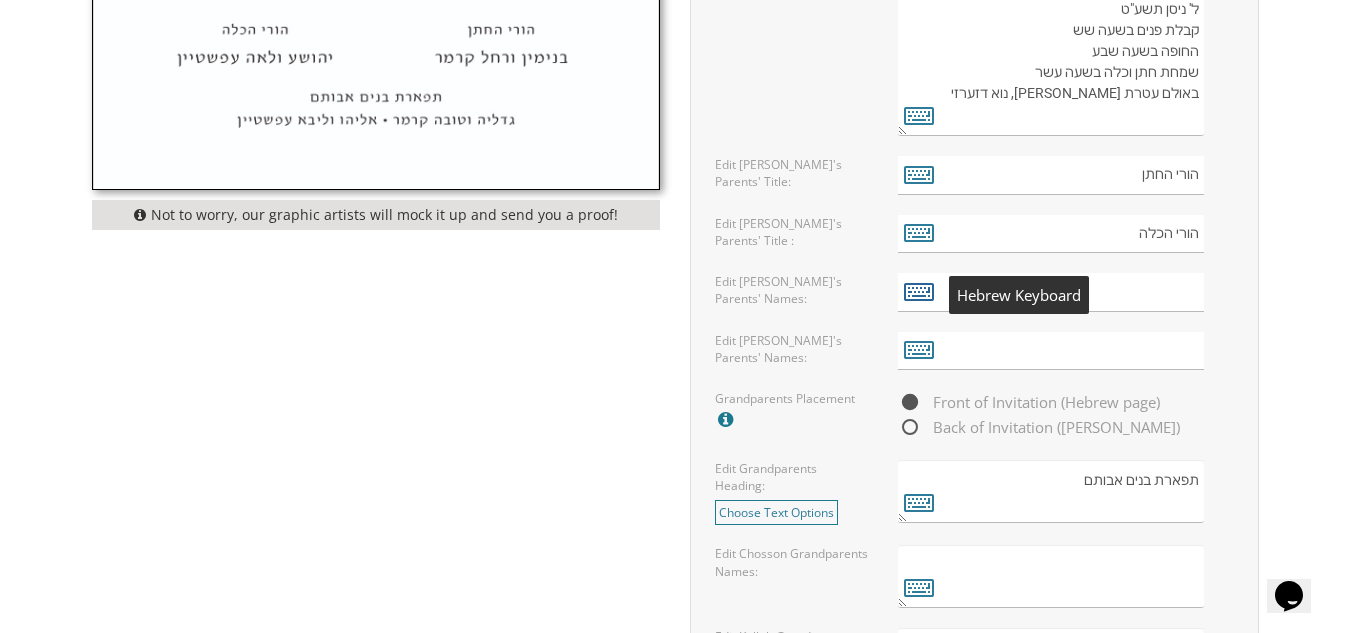 click at bounding box center (919, 291) 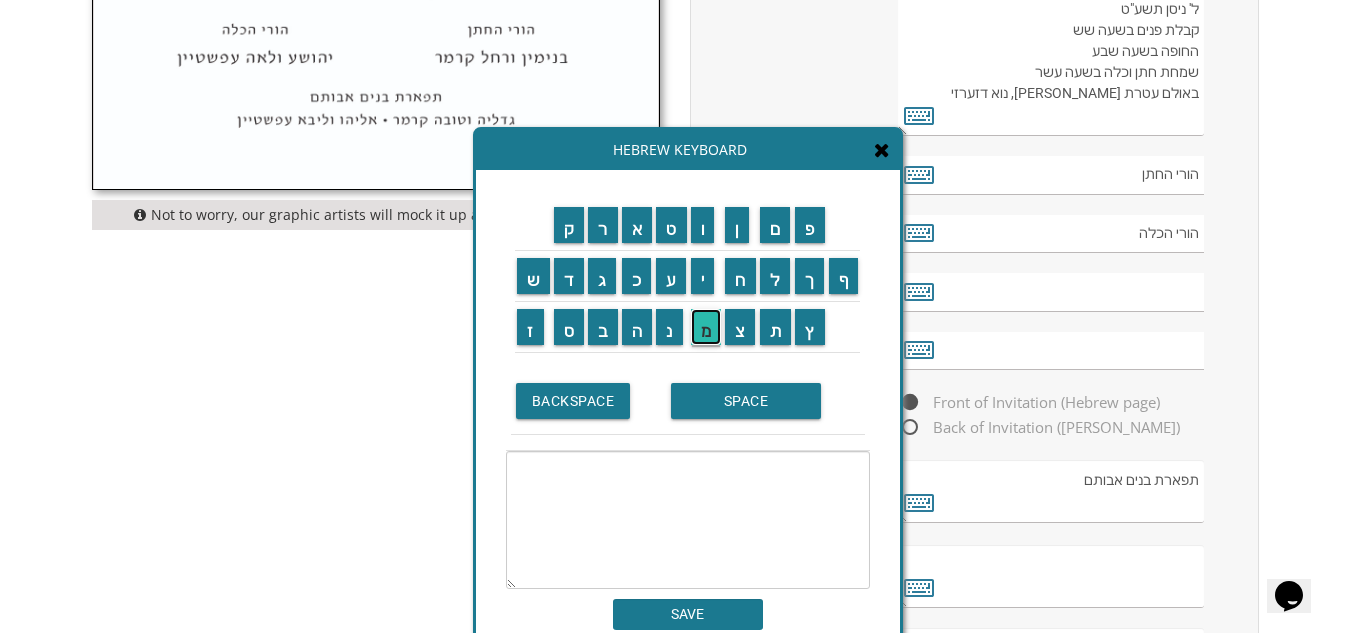 click on "מ" at bounding box center [706, 327] 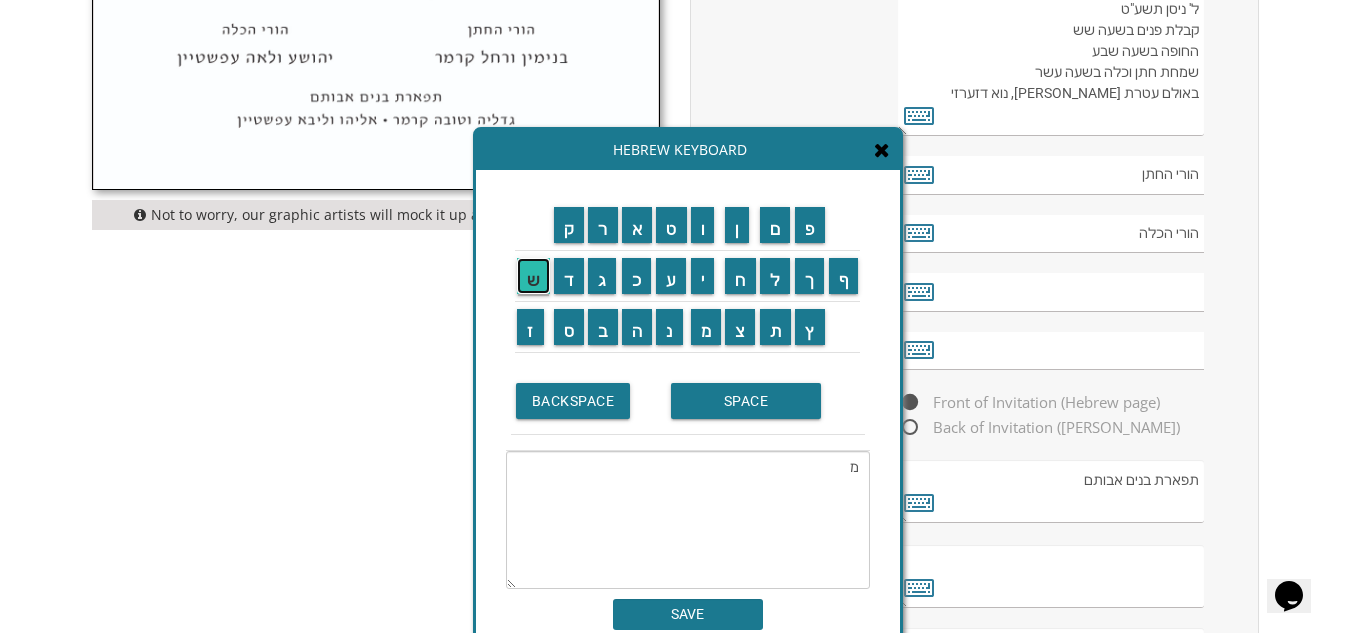 click on "ש" at bounding box center (533, 276) 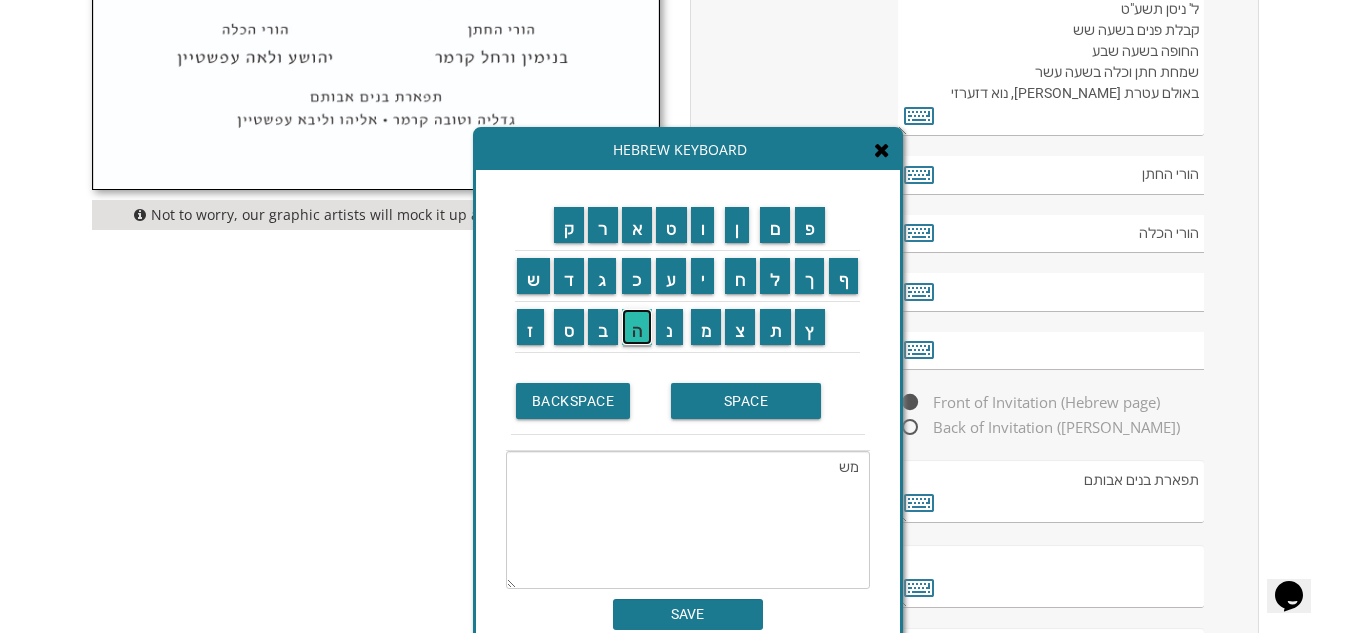 click on "ה" at bounding box center (637, 327) 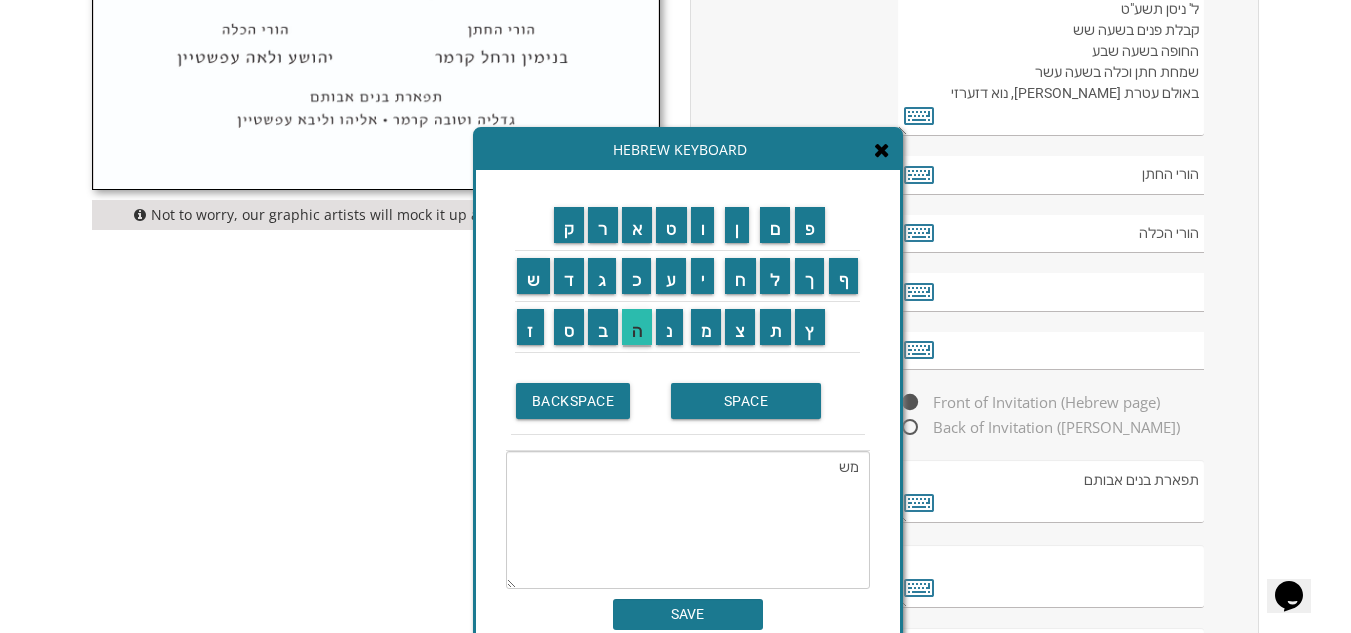 type on "משה" 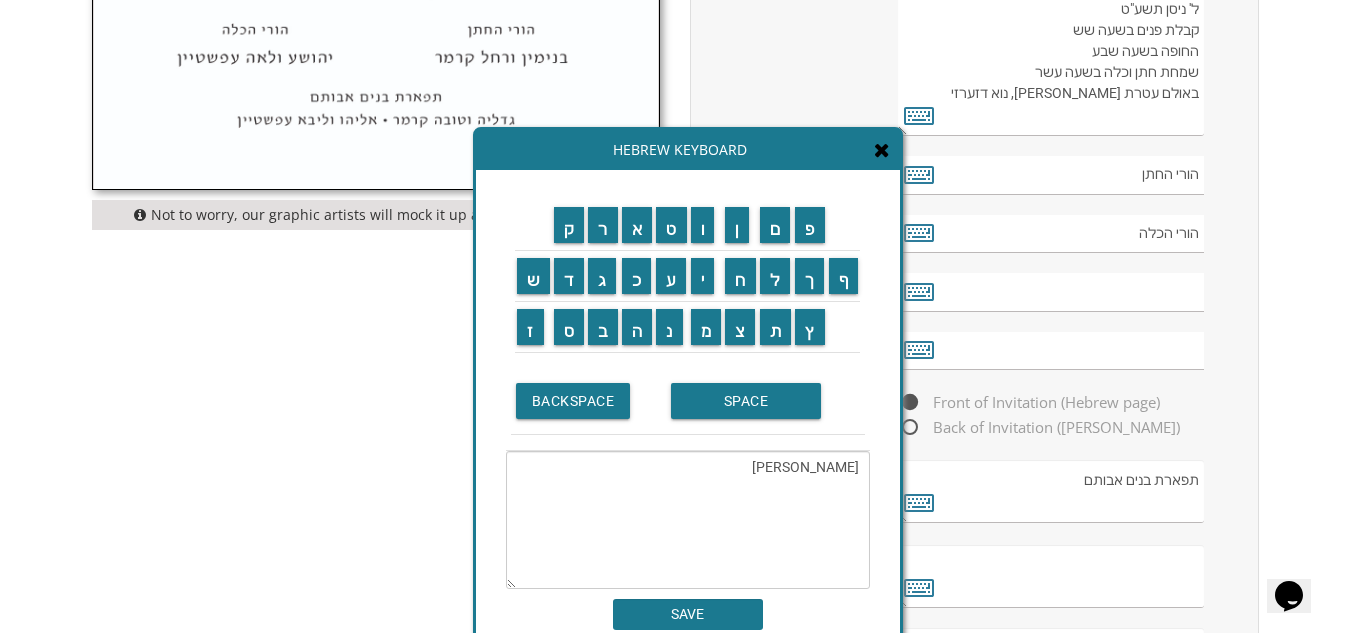 drag, startPoint x: 717, startPoint y: 611, endPoint x: 1314, endPoint y: 474, distance: 612.51776 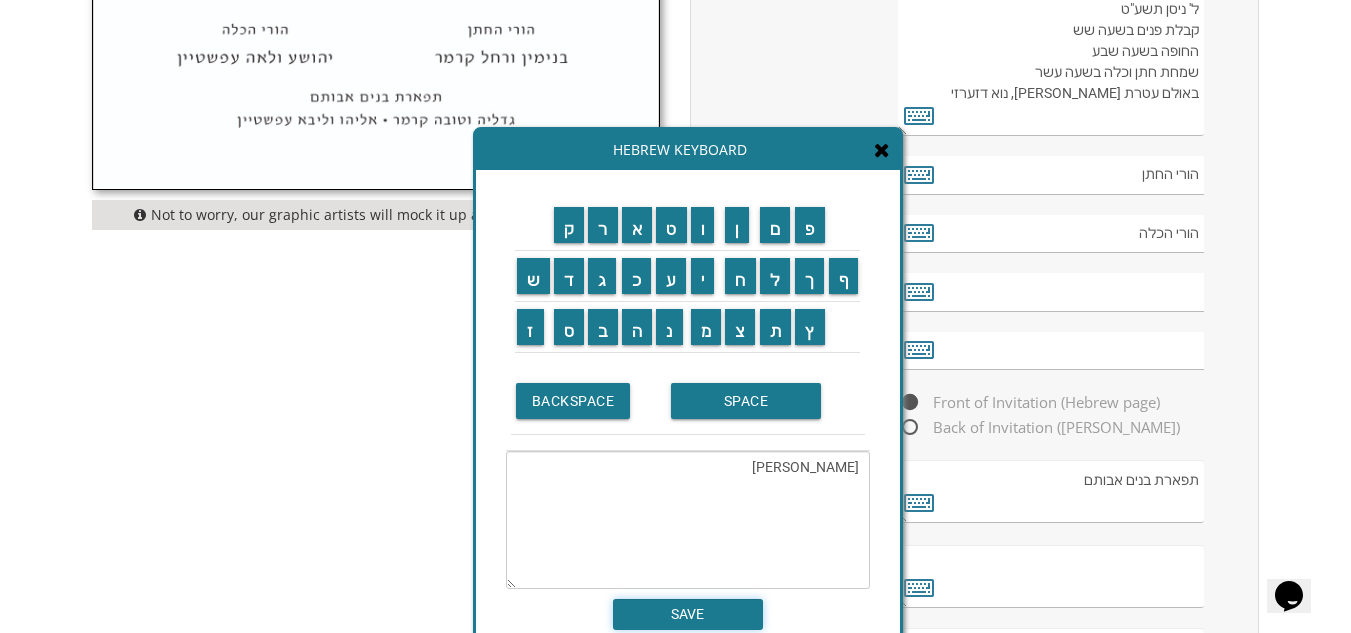 click on "SAVE" at bounding box center (688, 614) 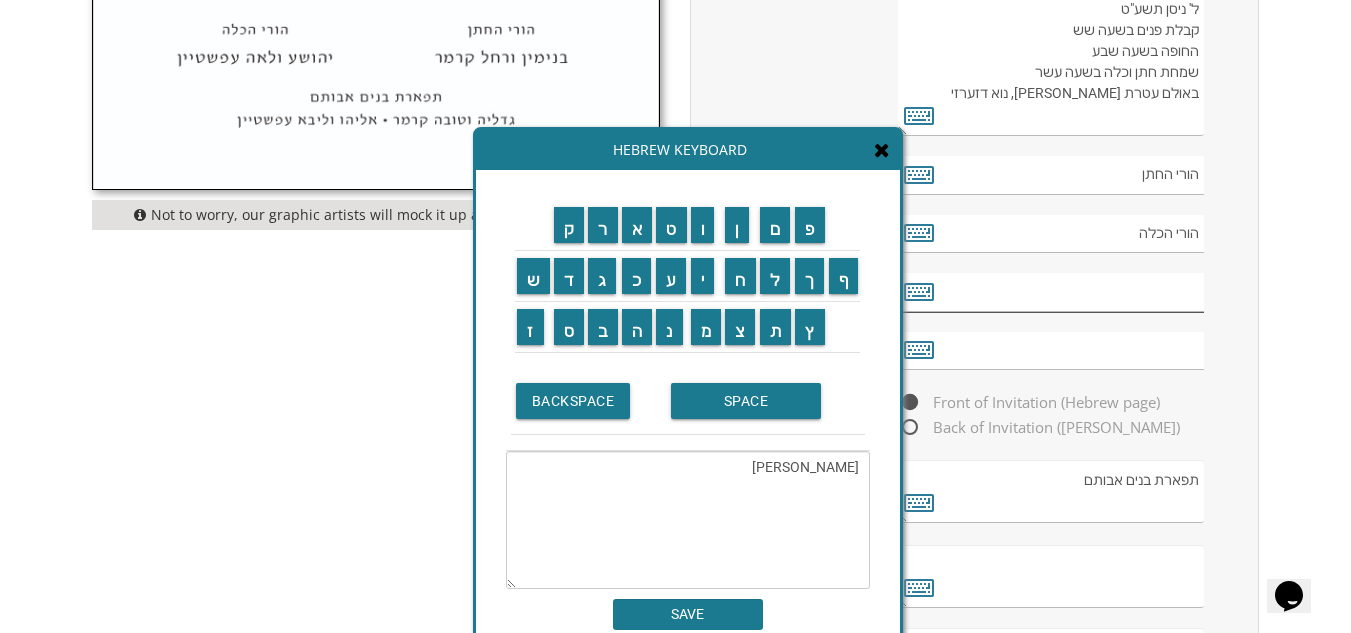 type on "[PERSON_NAME]" 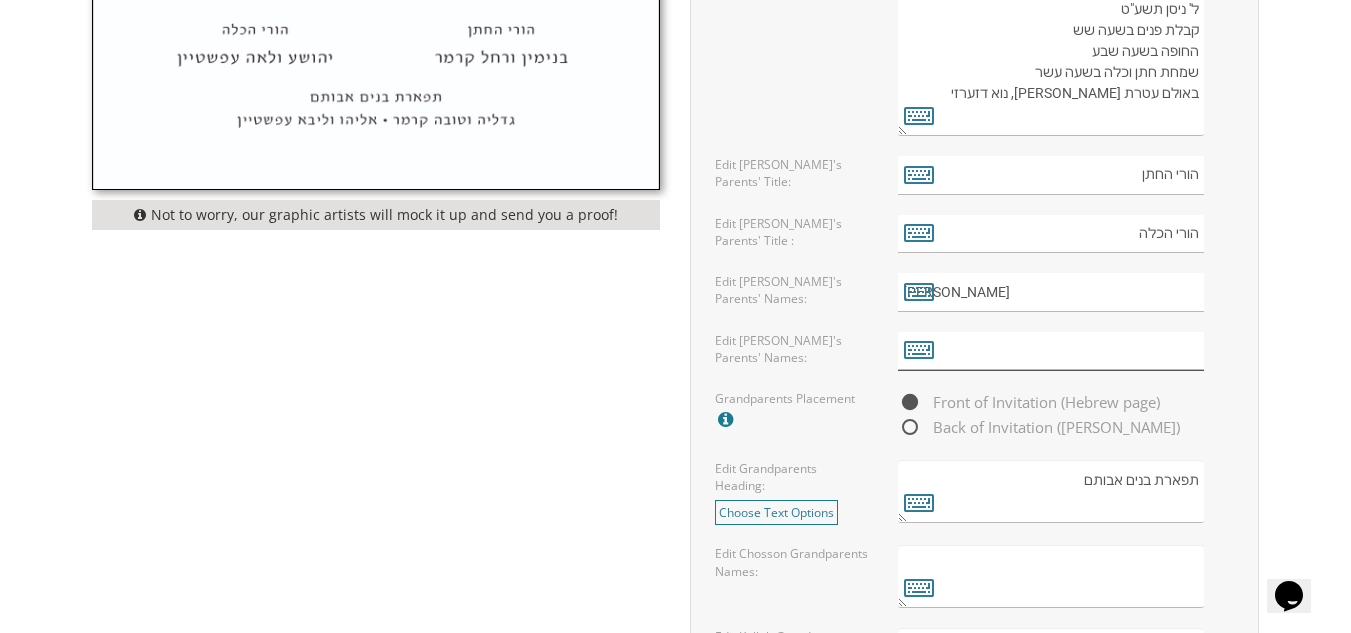click at bounding box center (1051, 351) 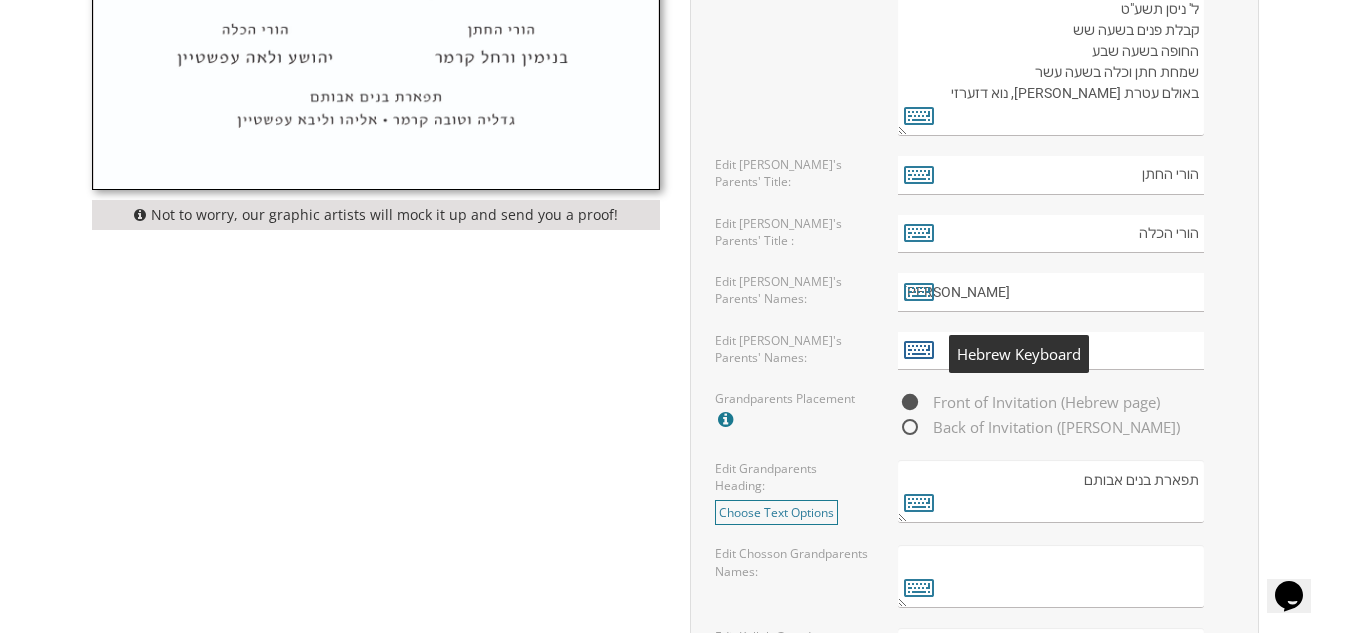 click at bounding box center (919, 349) 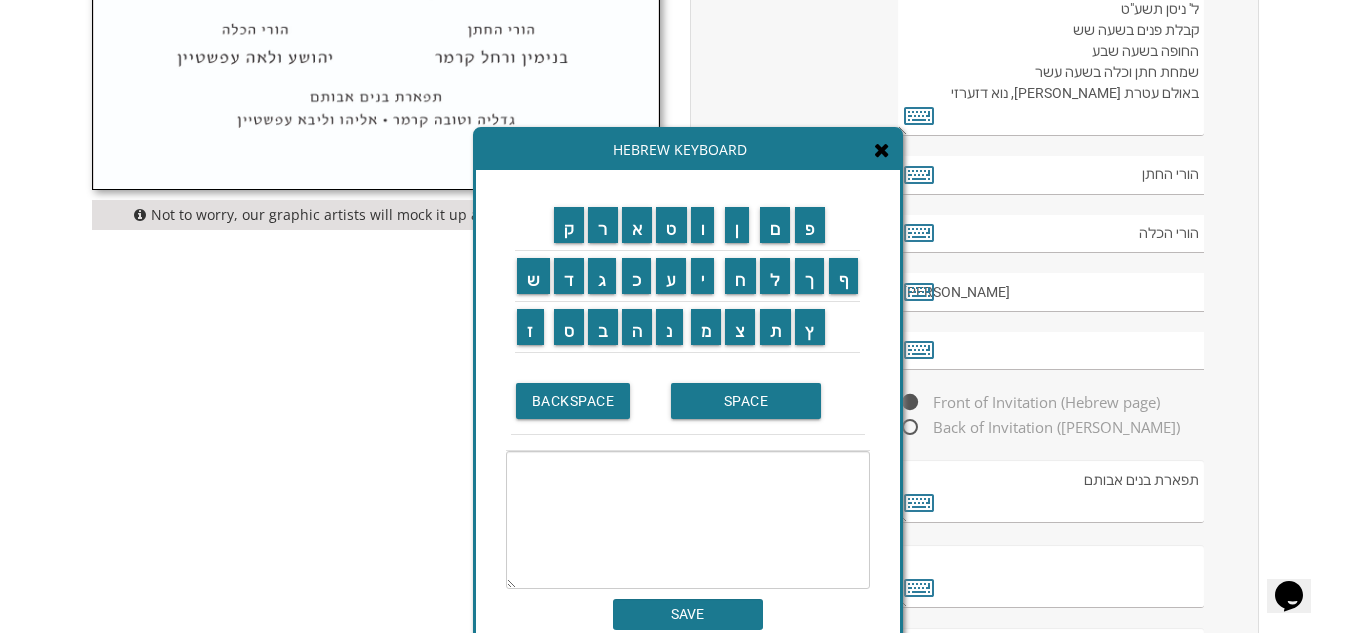 click at bounding box center (688, 520) 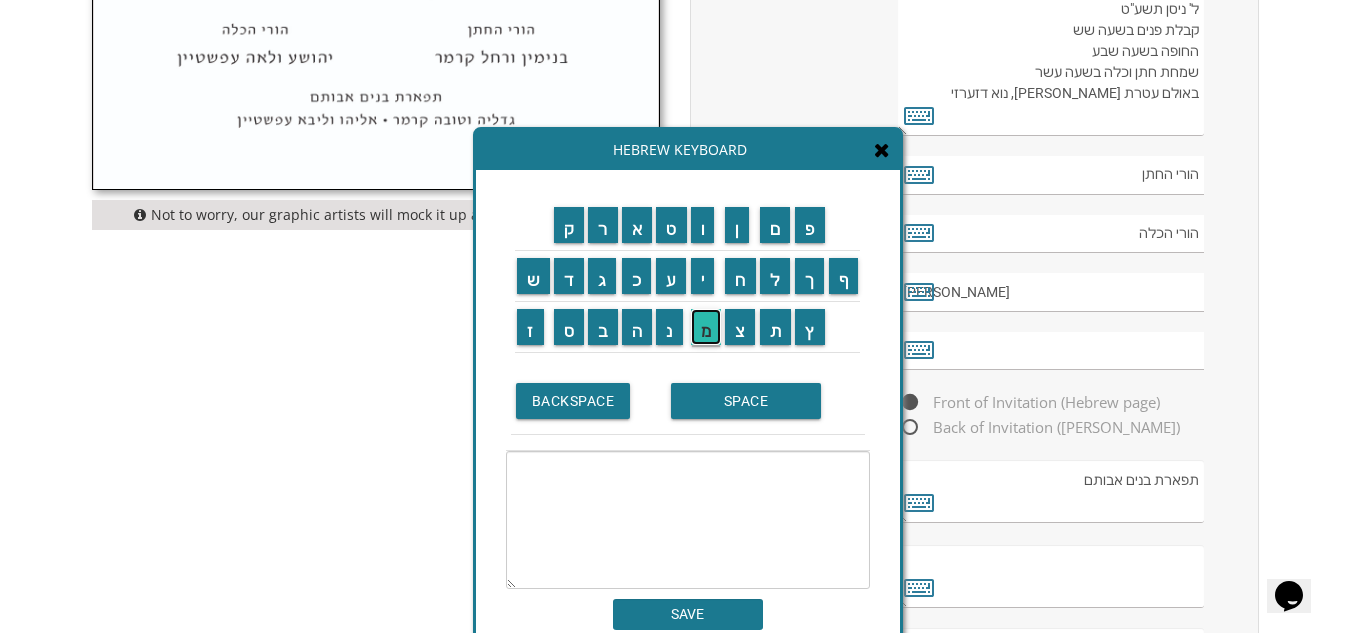 click on "מ" at bounding box center [706, 327] 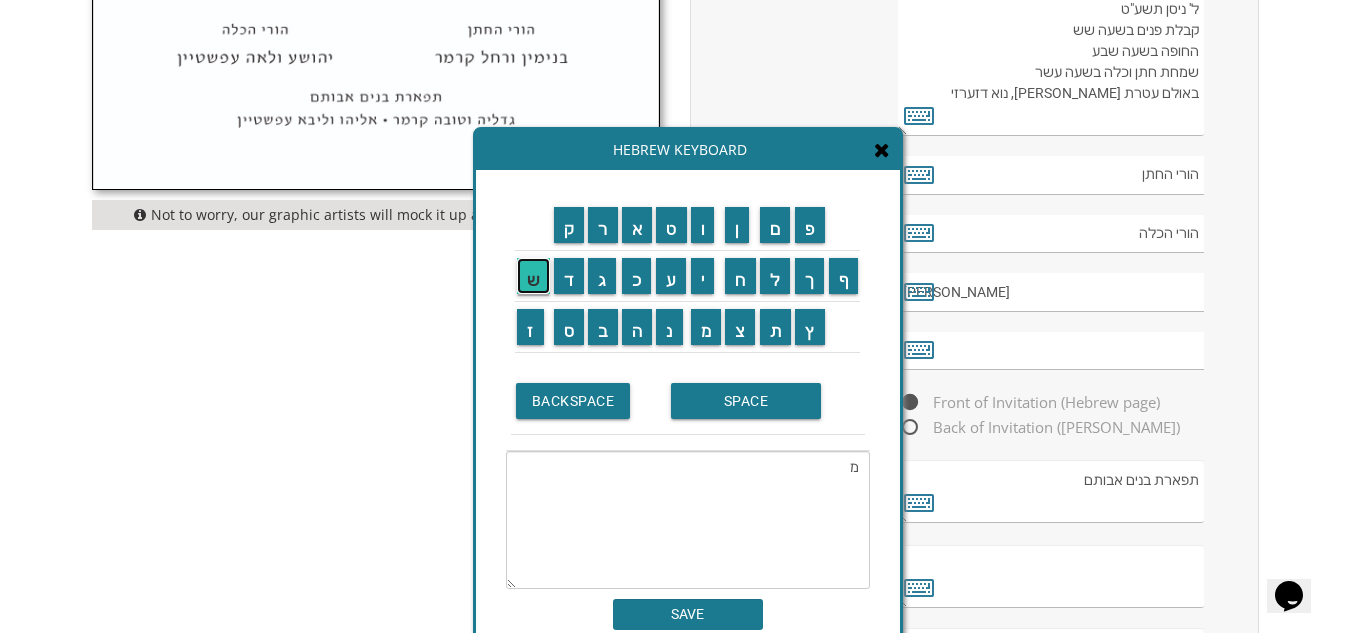 click on "ש" at bounding box center [533, 276] 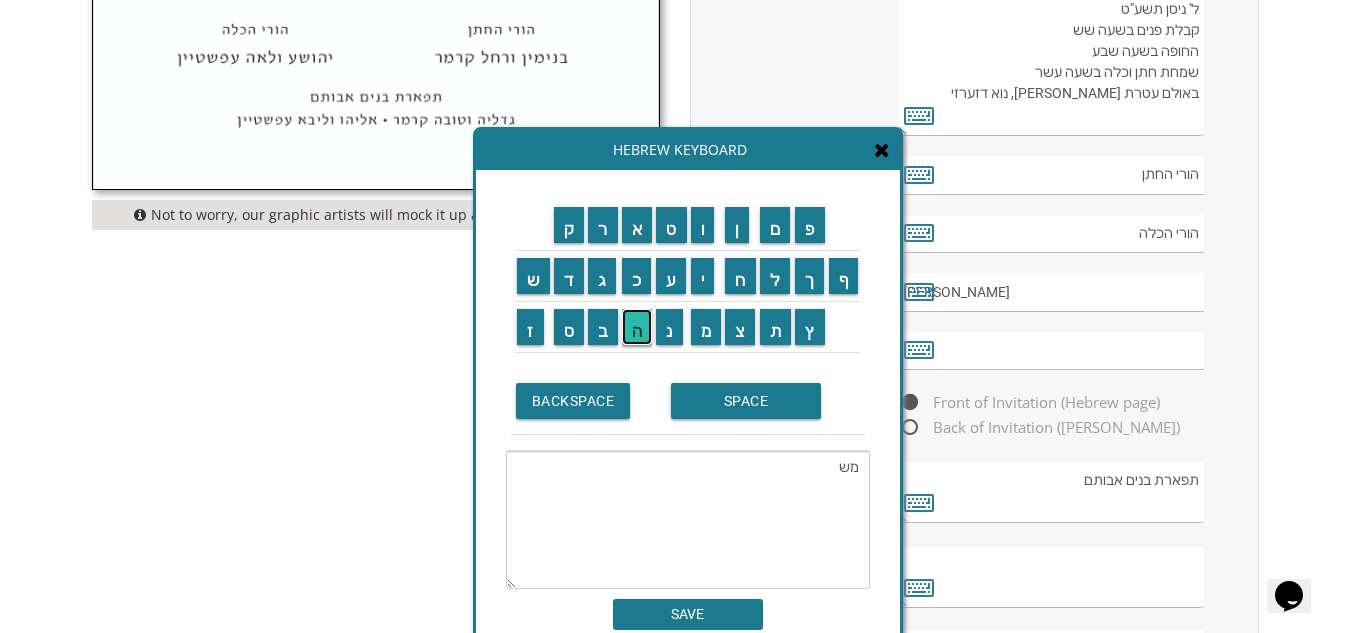 click on "ה" at bounding box center (637, 327) 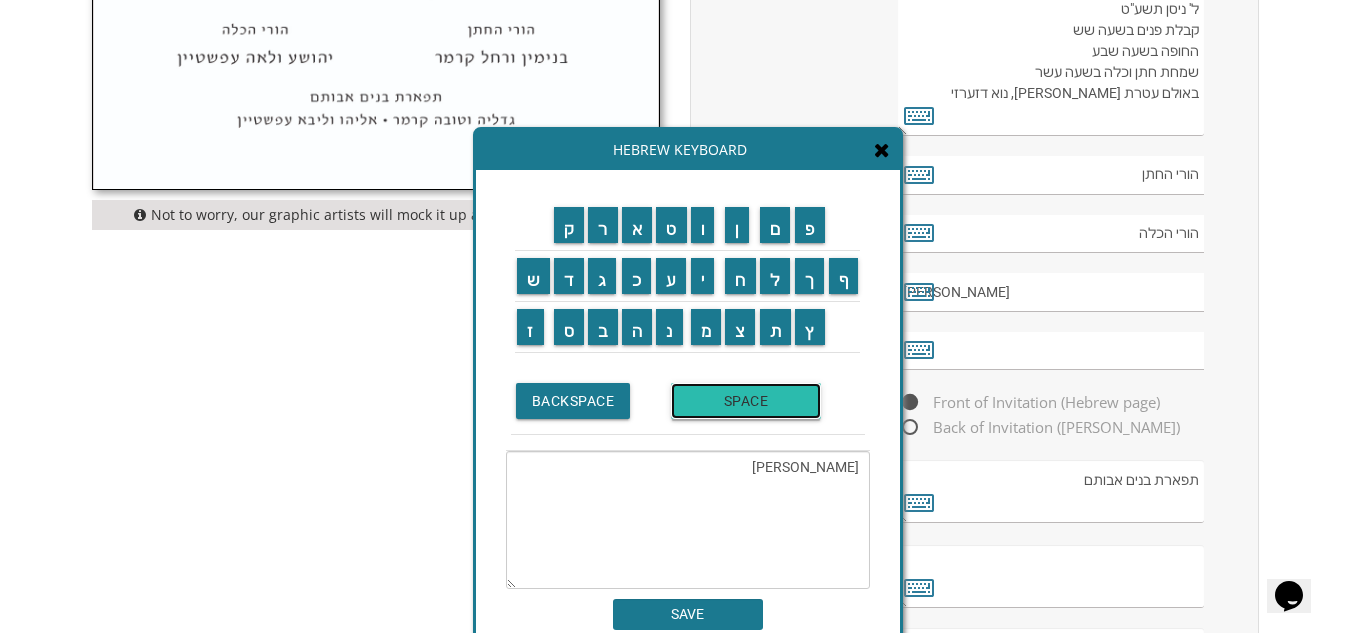 click on "SPACE" at bounding box center (746, 401) 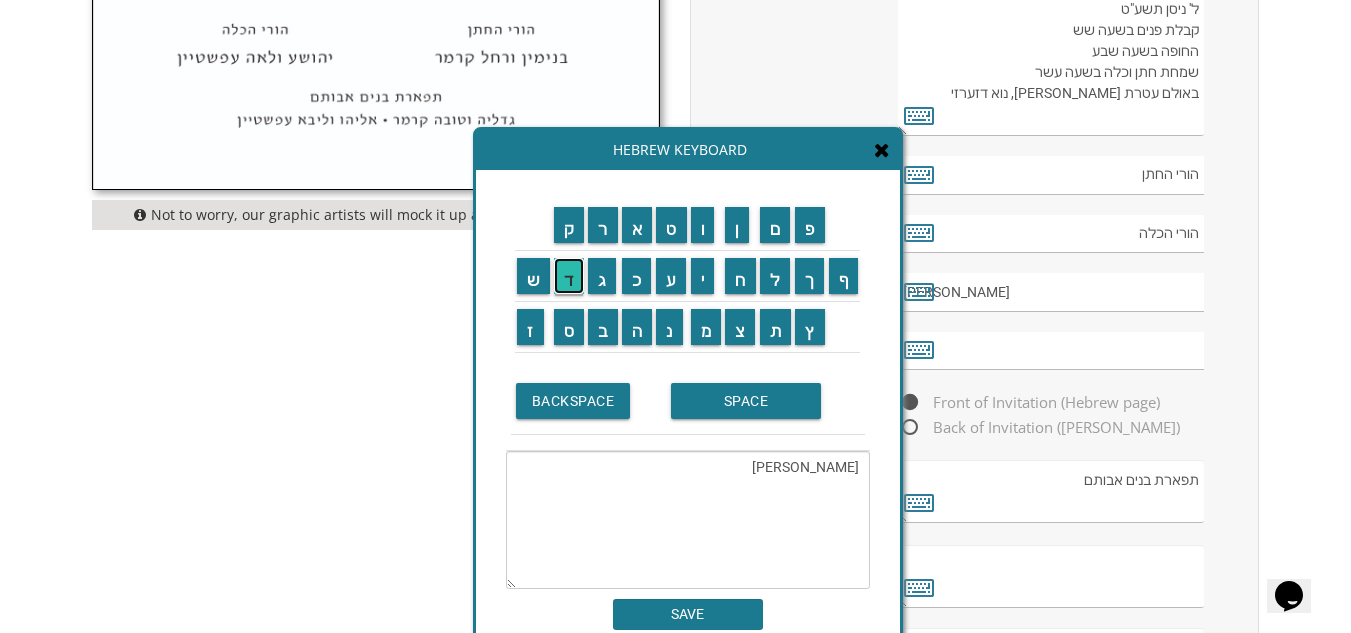click on "ד" at bounding box center [569, 276] 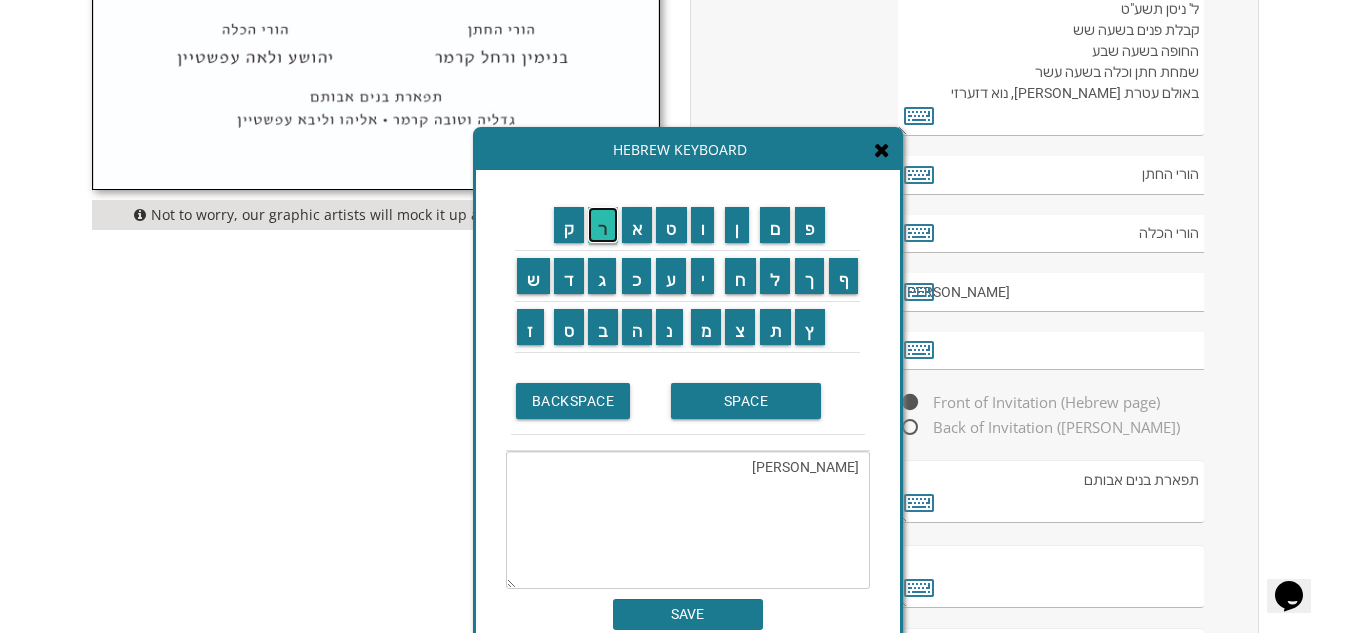 click on "ר" at bounding box center [603, 225] 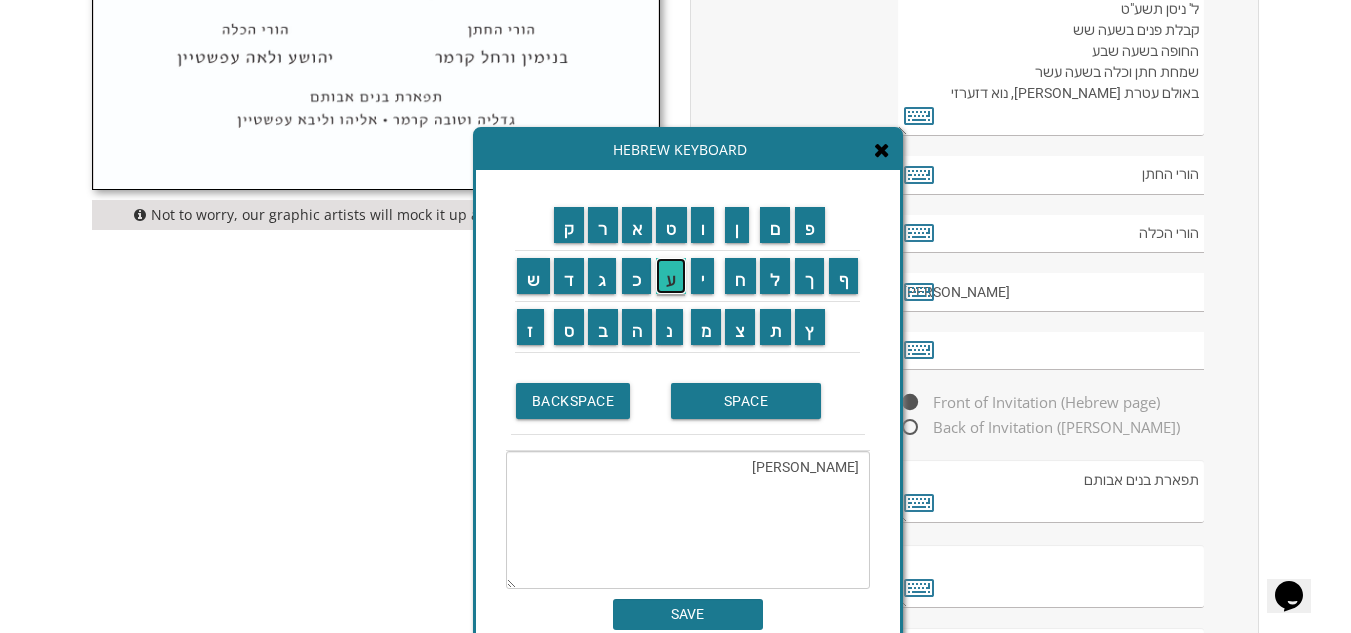 click on "ע" at bounding box center [671, 276] 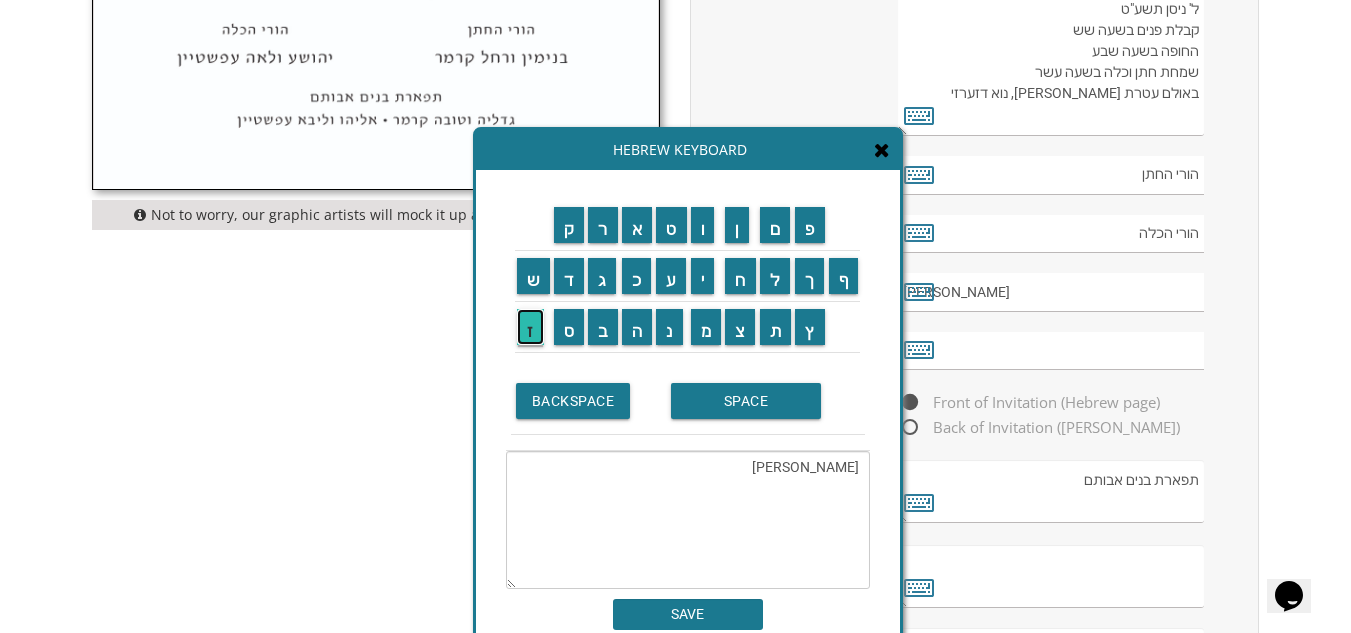 click on "ז" at bounding box center [530, 327] 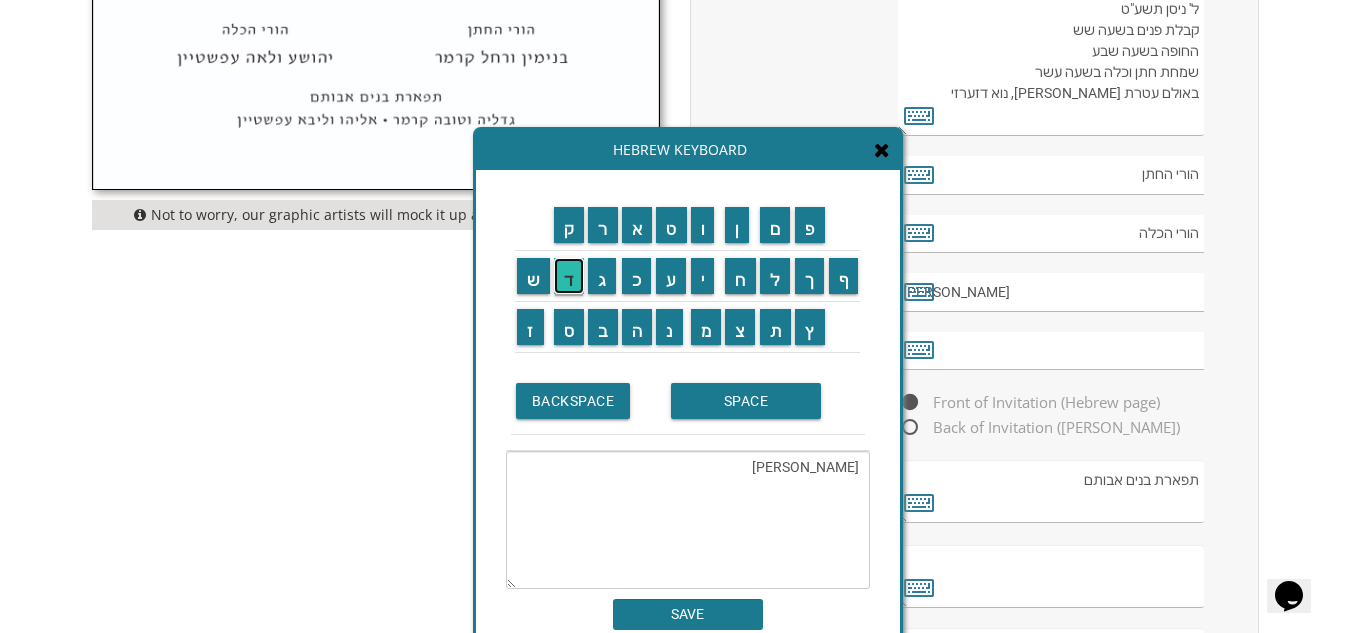 click on "ד" at bounding box center [569, 276] 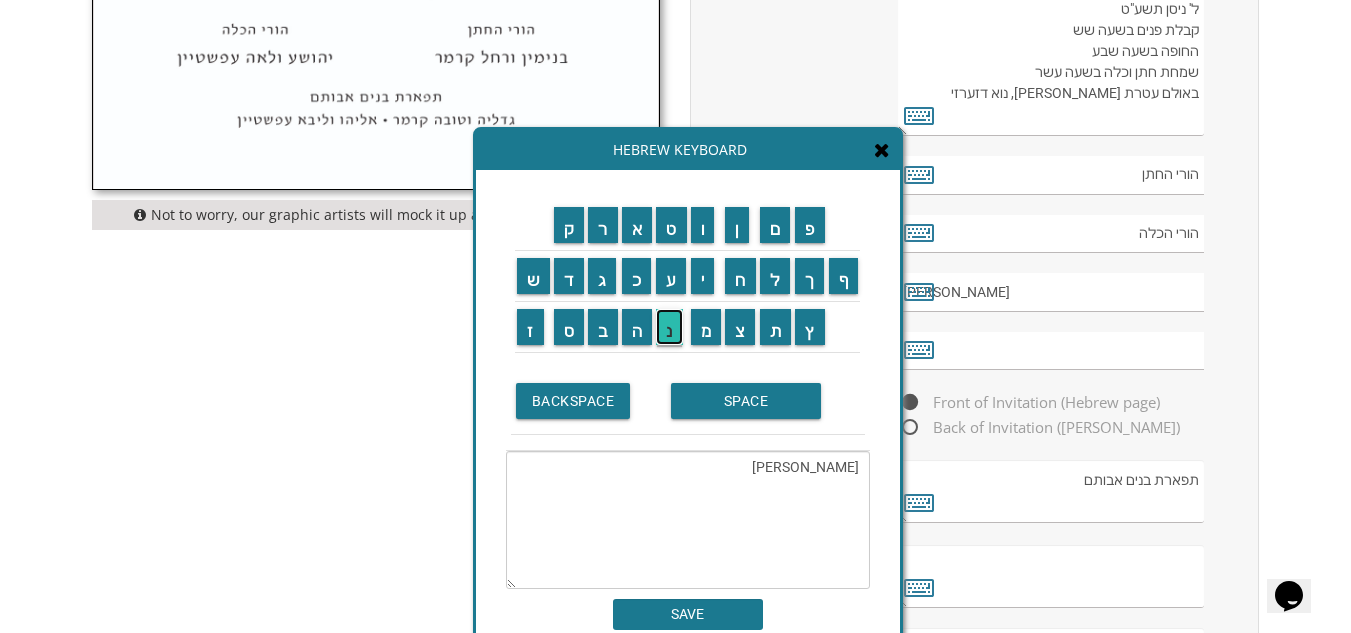 click on "נ" at bounding box center (669, 327) 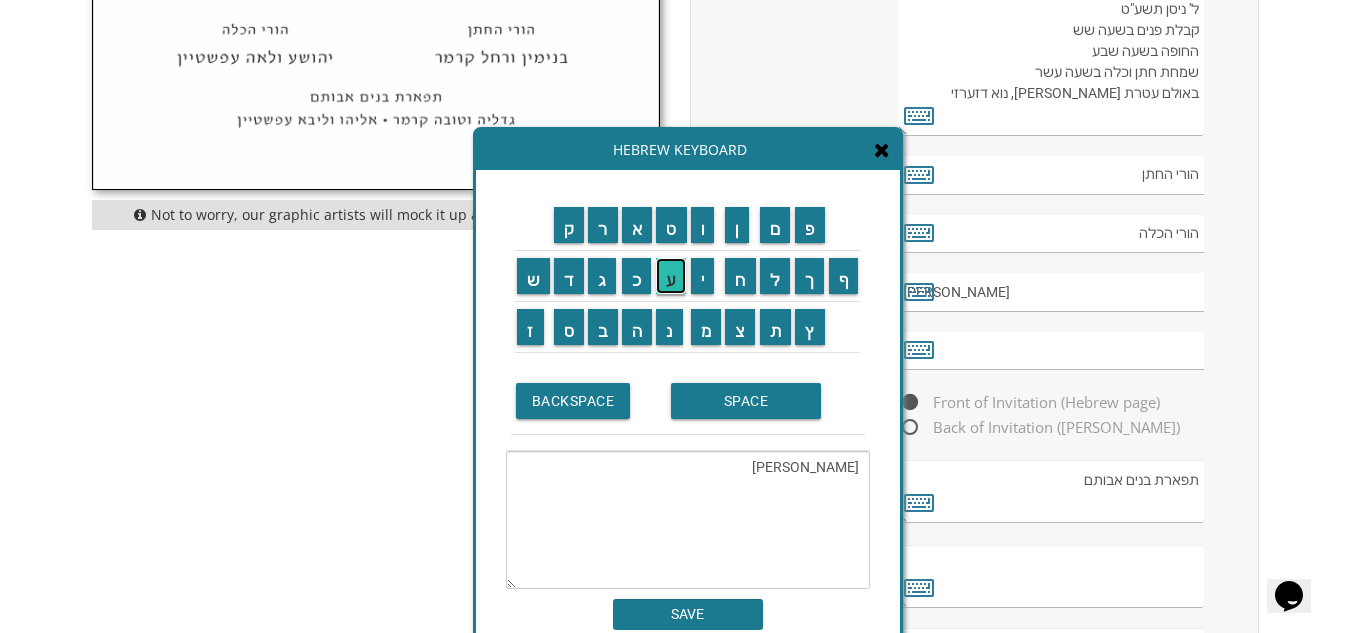 click on "ע" at bounding box center (671, 276) 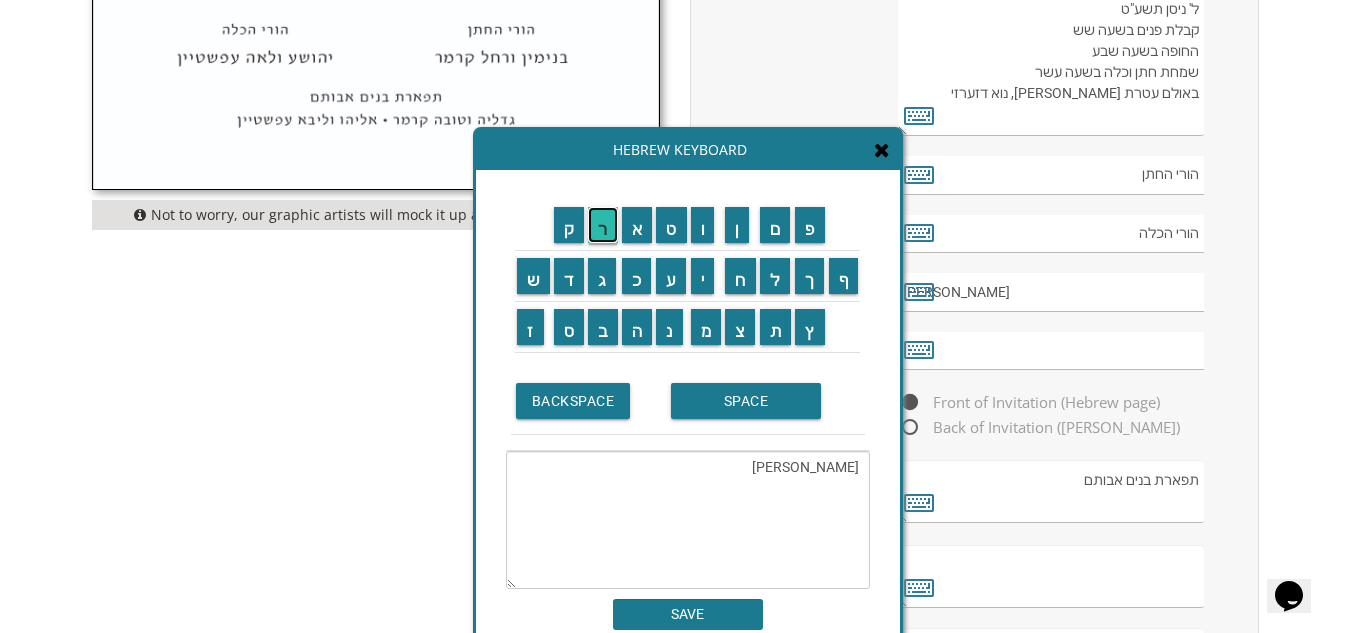 click on "ר" at bounding box center (603, 225) 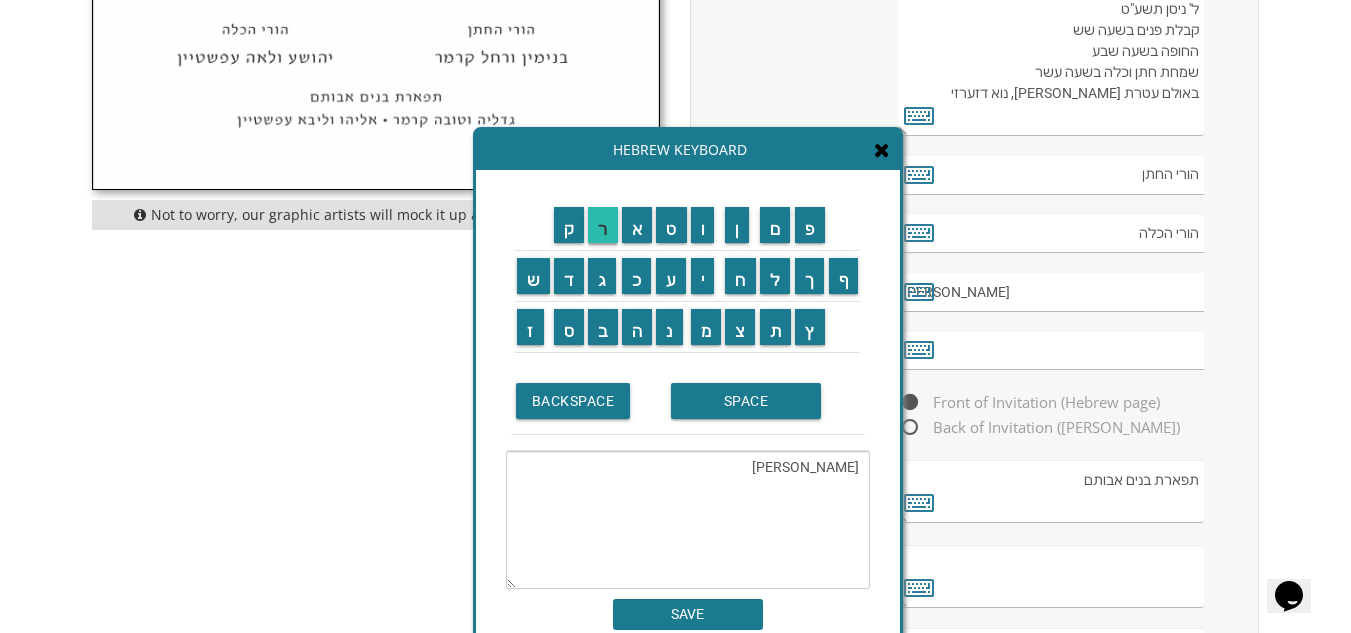 type on "משה דרעזדנער" 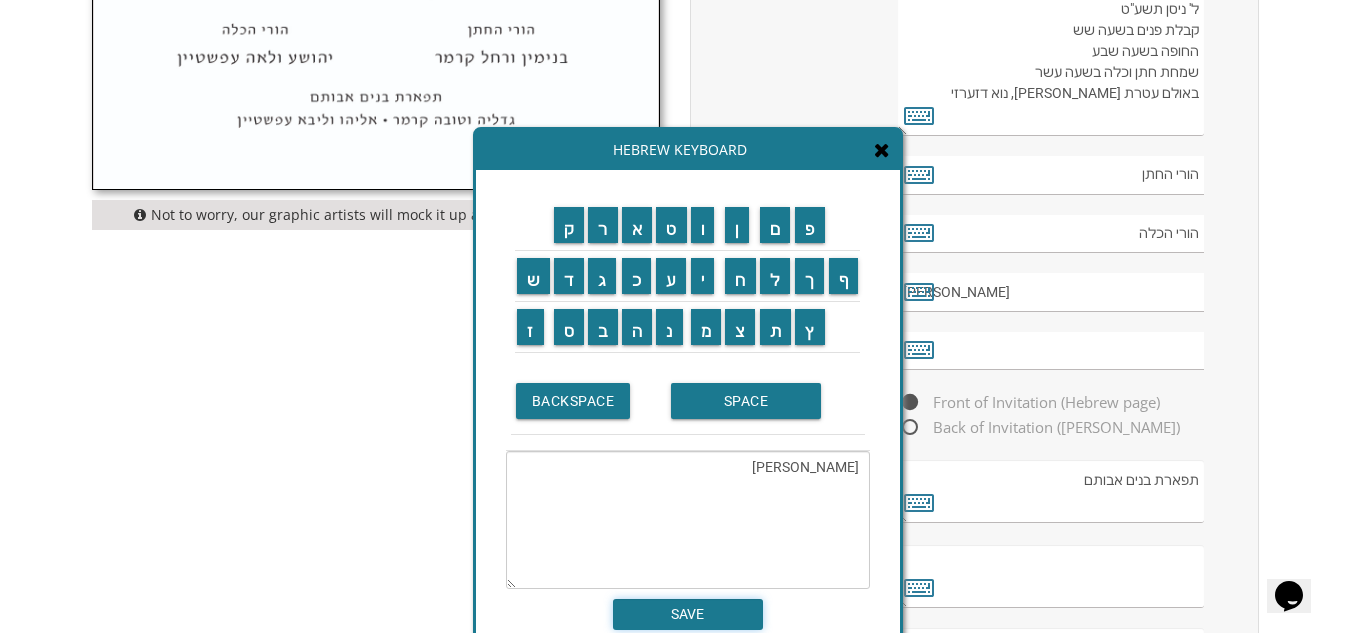 click on "SAVE" at bounding box center (688, 614) 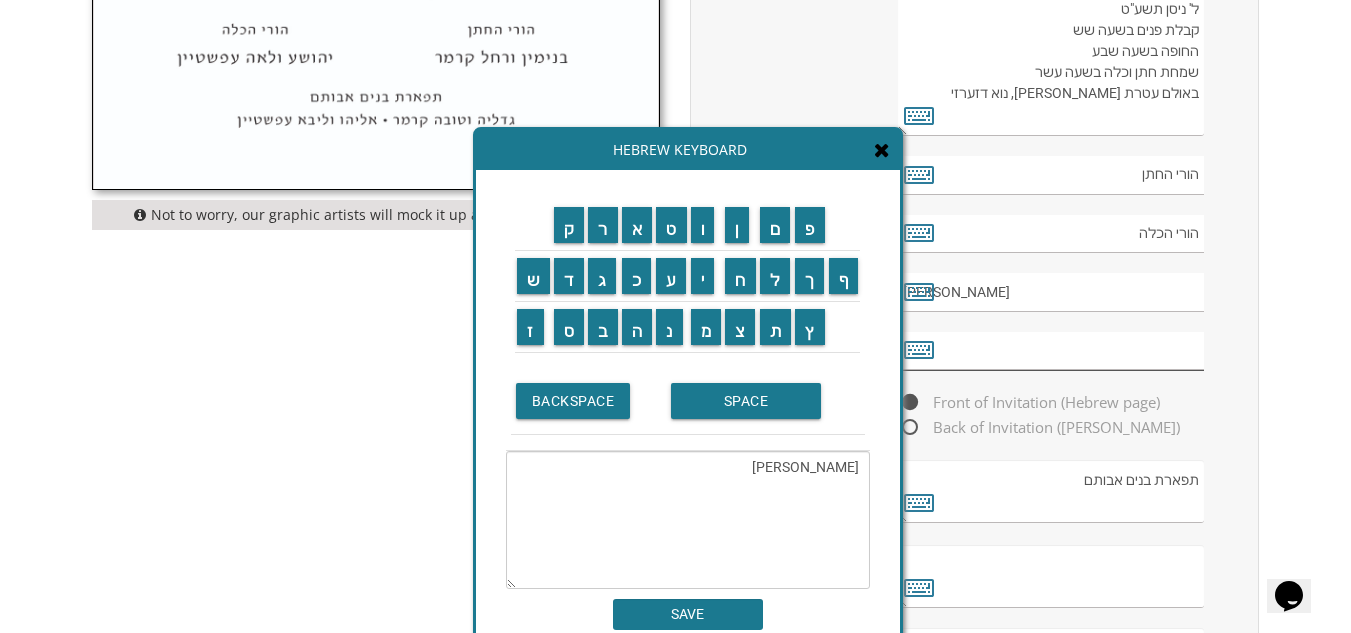 type on "משה דרעזדנער" 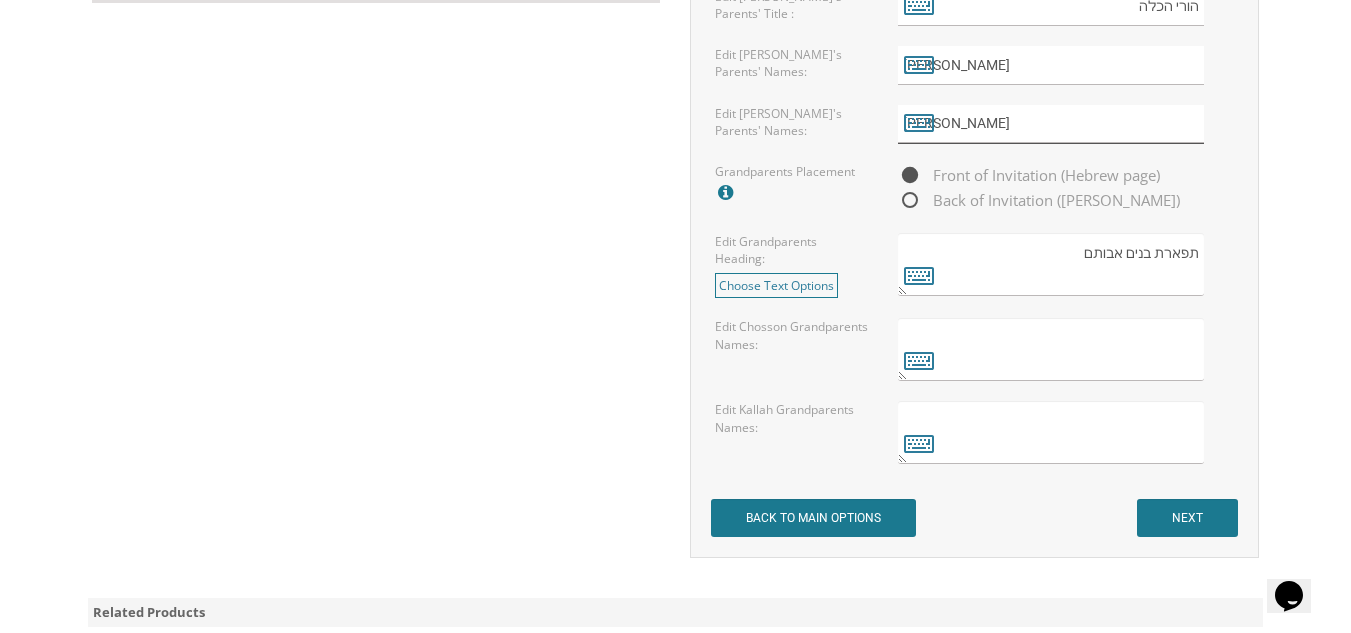 scroll, scrollTop: 1685, scrollLeft: 0, axis: vertical 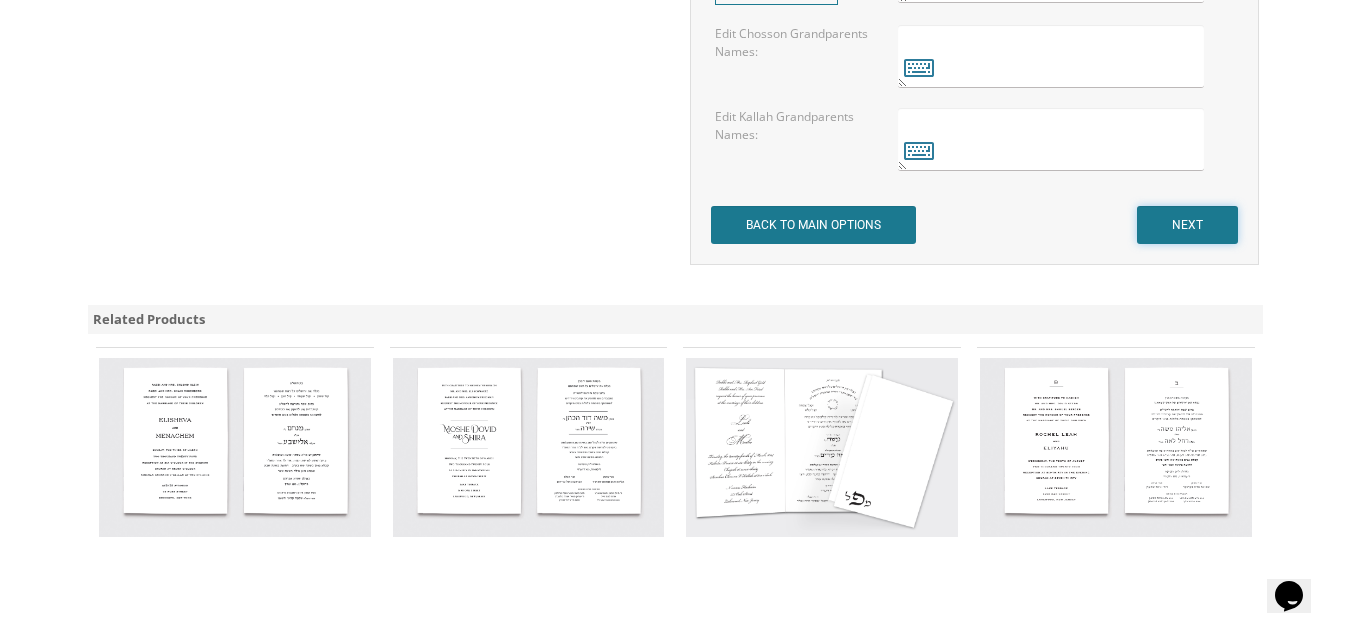 click on "NEXT" at bounding box center [1187, 225] 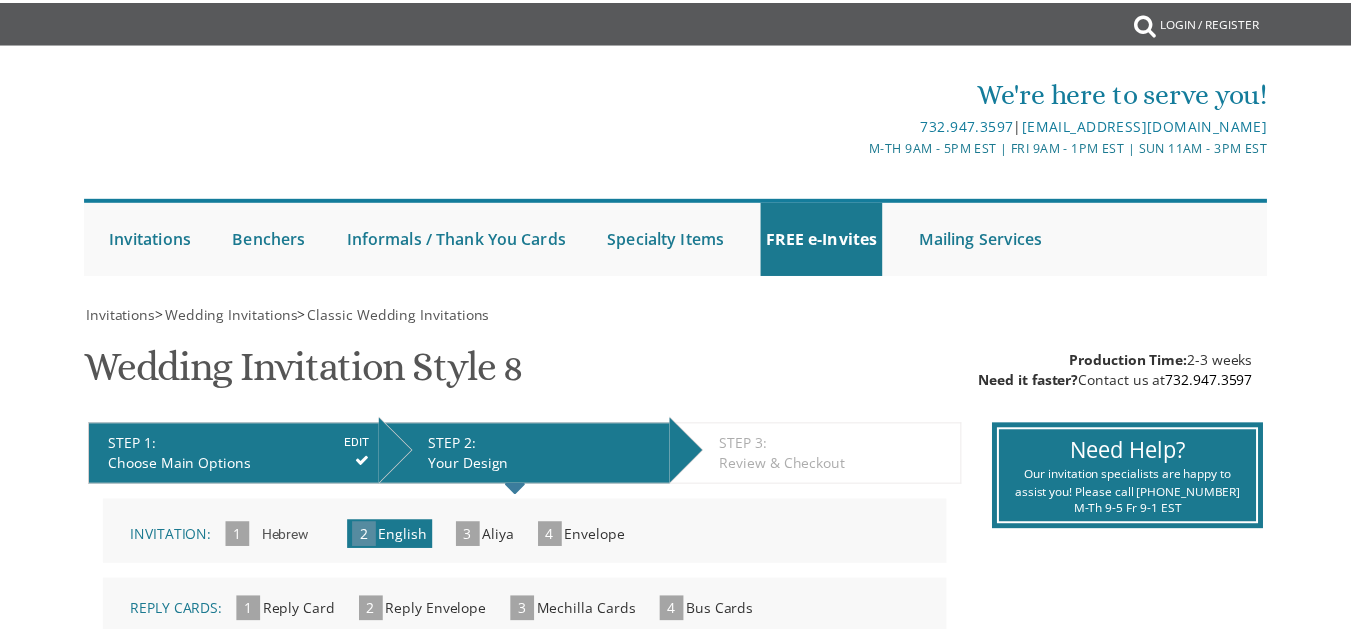 scroll, scrollTop: 0, scrollLeft: 0, axis: both 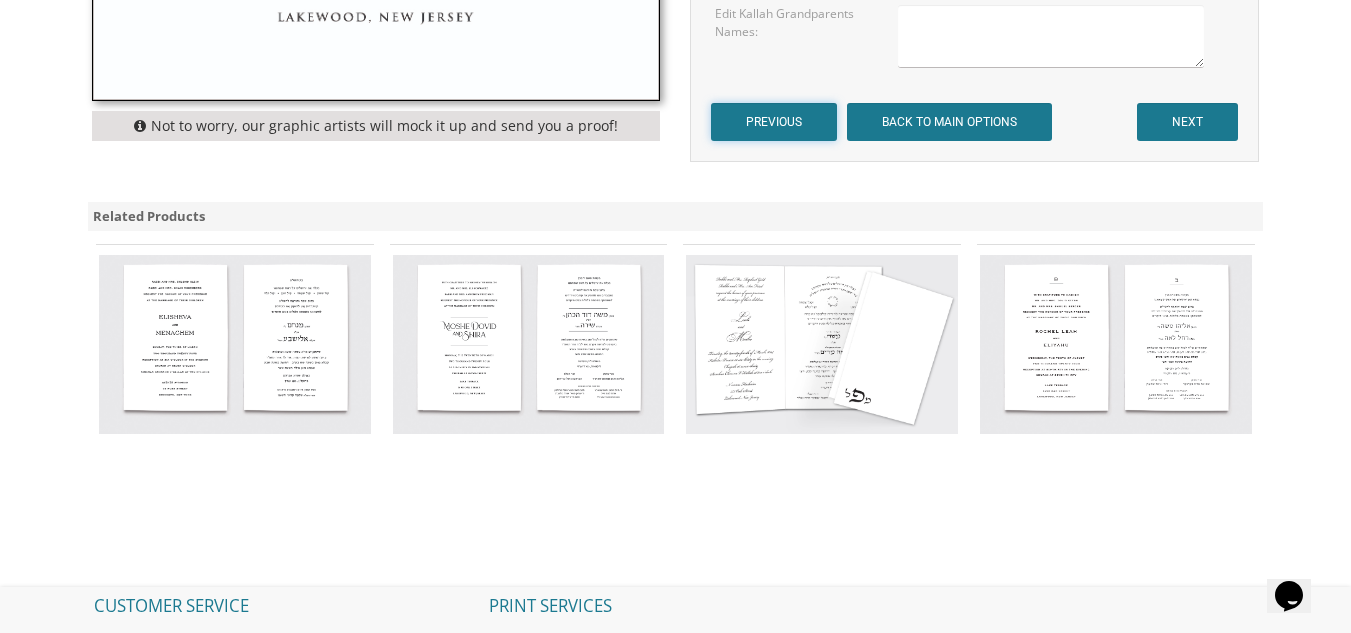 click on "PREVIOUS" at bounding box center (774, 122) 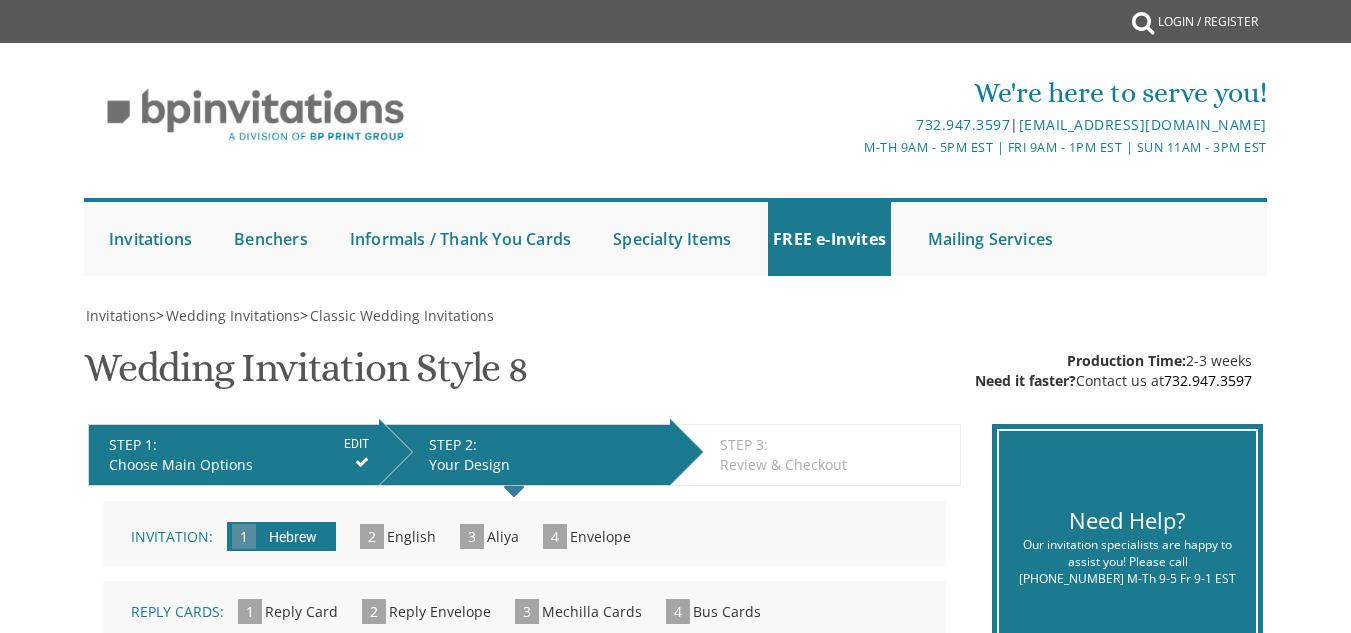 scroll, scrollTop: 0, scrollLeft: 0, axis: both 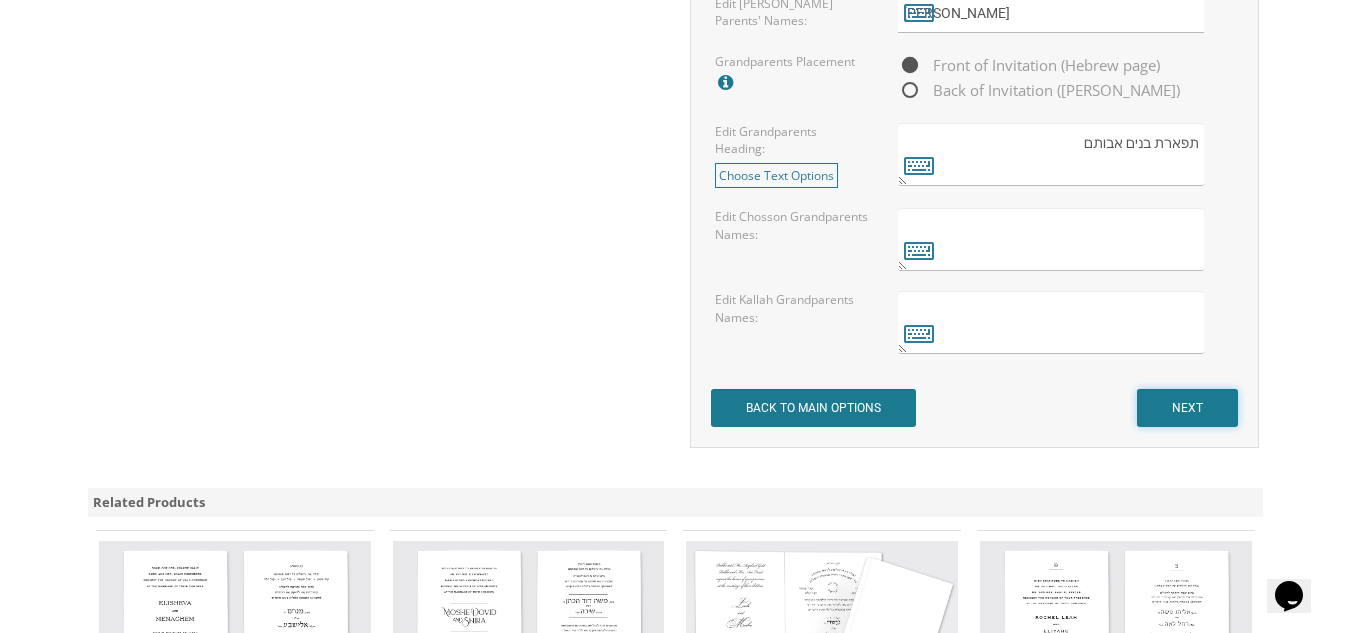 click on "NEXT" 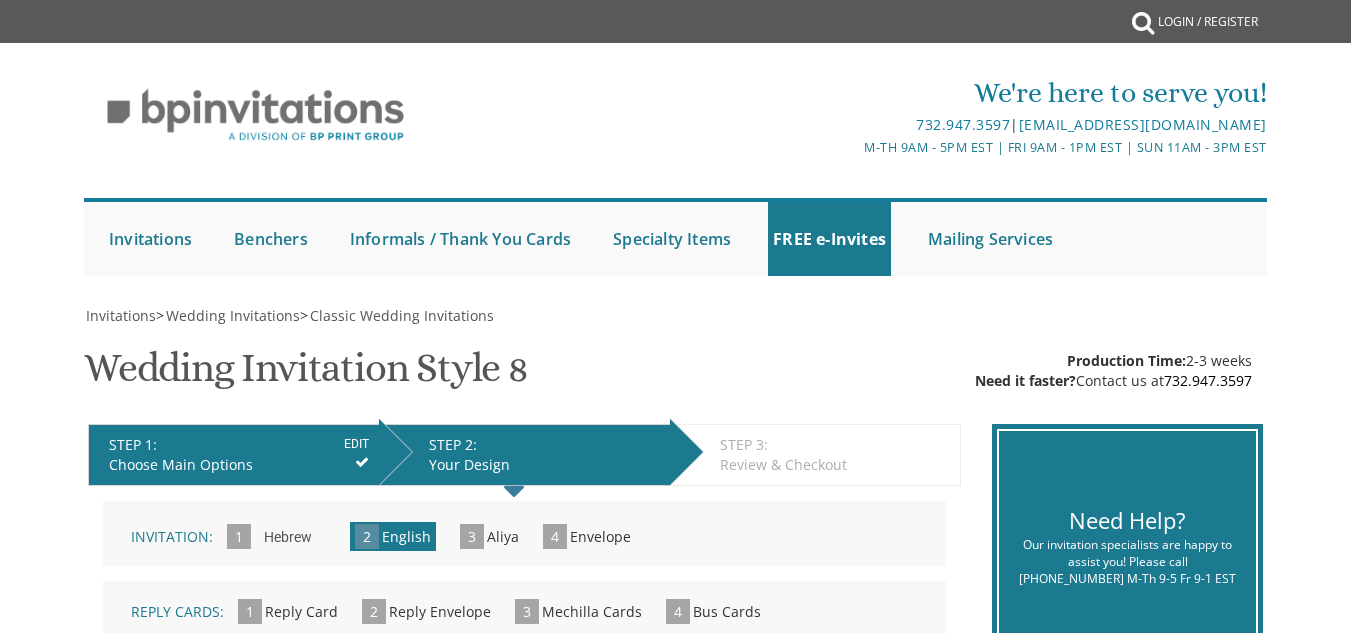 scroll, scrollTop: 0, scrollLeft: 0, axis: both 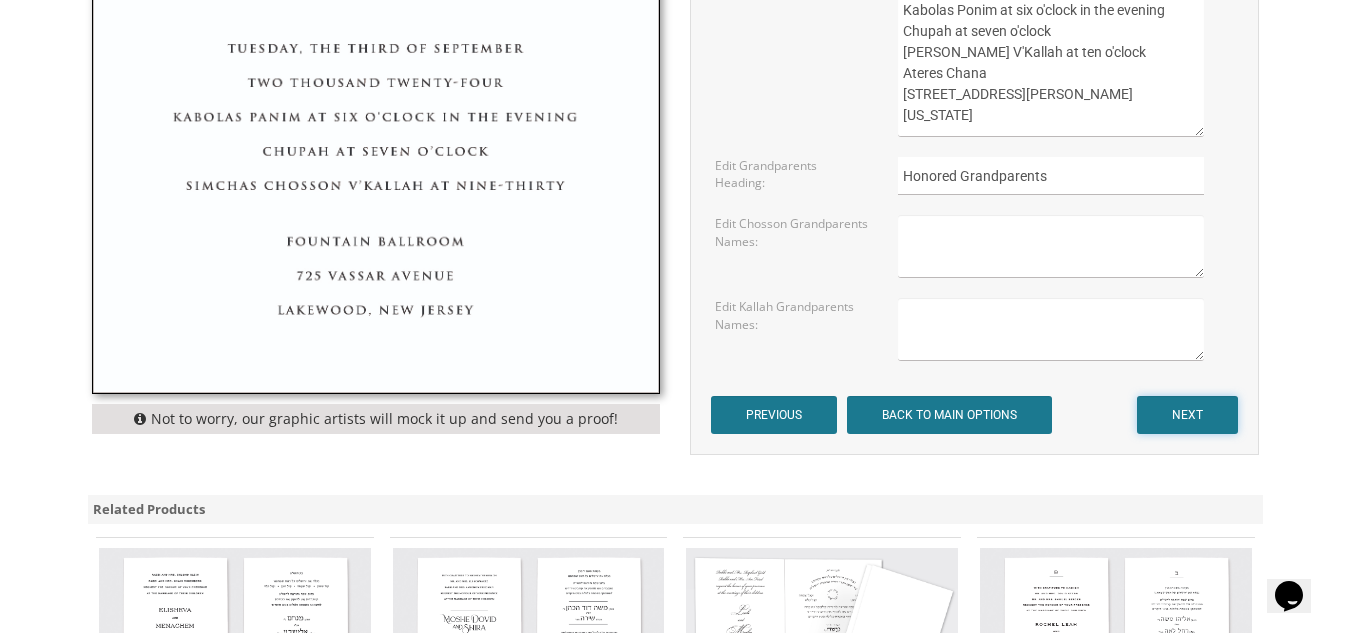 click on "NEXT" at bounding box center (1187, 415) 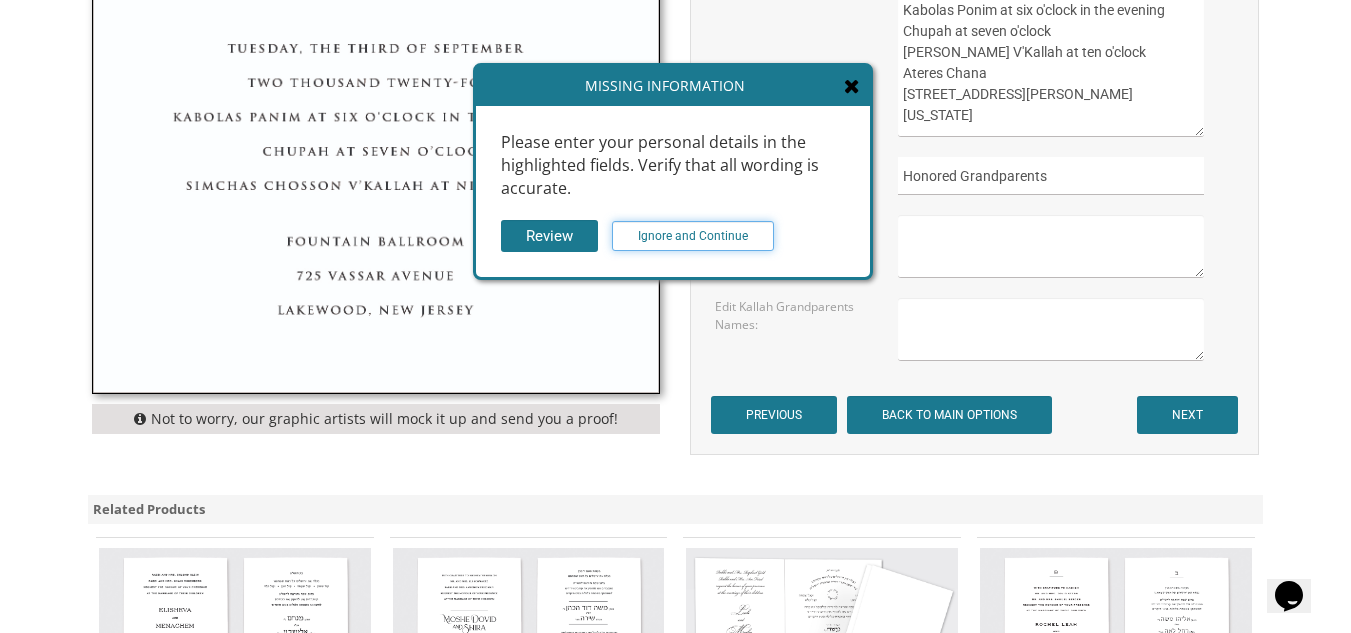 click on "Ignore and Continue" at bounding box center [693, 236] 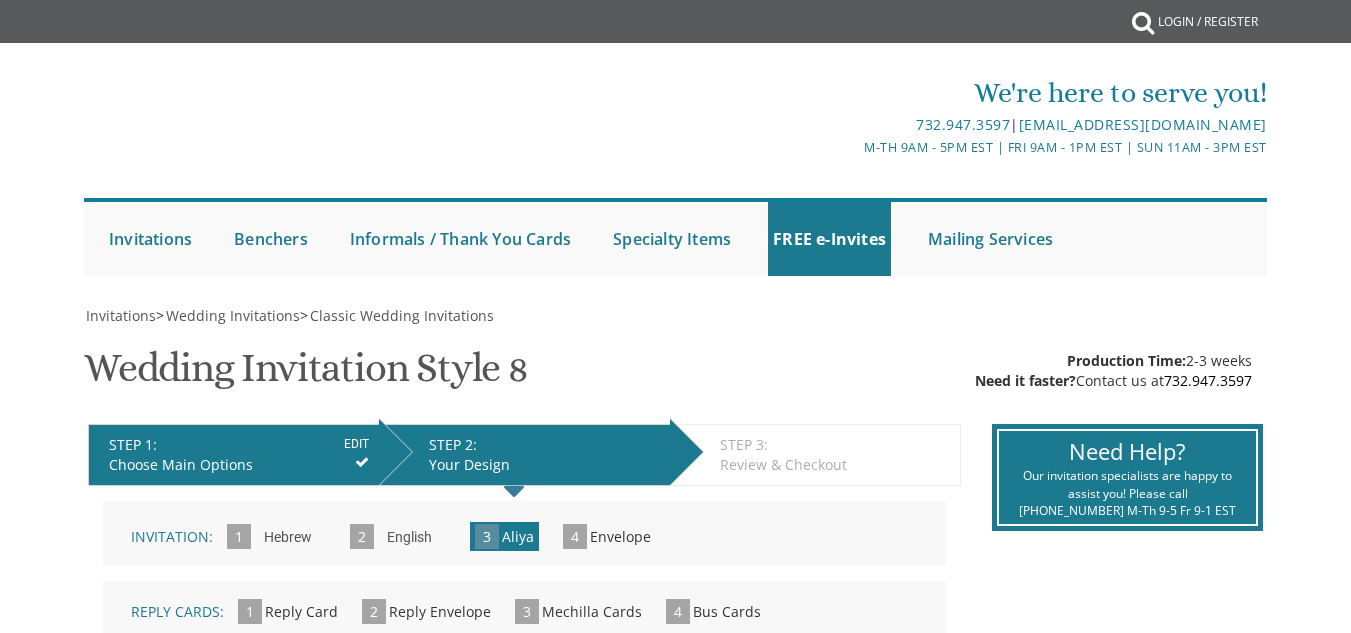 scroll, scrollTop: 0, scrollLeft: 0, axis: both 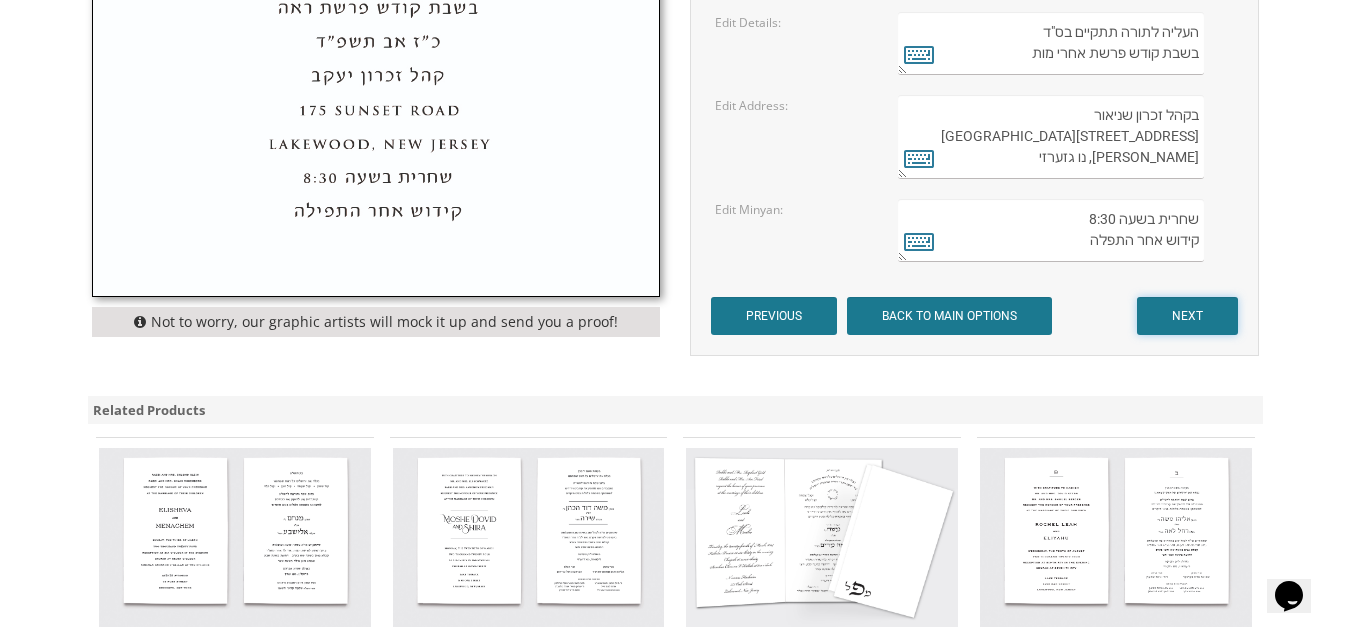click on "NEXT" at bounding box center [1187, 316] 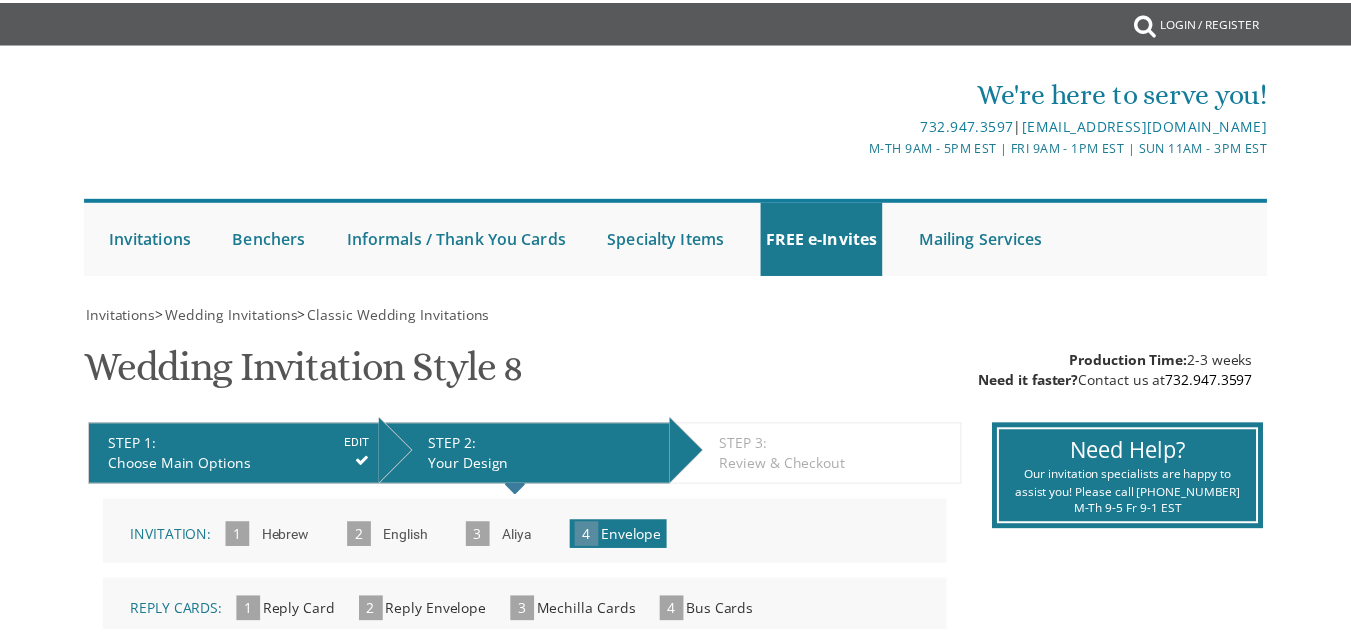 scroll, scrollTop: 0, scrollLeft: 0, axis: both 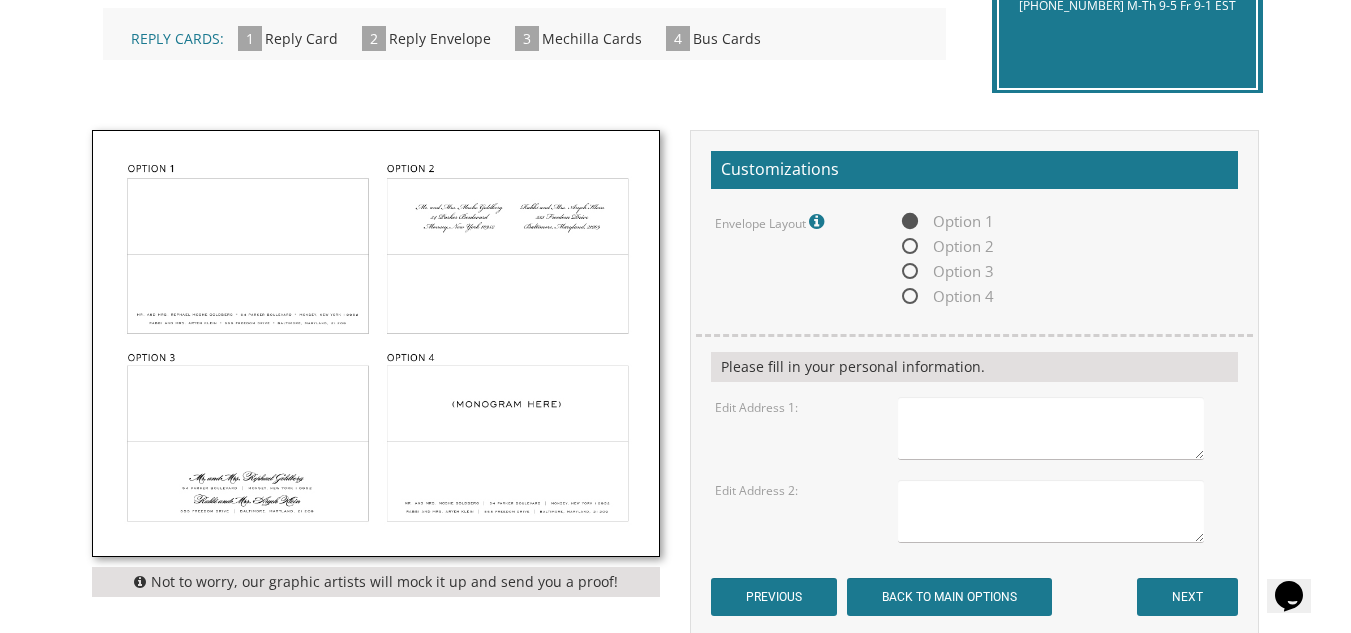 click at bounding box center (376, 343) 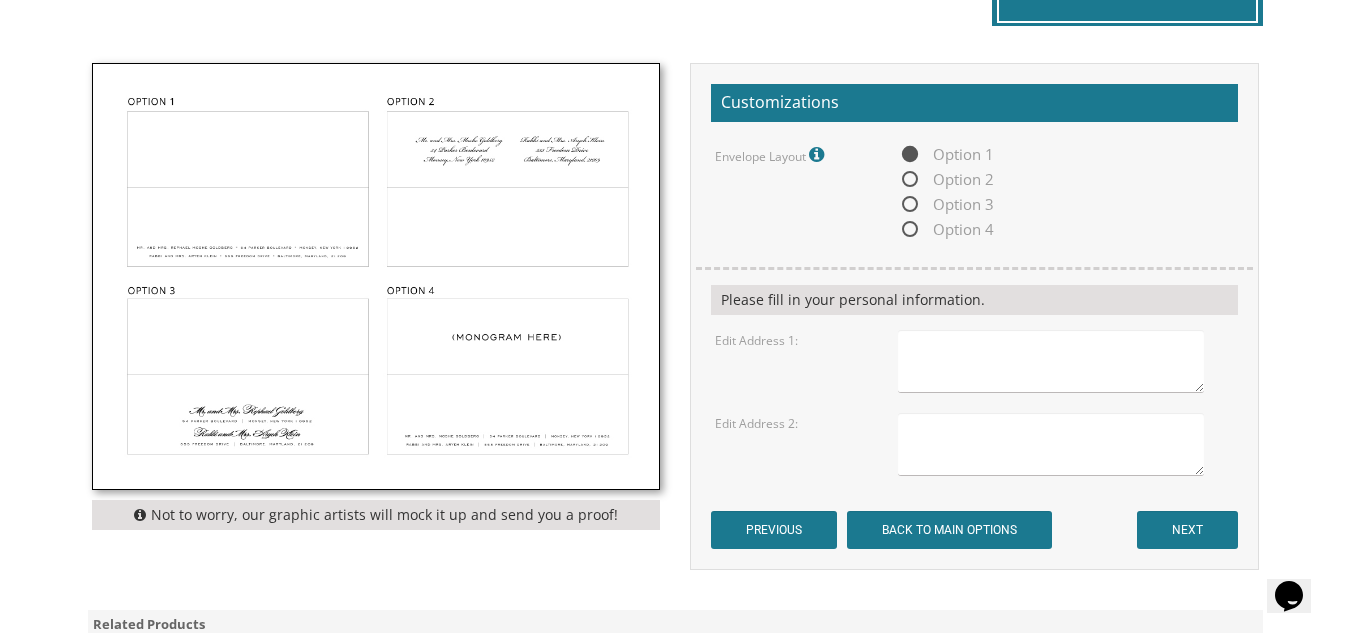 scroll, scrollTop: 693, scrollLeft: 0, axis: vertical 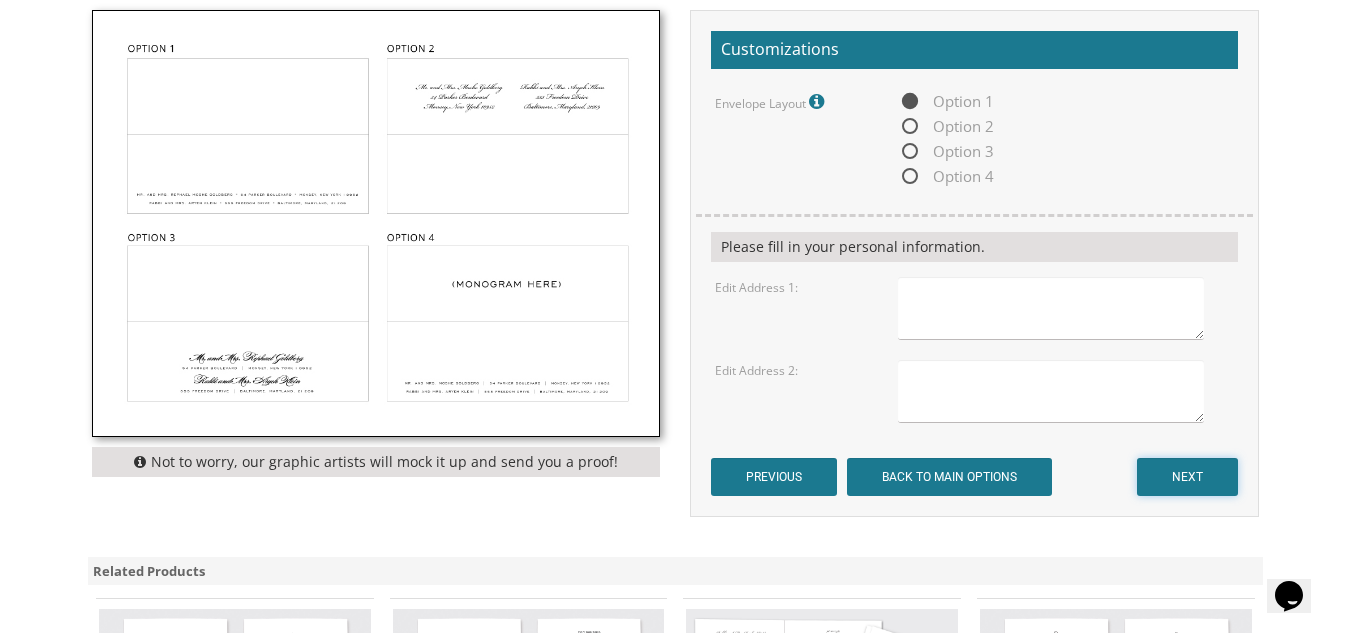 click on "NEXT" at bounding box center [1187, 477] 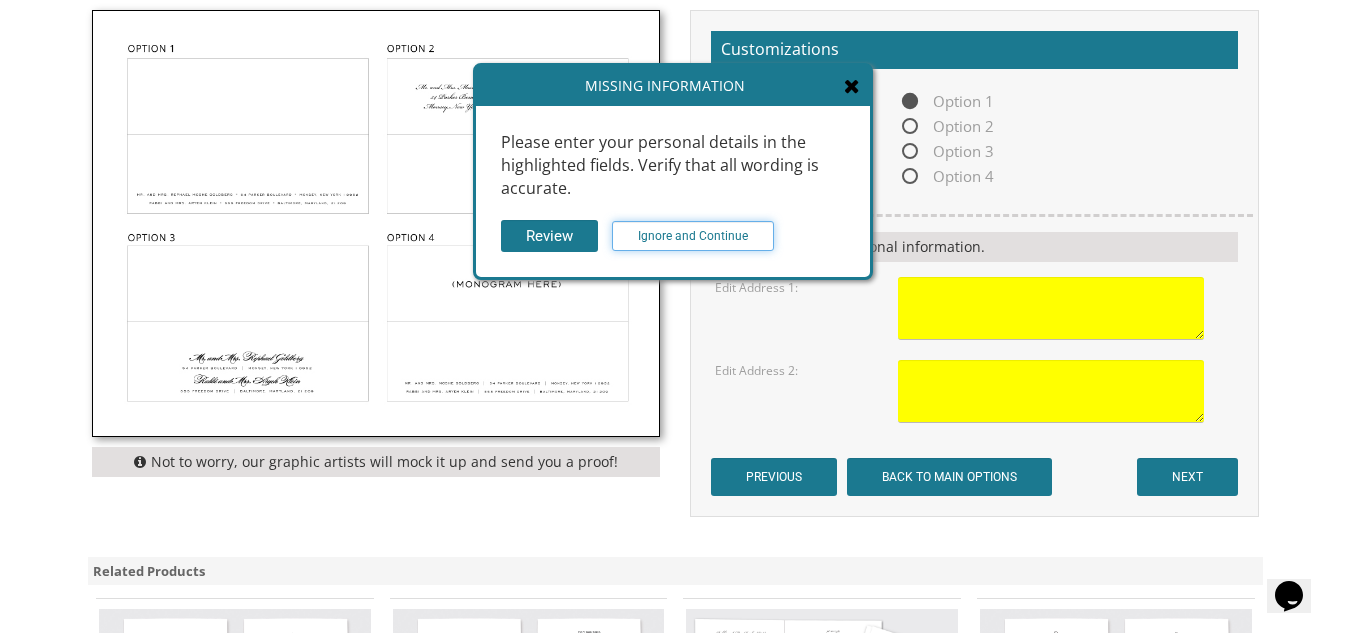 click on "Ignore and Continue" at bounding box center [693, 236] 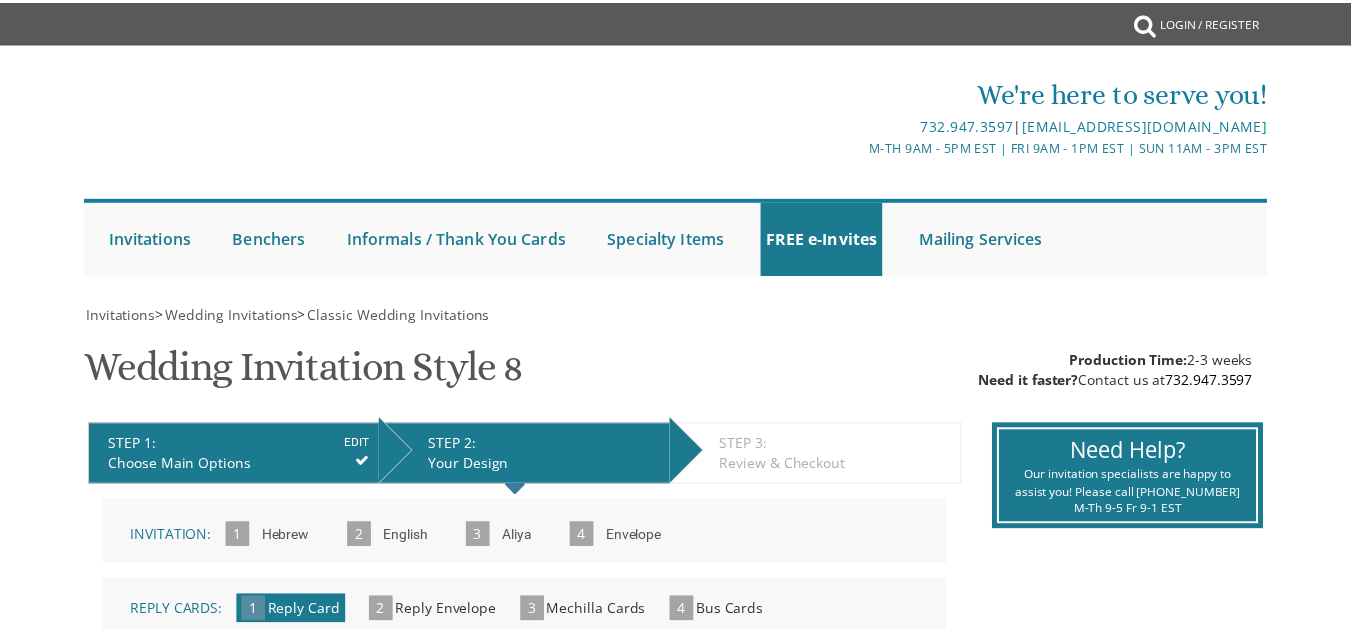 scroll, scrollTop: 0, scrollLeft: 0, axis: both 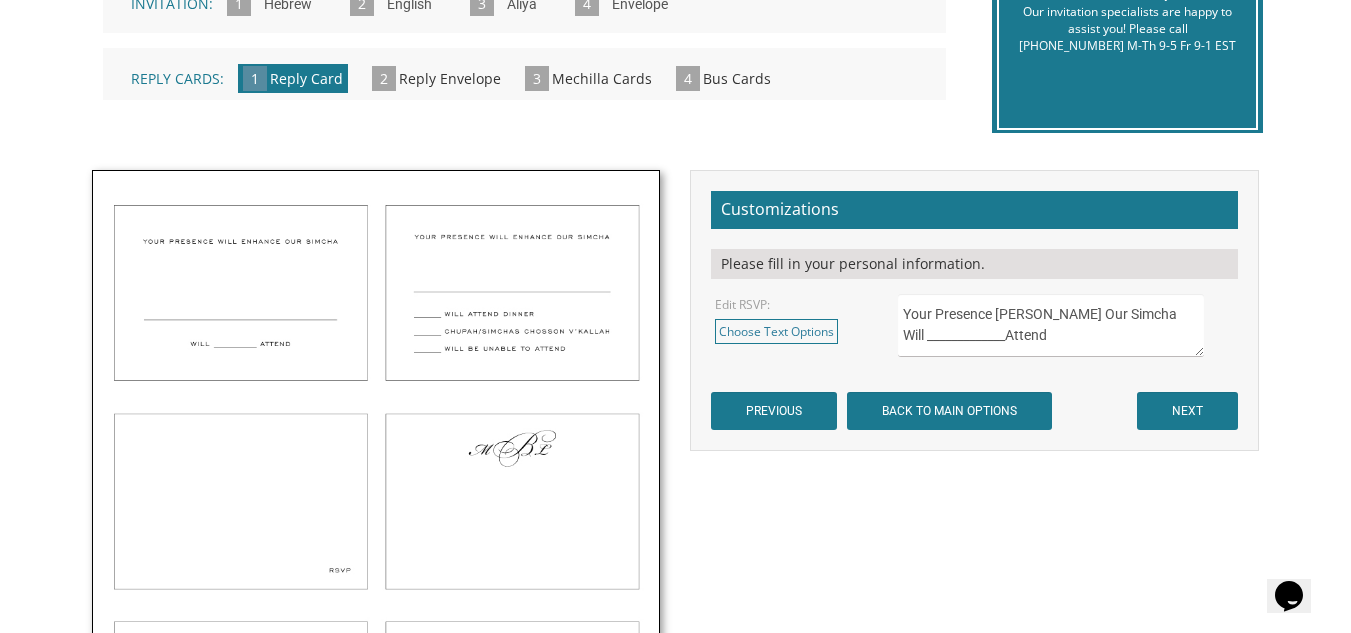 click at bounding box center (376, 492) 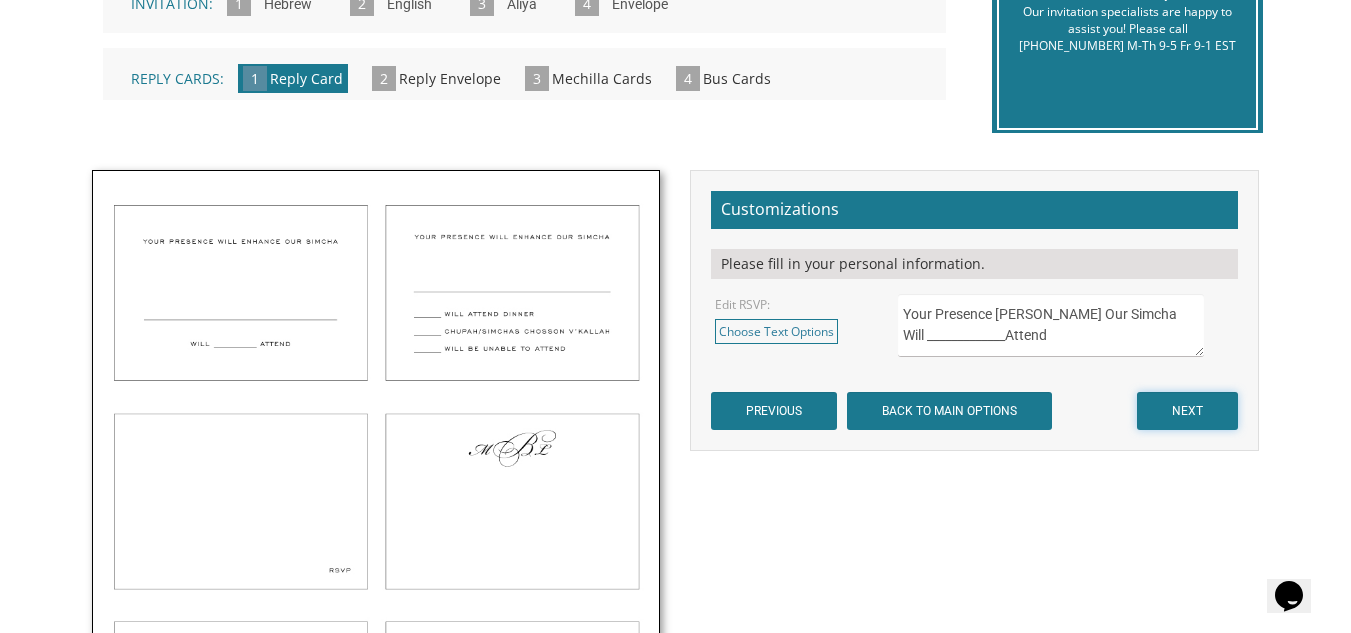 click on "NEXT" at bounding box center (1187, 411) 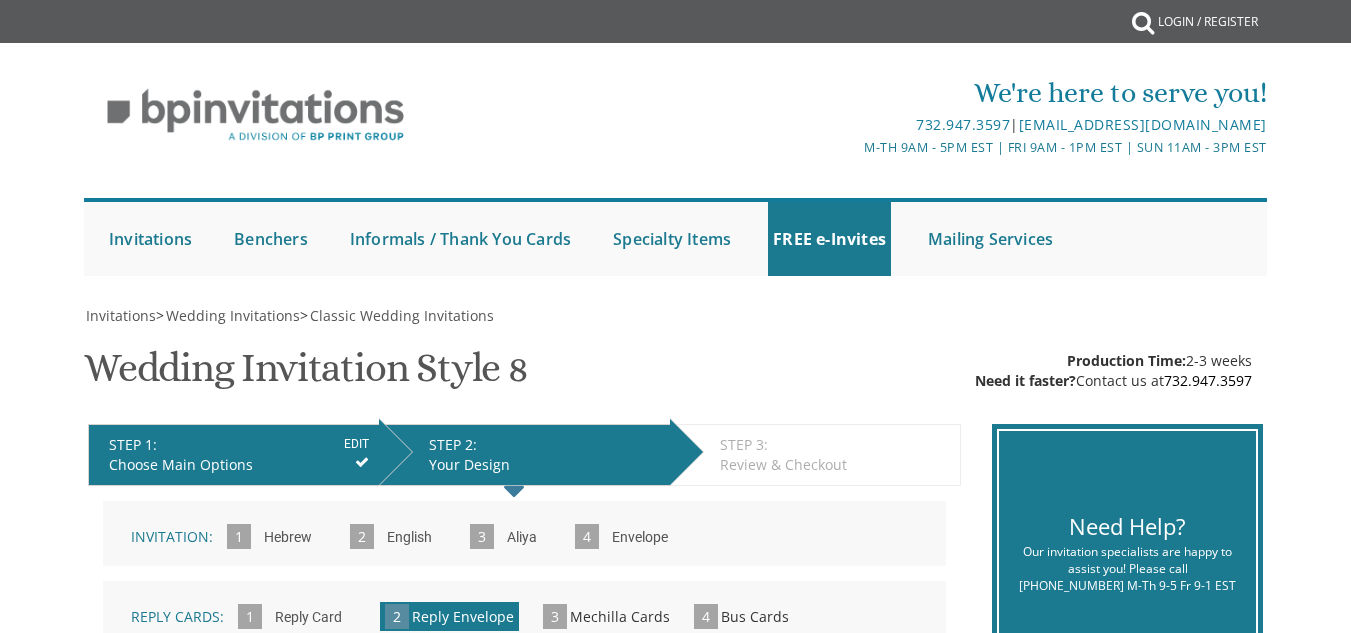 scroll, scrollTop: 0, scrollLeft: 0, axis: both 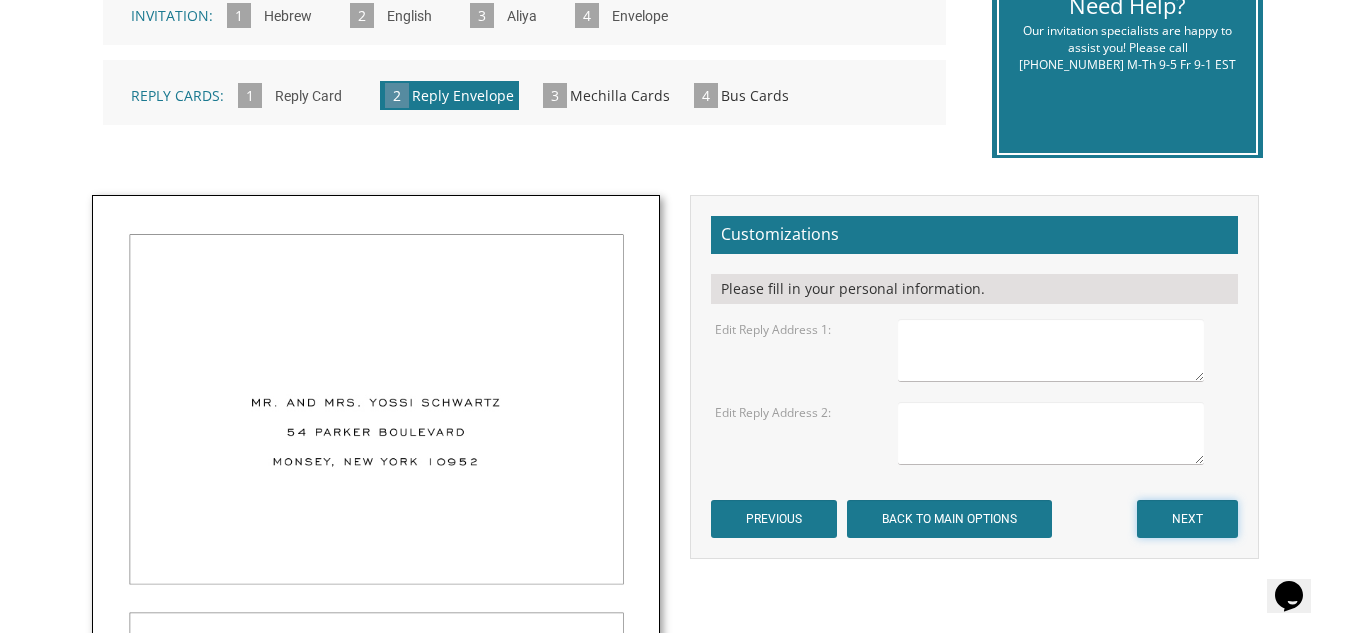 click on "NEXT" at bounding box center (1187, 519) 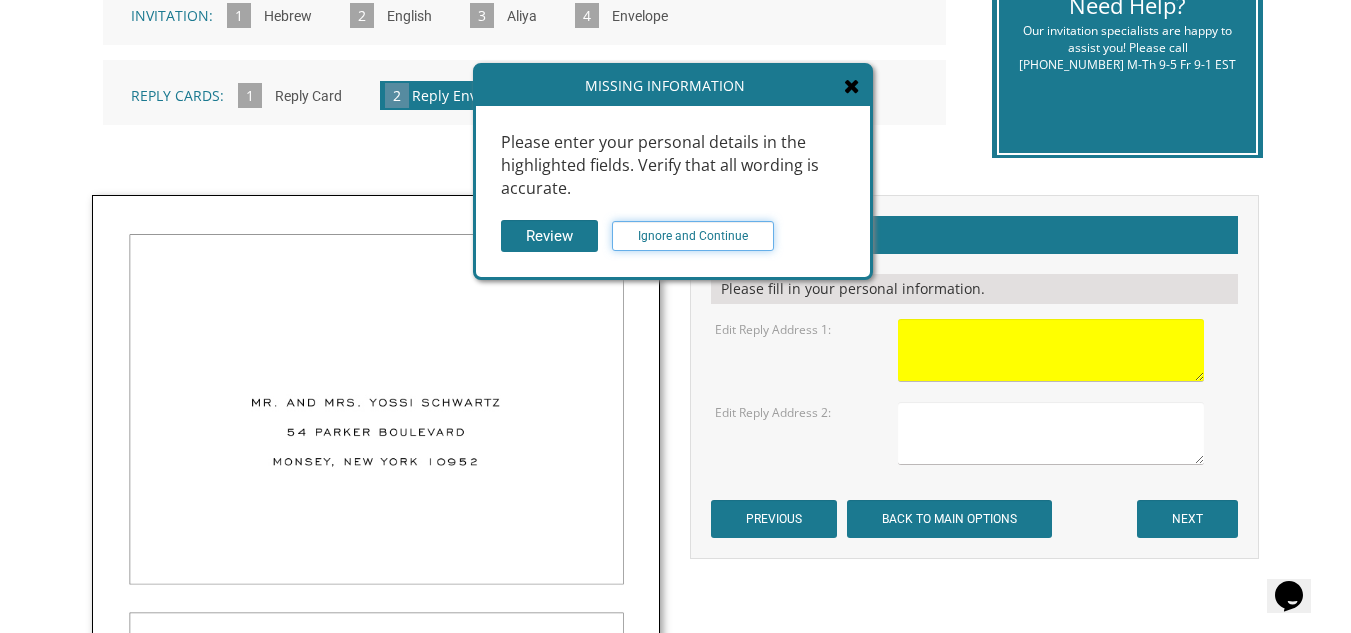 click on "Ignore and Continue" at bounding box center (693, 236) 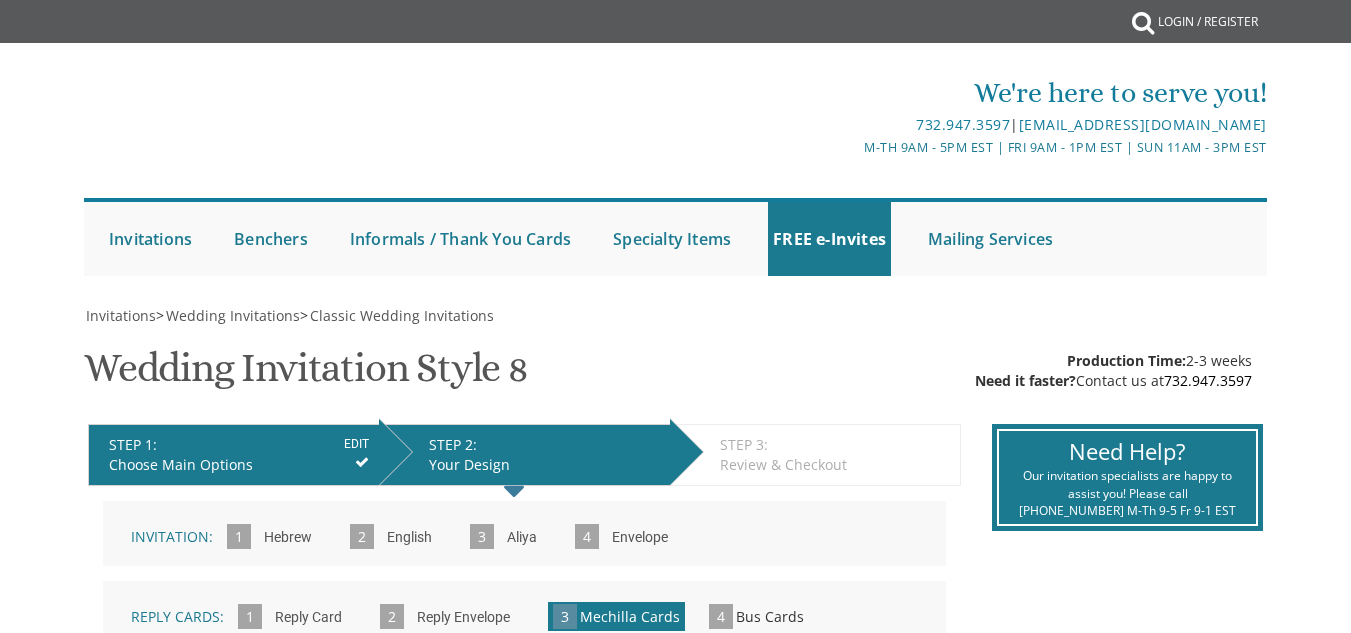 scroll, scrollTop: 0, scrollLeft: 0, axis: both 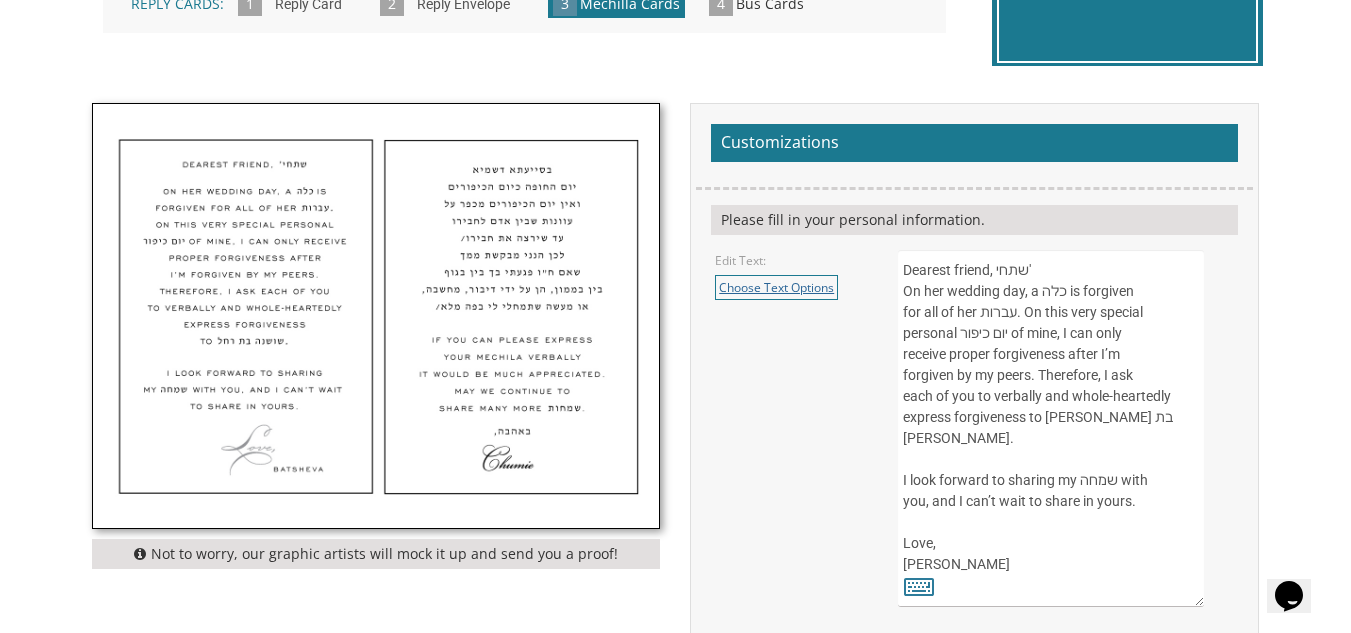 click on "Choose Text Options" at bounding box center (776, 287) 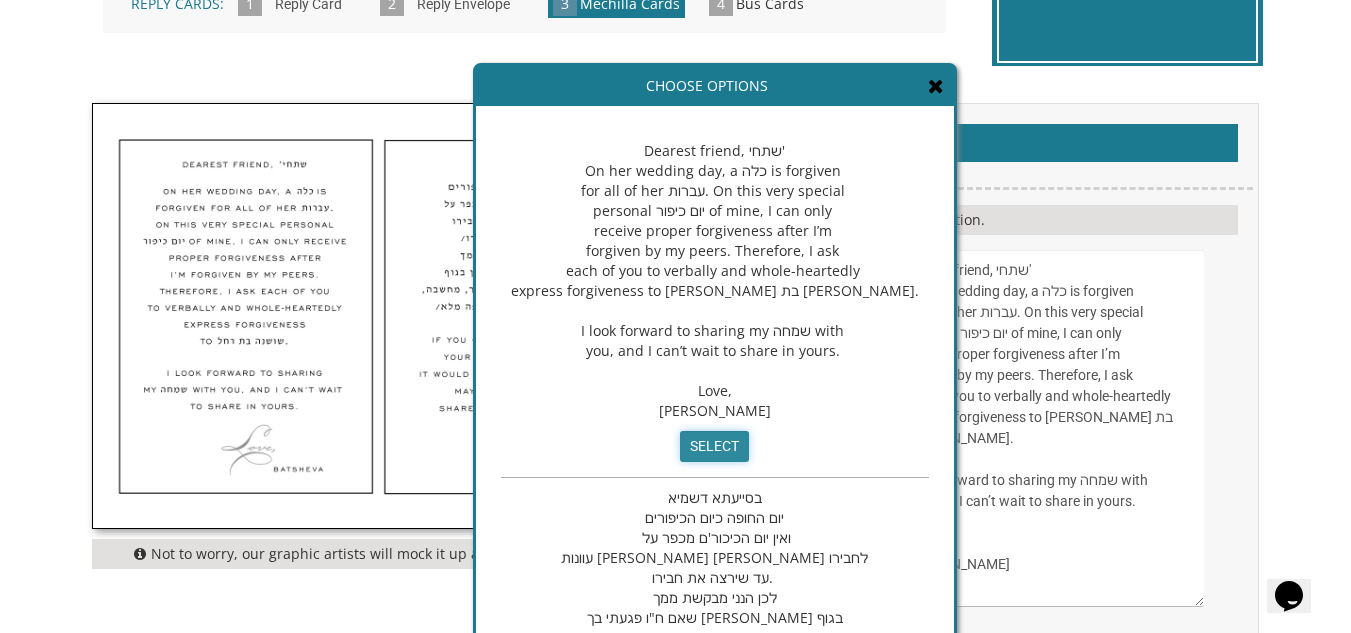 click on "select" at bounding box center (714, 446) 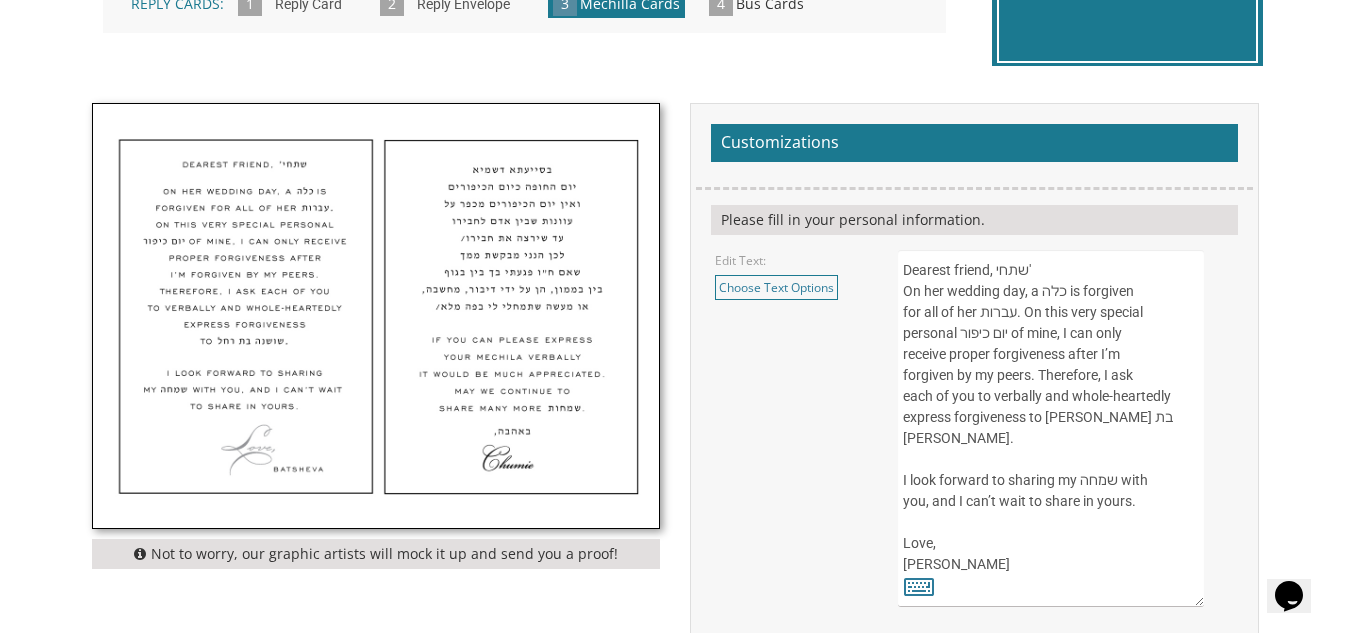 click at bounding box center [376, 316] 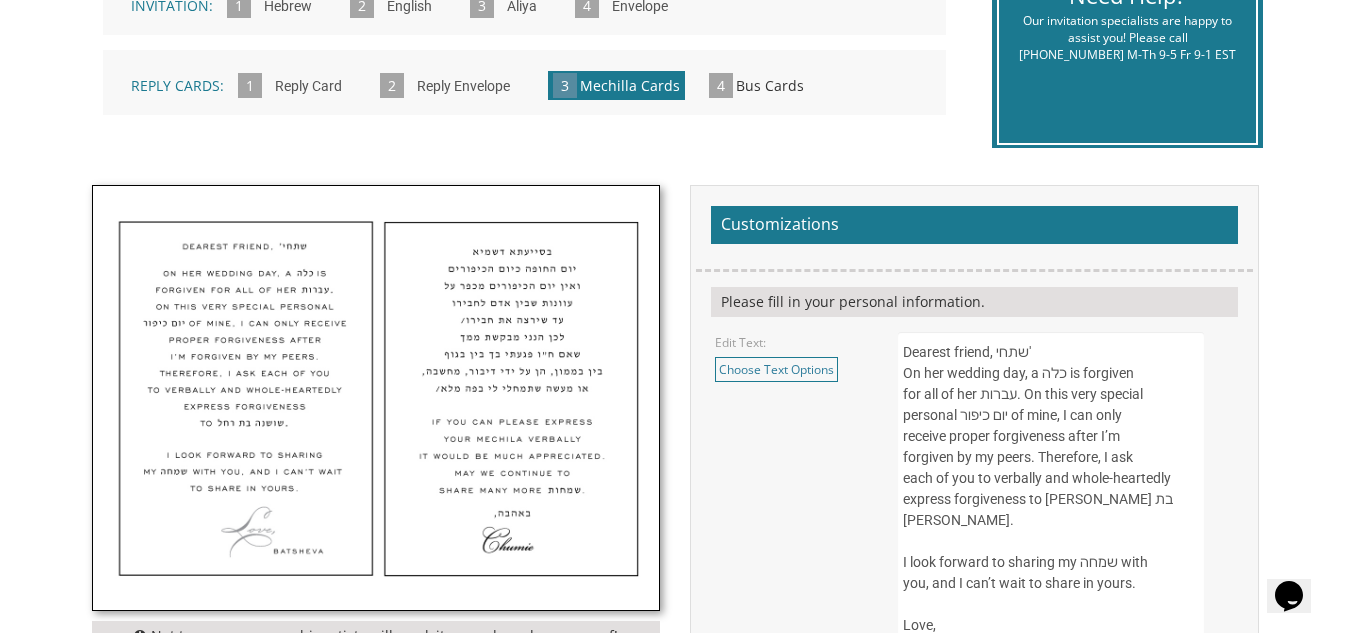 scroll, scrollTop: 541, scrollLeft: 0, axis: vertical 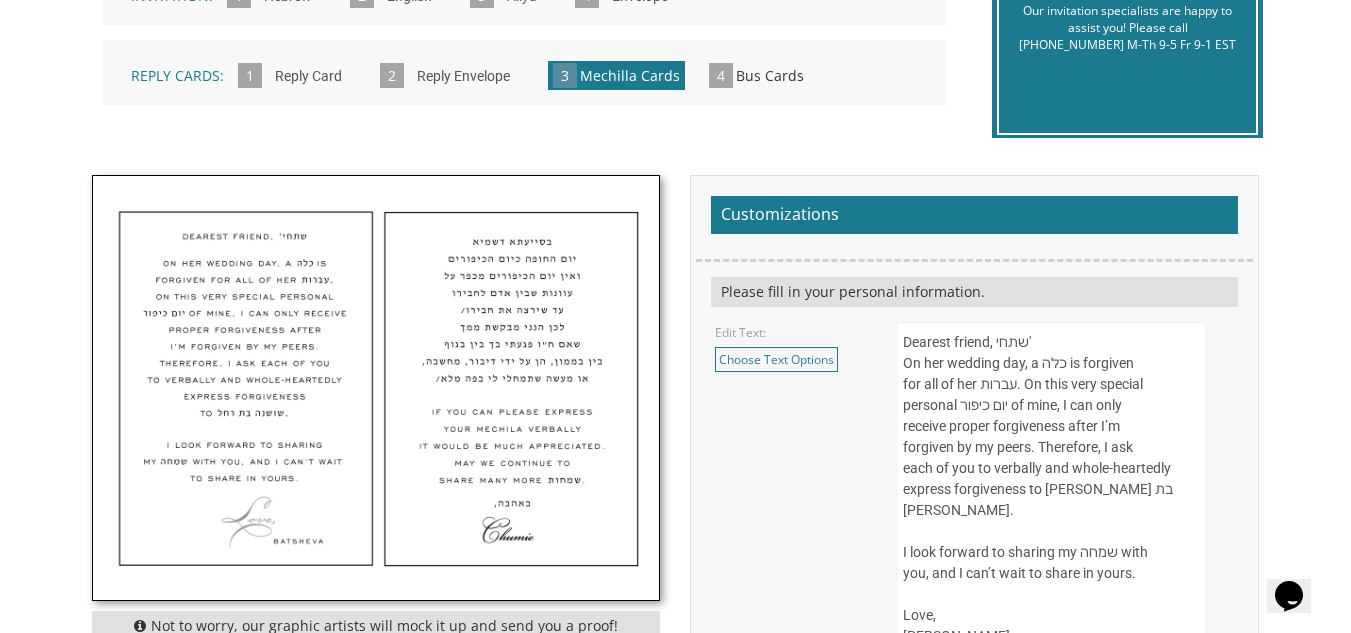 click at bounding box center [376, 388] 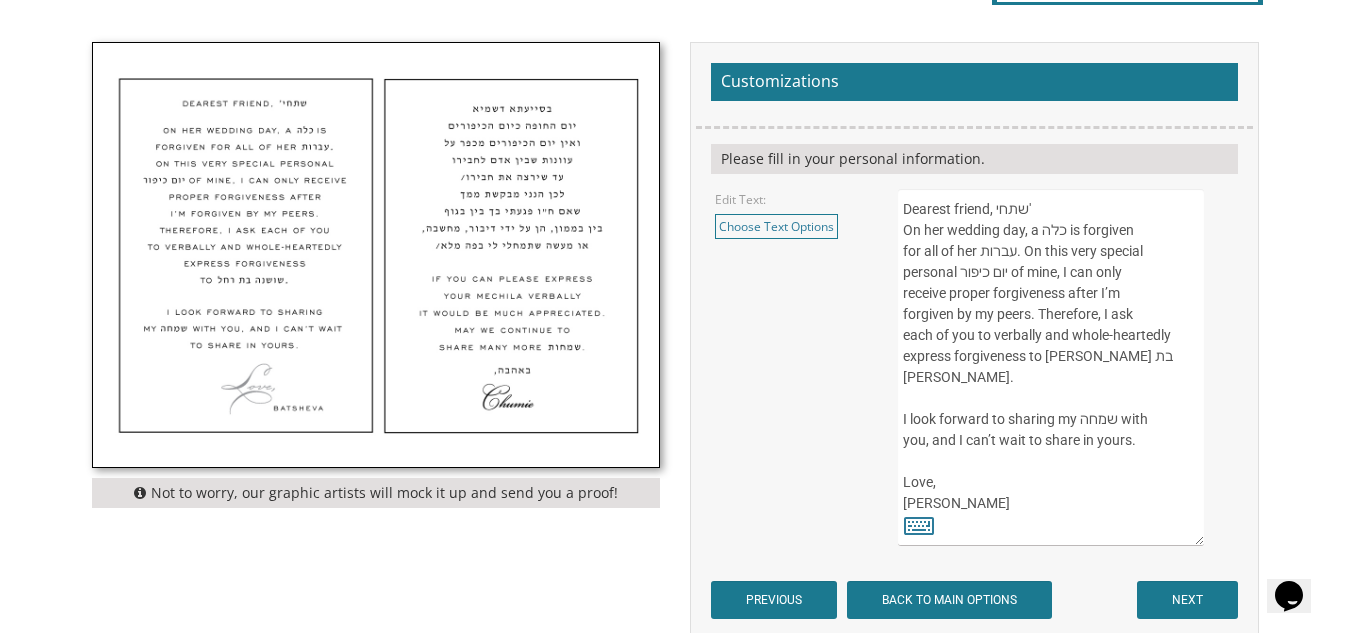 scroll, scrollTop: 727, scrollLeft: 0, axis: vertical 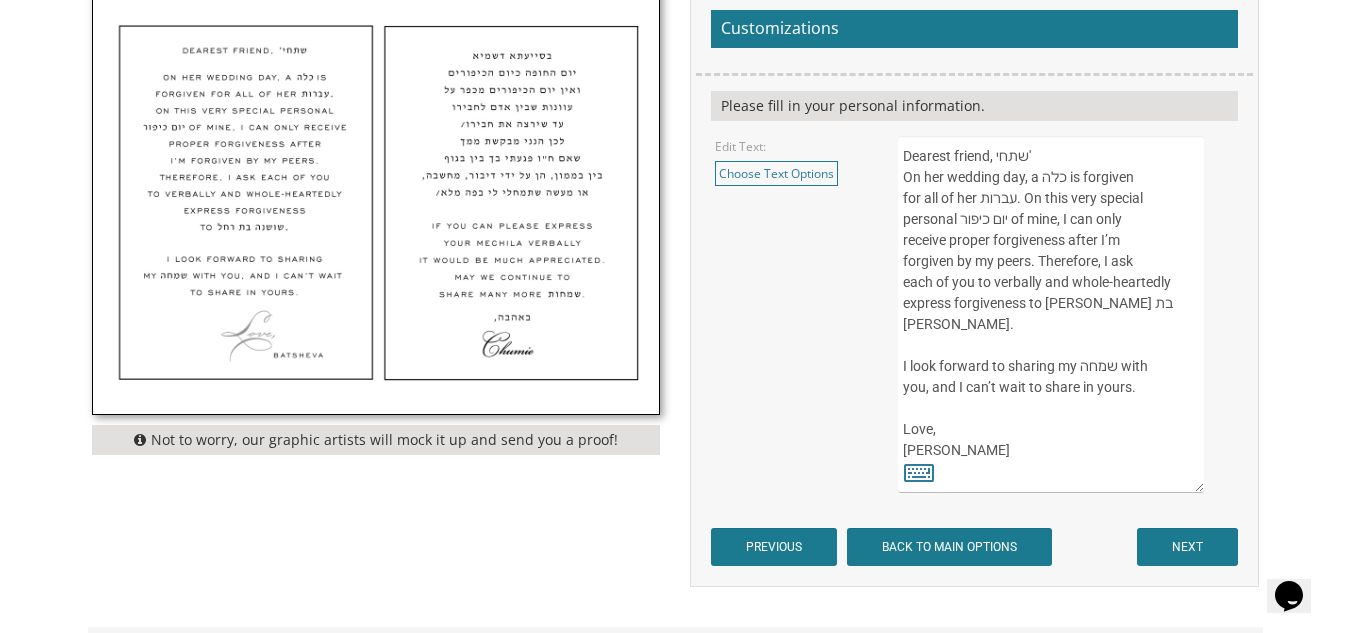 click at bounding box center [376, 202] 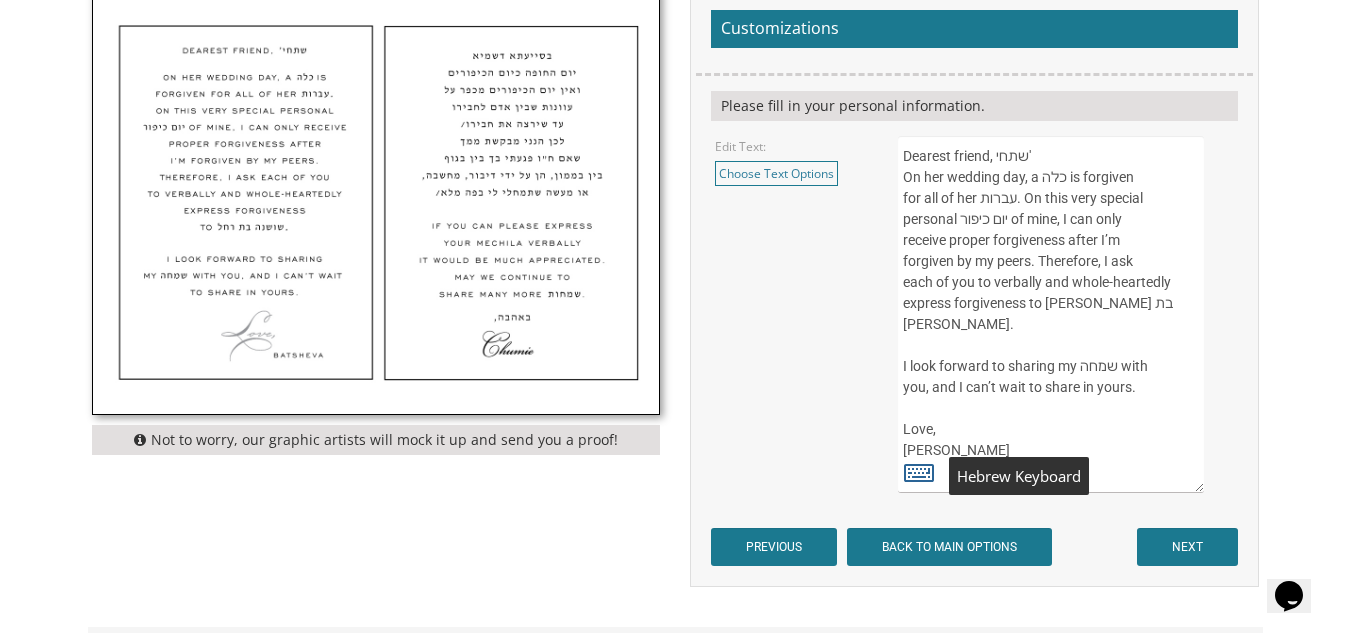 click at bounding box center [919, 472] 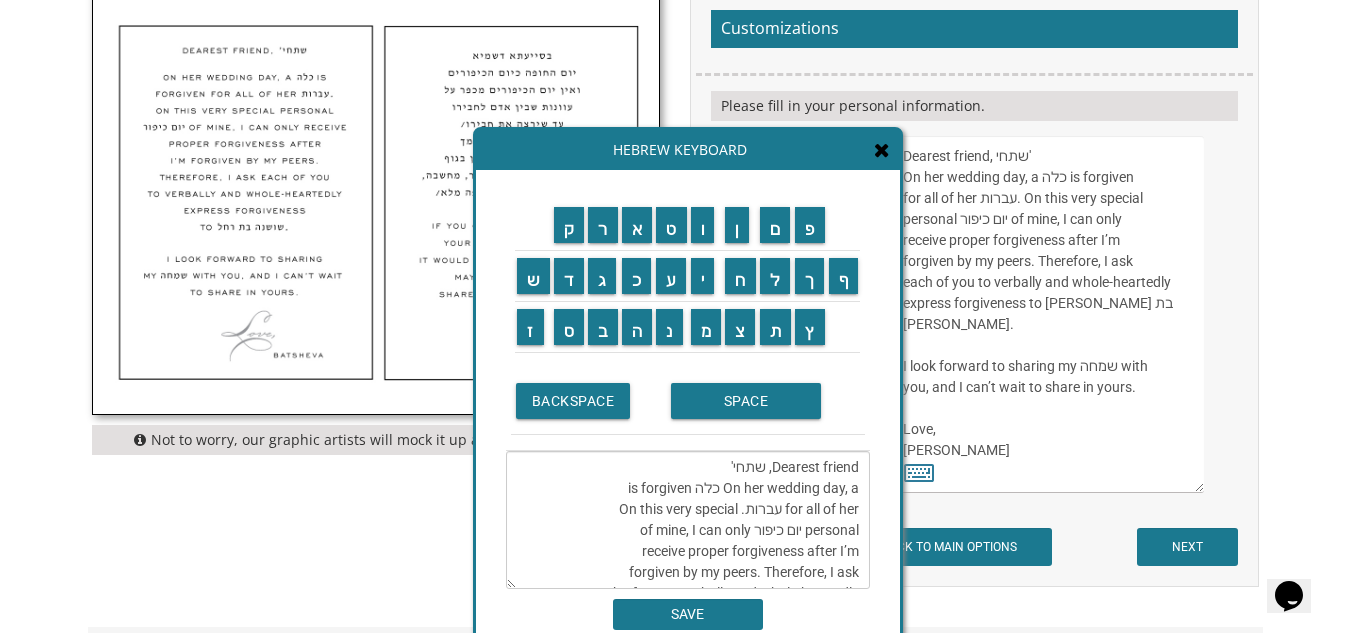 click at bounding box center (882, 150) 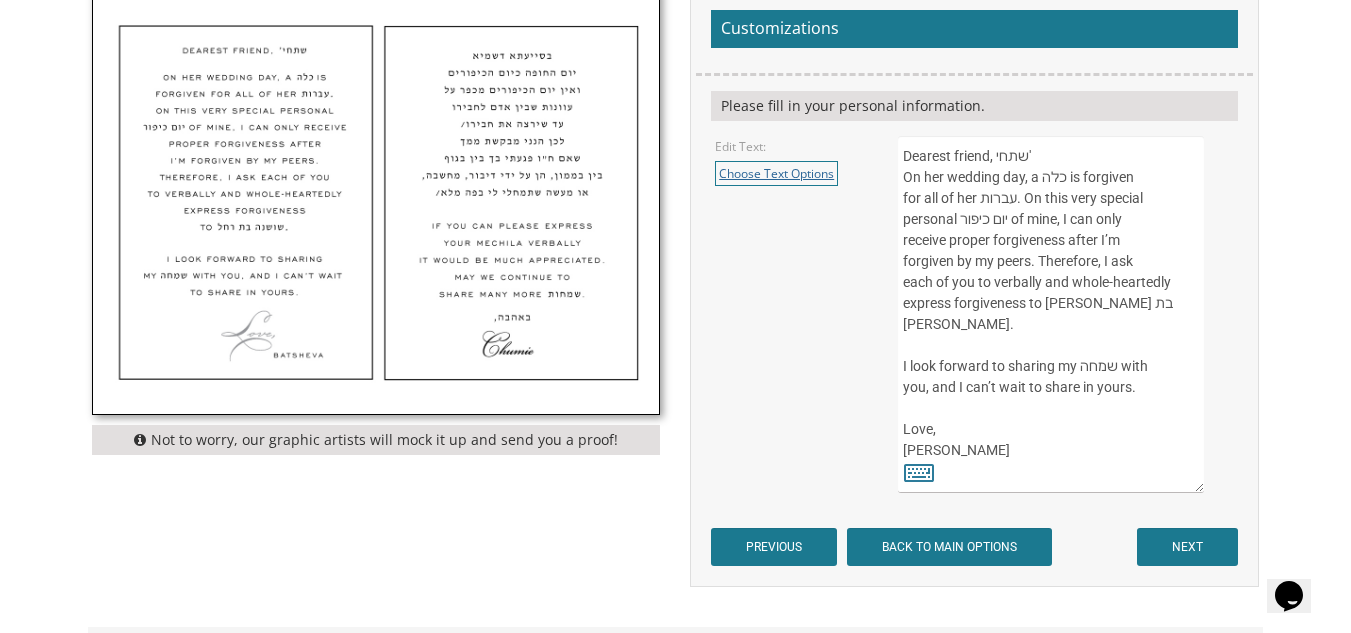 click on "Choose Text Options" at bounding box center (776, 173) 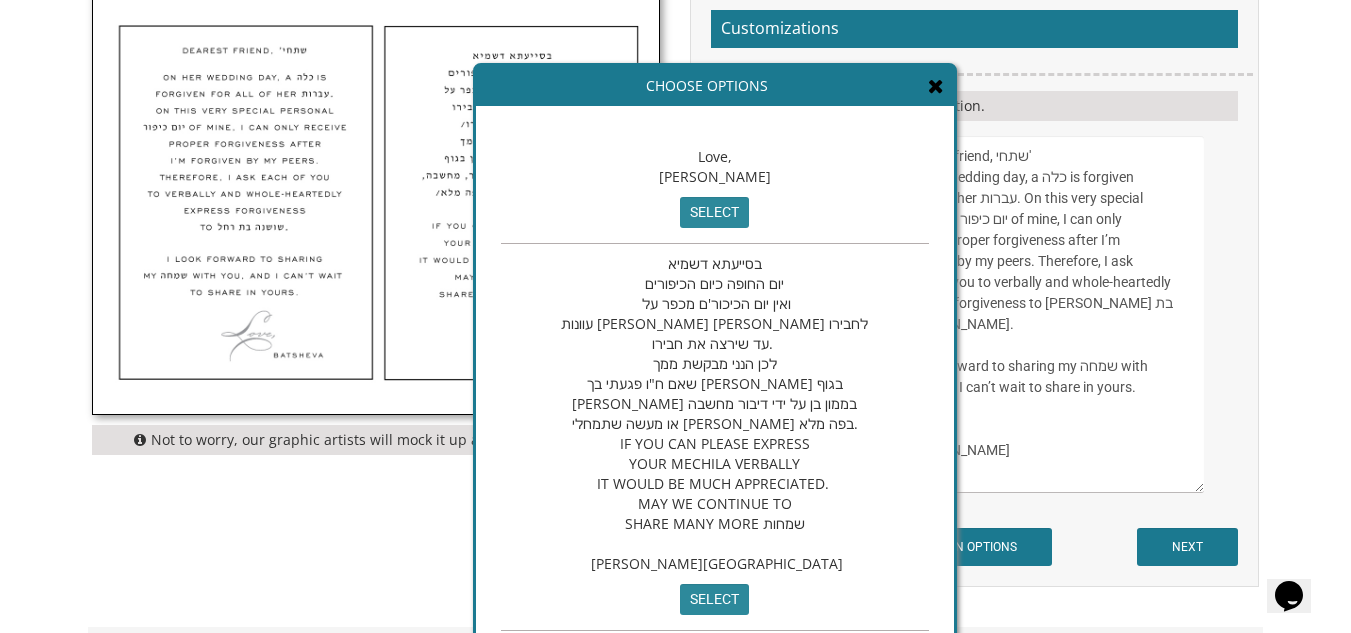 scroll, scrollTop: 294, scrollLeft: 0, axis: vertical 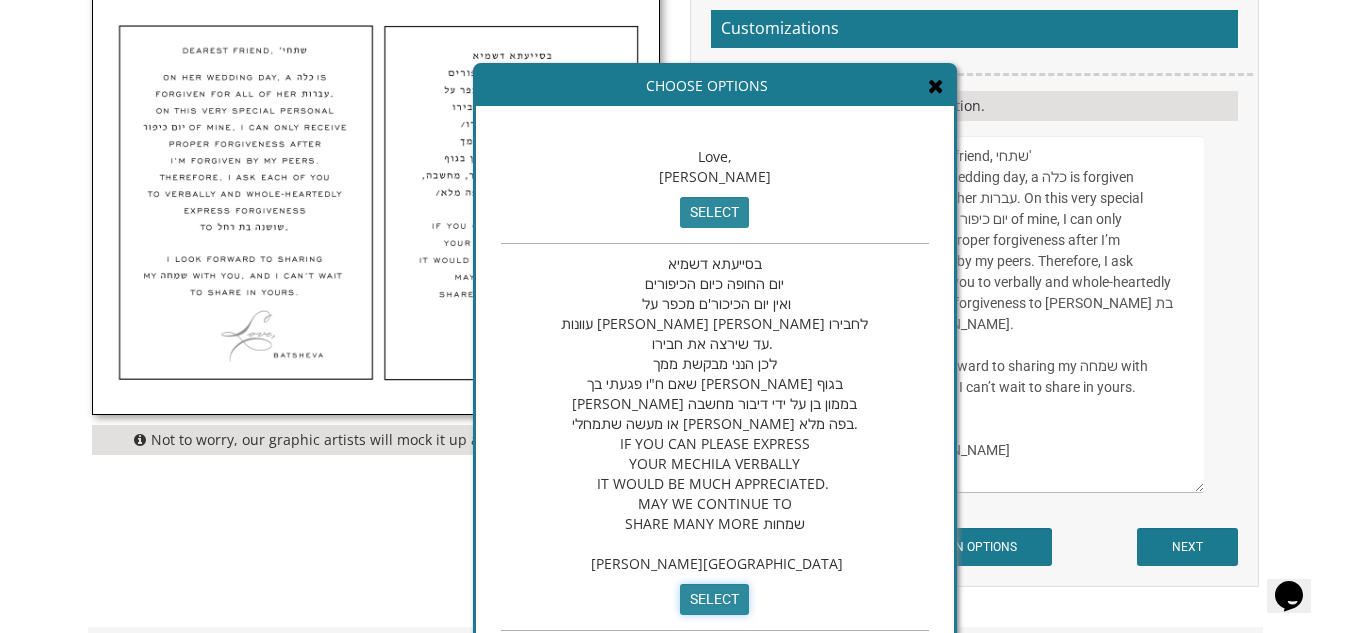 click on "select" at bounding box center (714, 599) 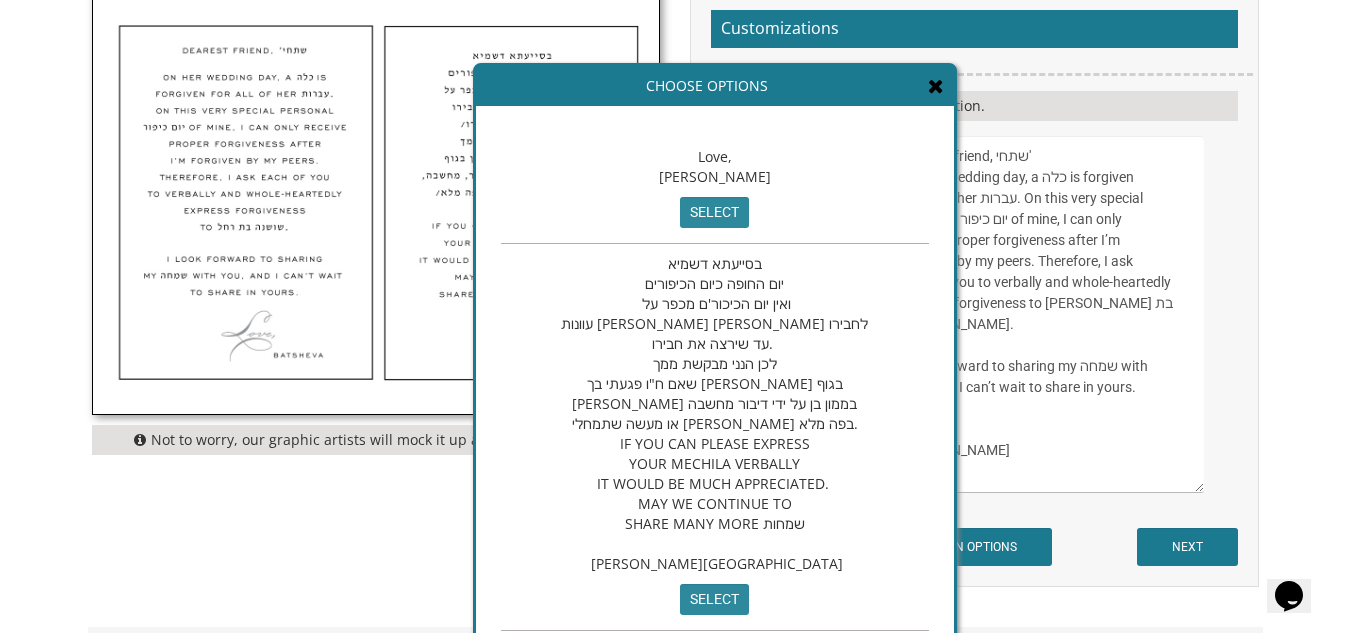 type on "בסייעתא דשמיא
יום החופה כיום הכיפורים
ואין יום הכיכור'ם מכפר על
עוונות [PERSON_NAME] [PERSON_NAME] לחבירו
עד שירצה את חבירו.
לכן הנני מבקשת ממך
שאם ח"ו פגעתי בך [PERSON_NAME] בגוף
[PERSON_NAME] בממון בן על ידי דיבור מחשבה
או מעשה שתמחלי [PERSON_NAME] בפה מלא.
IF YOU CAN PLEASE EXPRESS
YOUR MECHILA VERBALLY
IT WOULD BE MUCH APPRECIATED.
MAY WE CONTINUE TO
SHARE MANY MORE שמחות
[PERSON_NAME][GEOGRAPHIC_DATA]" 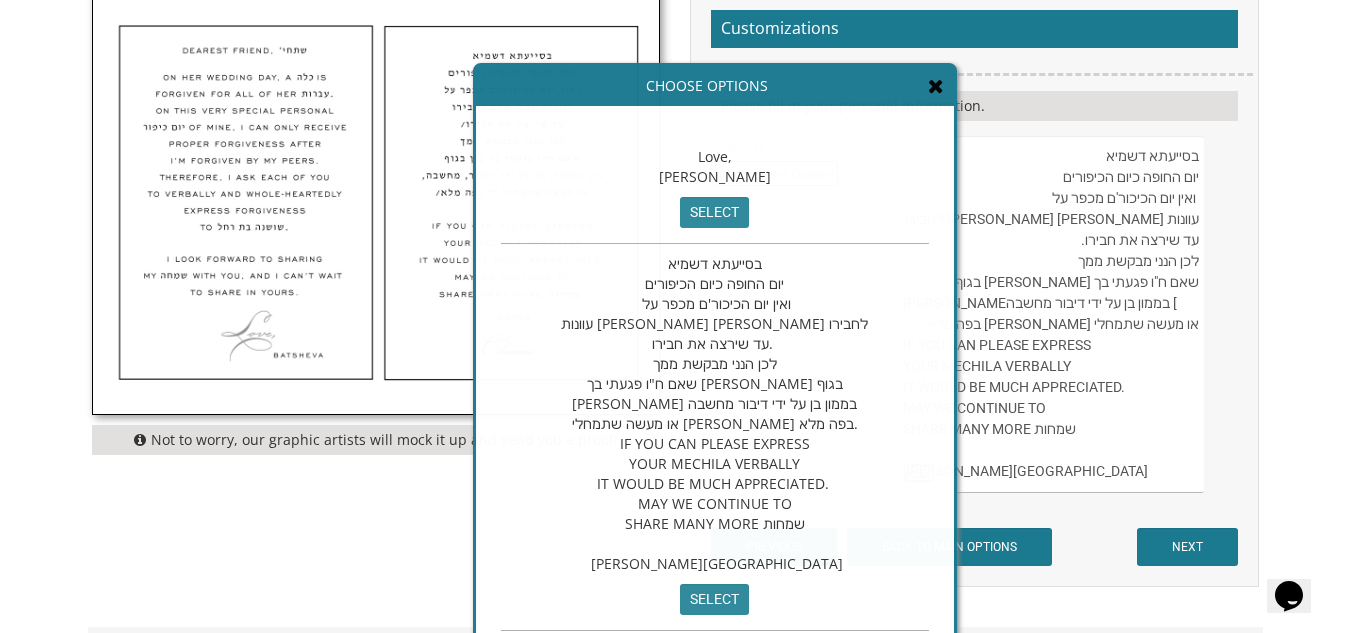 scroll, scrollTop: 63, scrollLeft: 0, axis: vertical 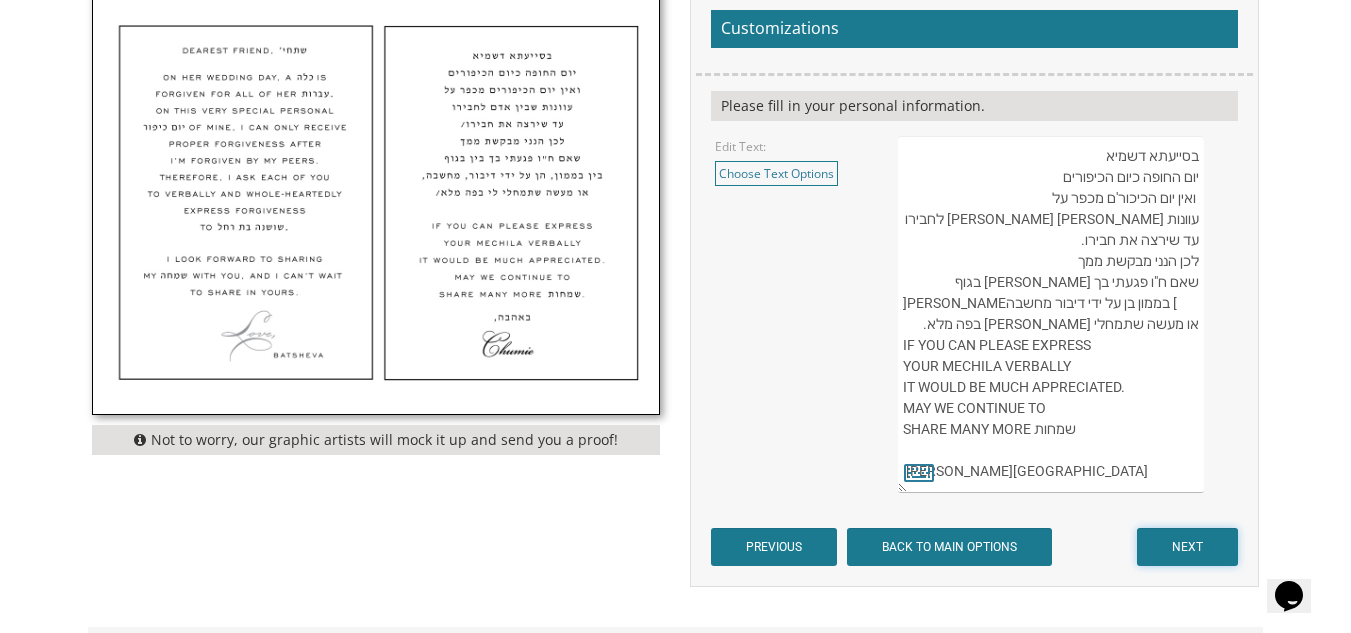 click on "NEXT" at bounding box center [1187, 547] 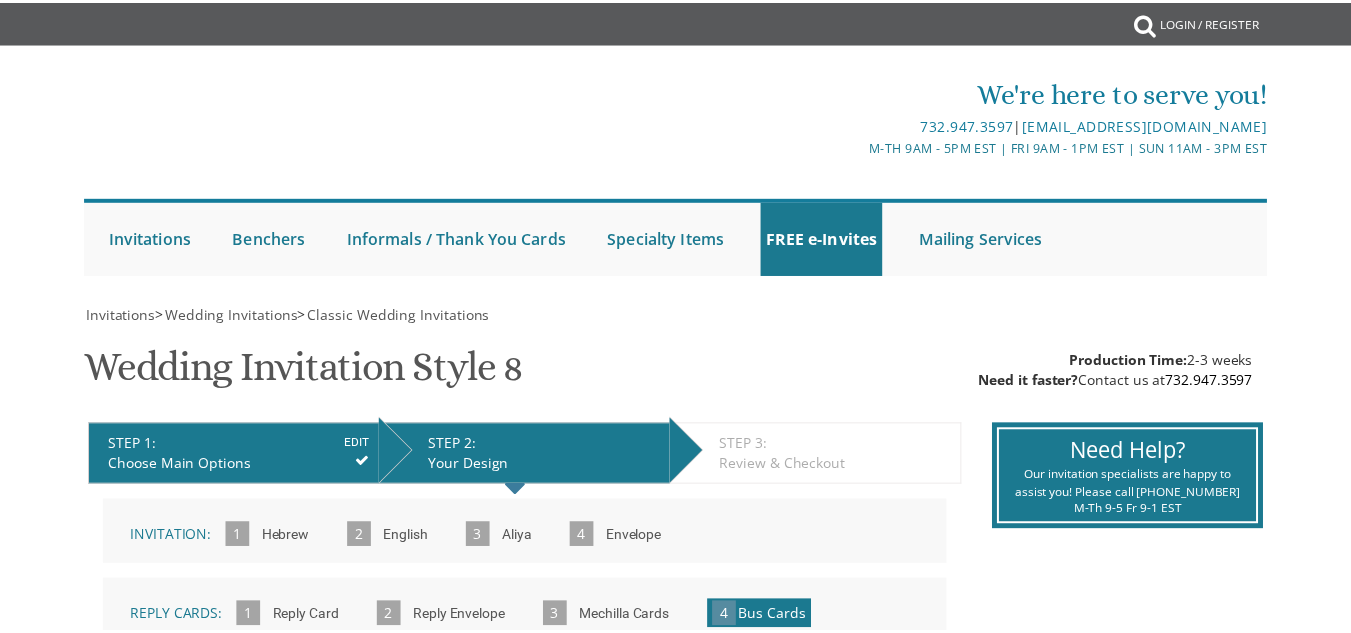 scroll, scrollTop: 0, scrollLeft: 0, axis: both 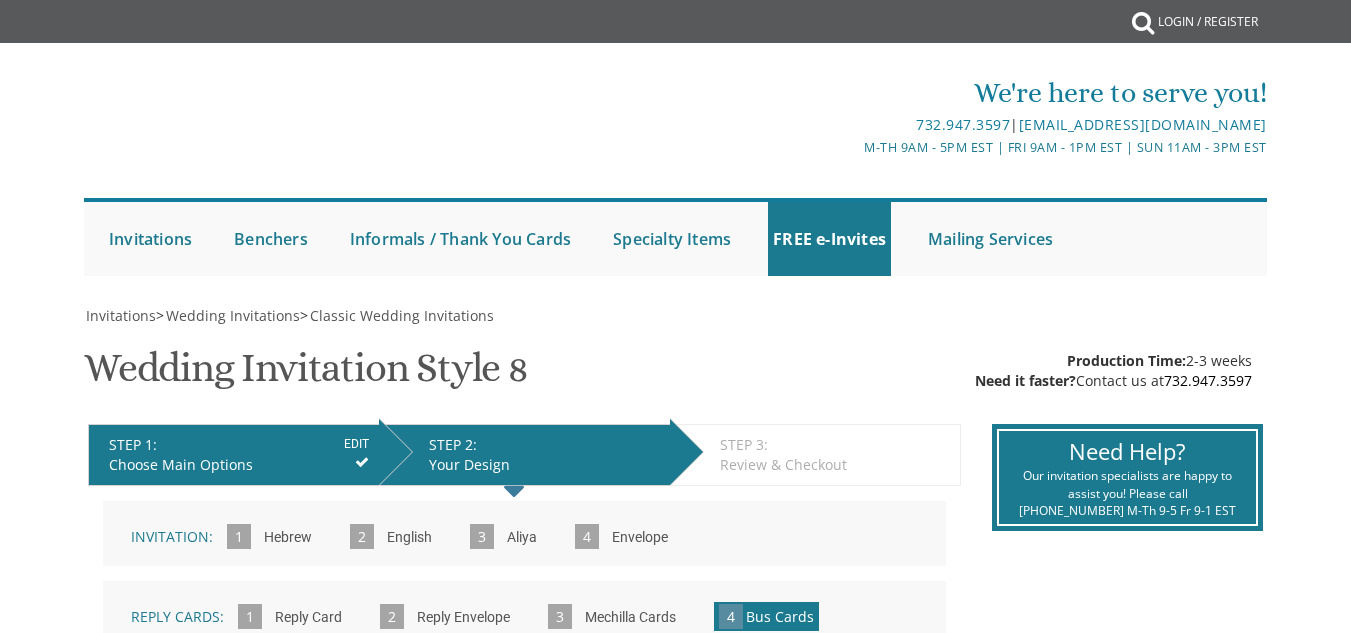 drag, startPoint x: 1361, startPoint y: 627, endPoint x: 967, endPoint y: 571, distance: 397.9598 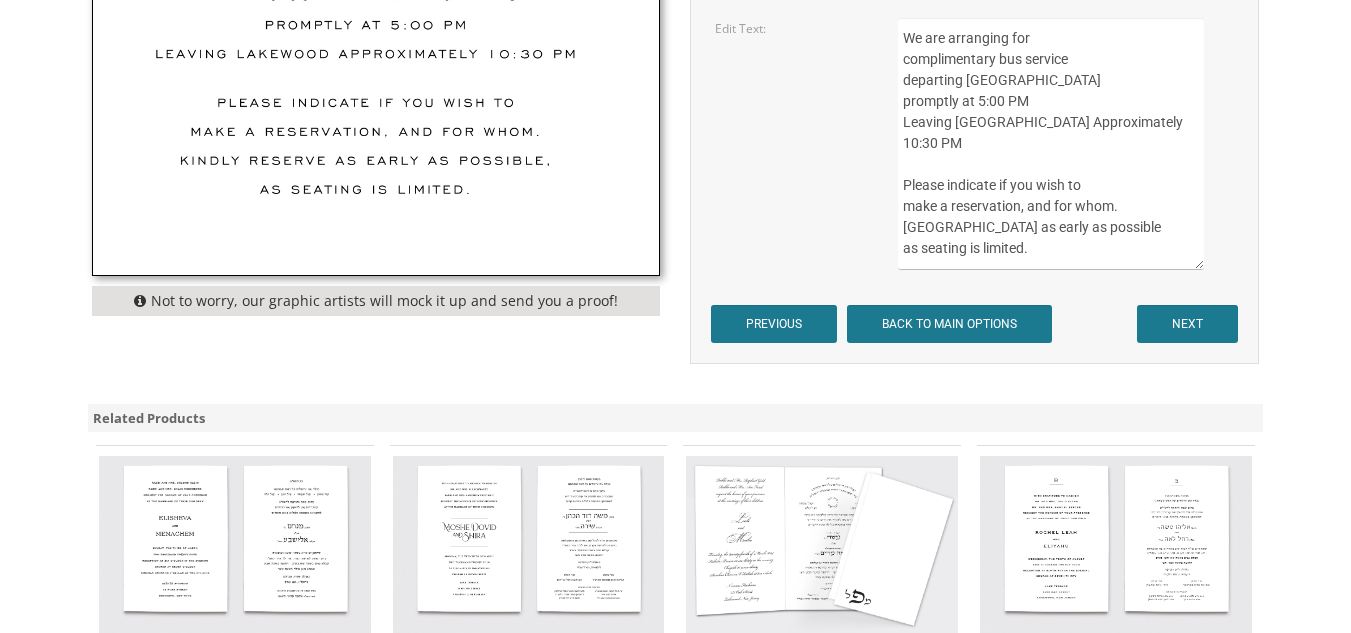 scroll, scrollTop: 880, scrollLeft: 0, axis: vertical 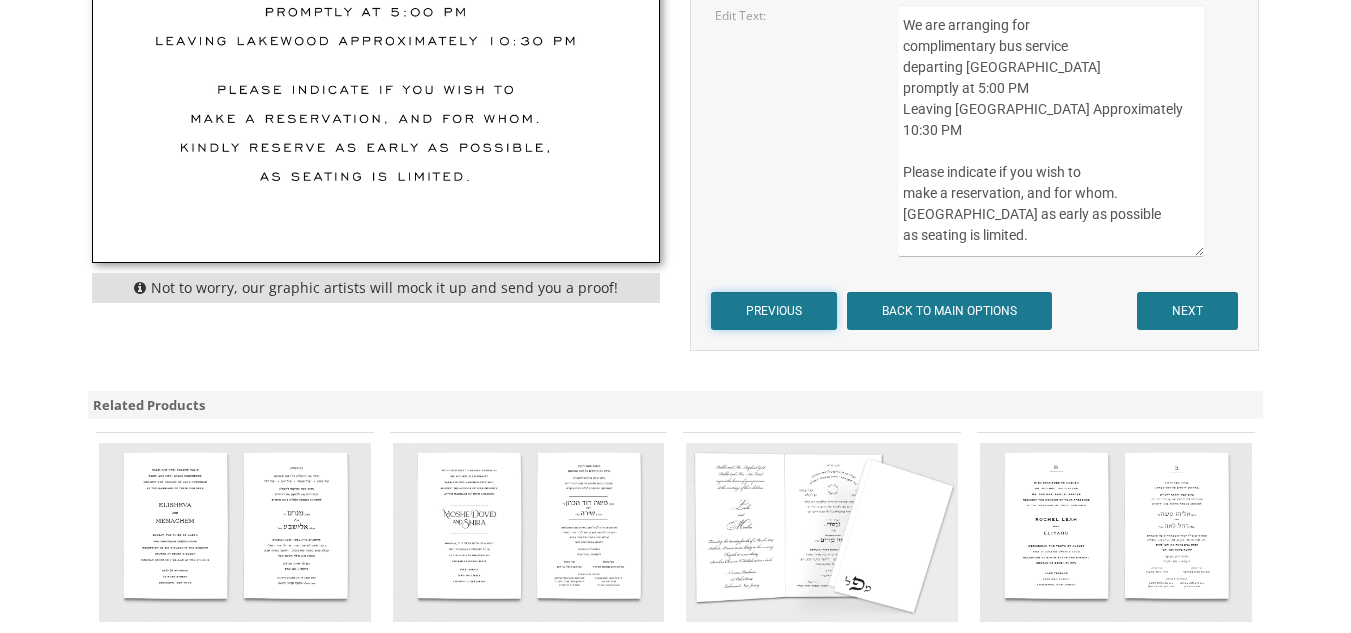click on "PREVIOUS" at bounding box center [774, 311] 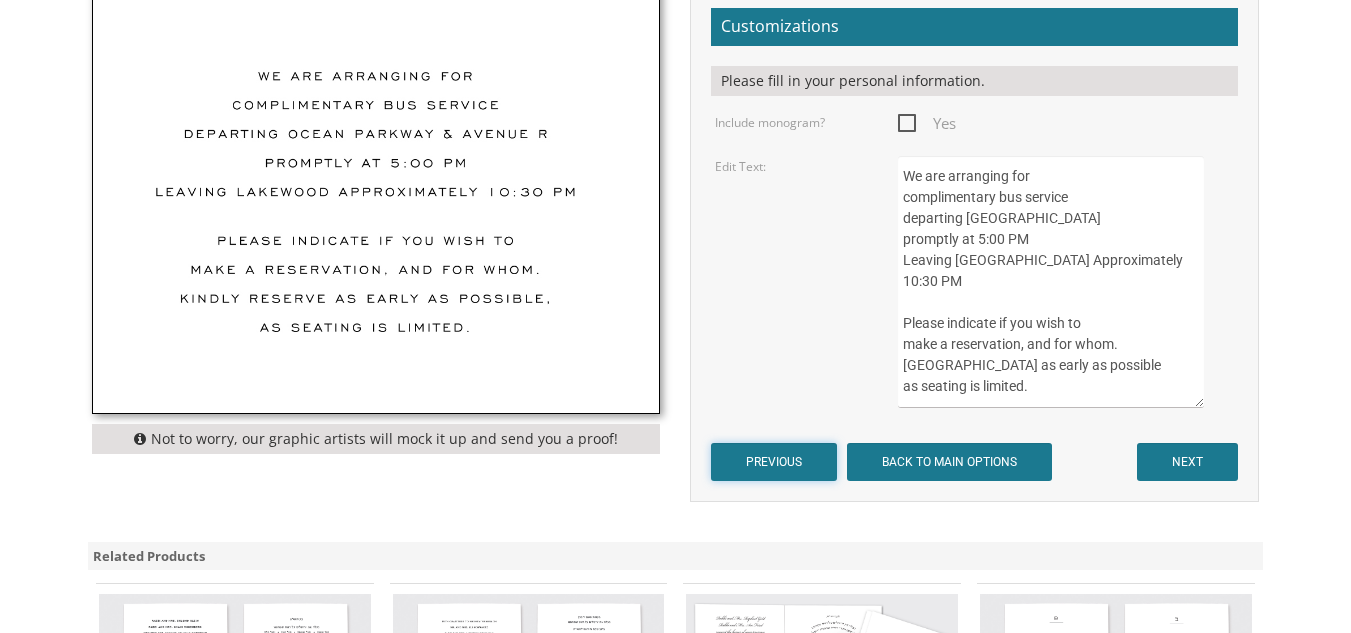 scroll, scrollTop: 714, scrollLeft: 0, axis: vertical 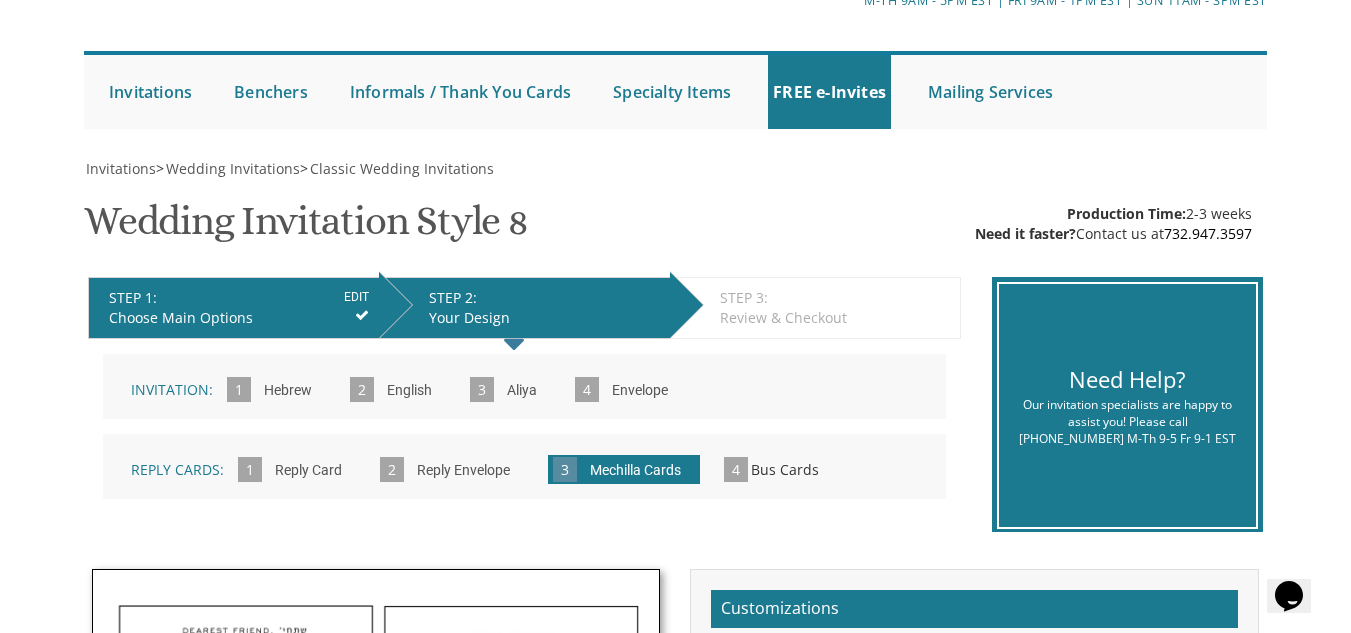 click on "EDIT" at bounding box center (356, 297) 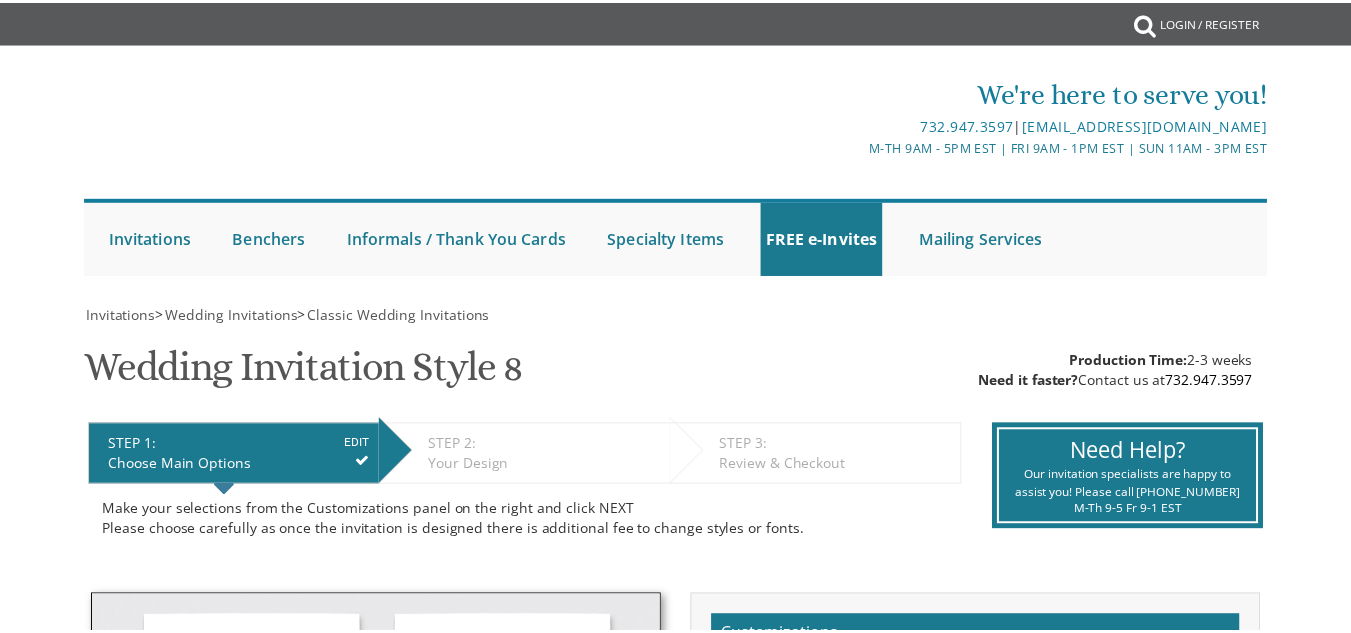 scroll, scrollTop: 0, scrollLeft: 0, axis: both 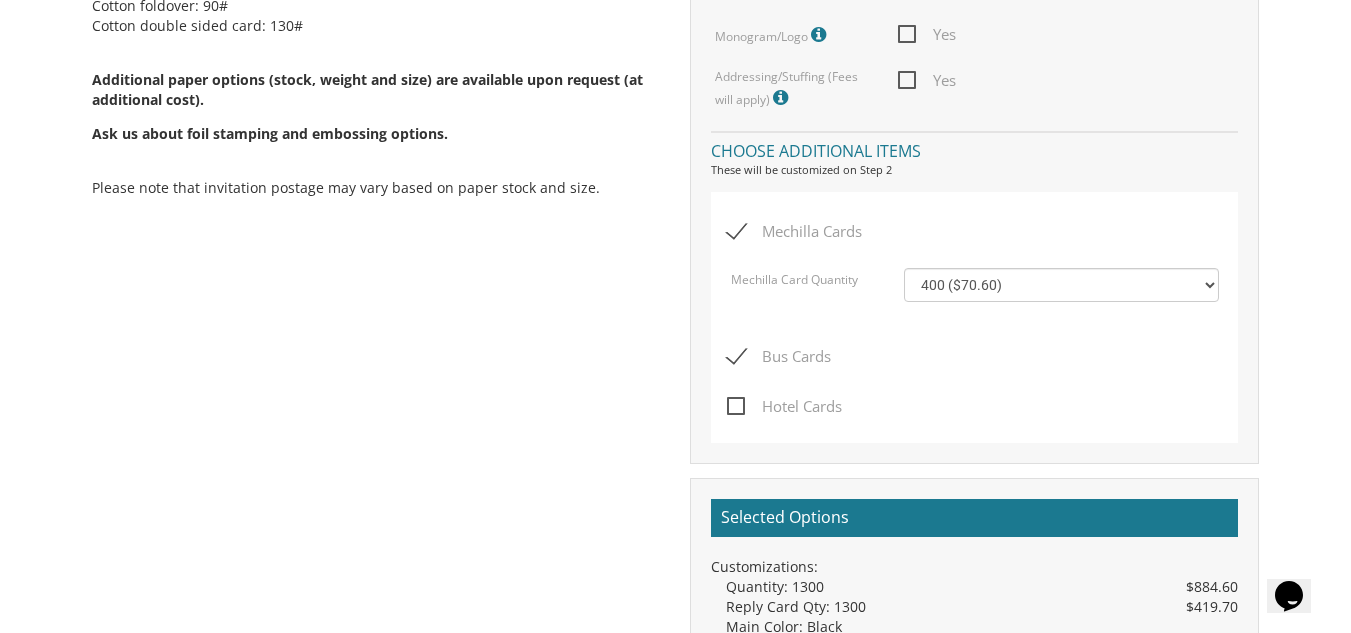 click on "Bus Cards" at bounding box center (779, 356) 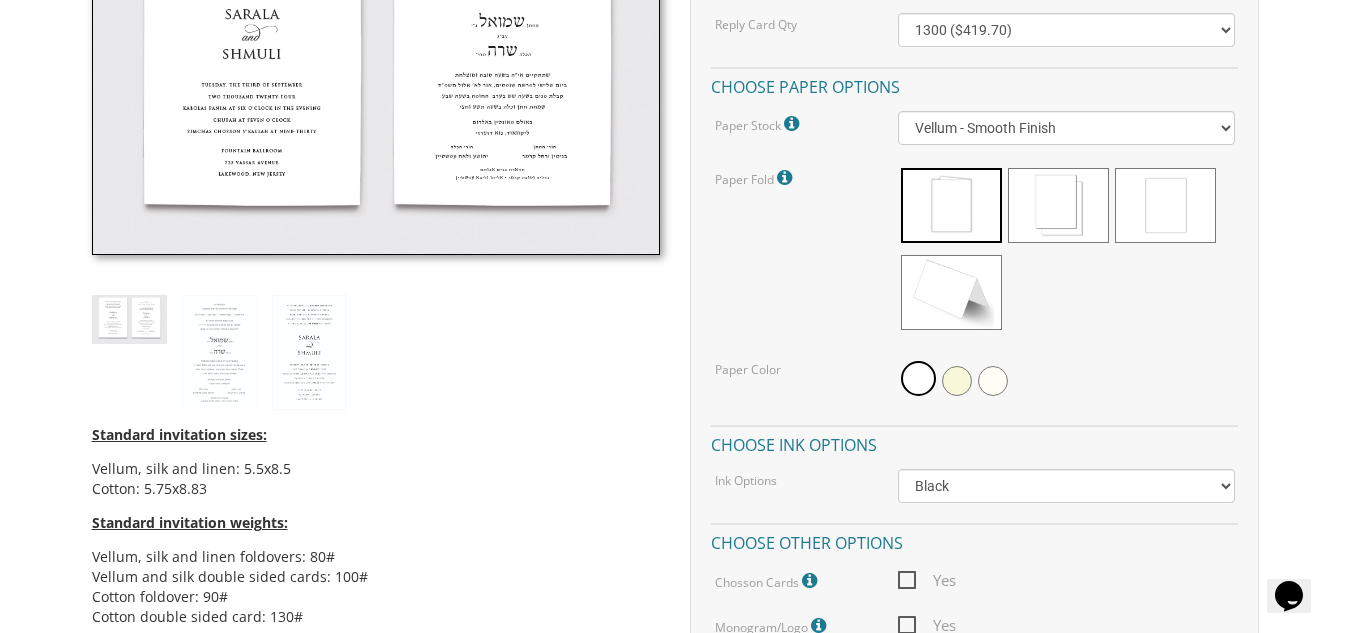 scroll, scrollTop: 687, scrollLeft: 0, axis: vertical 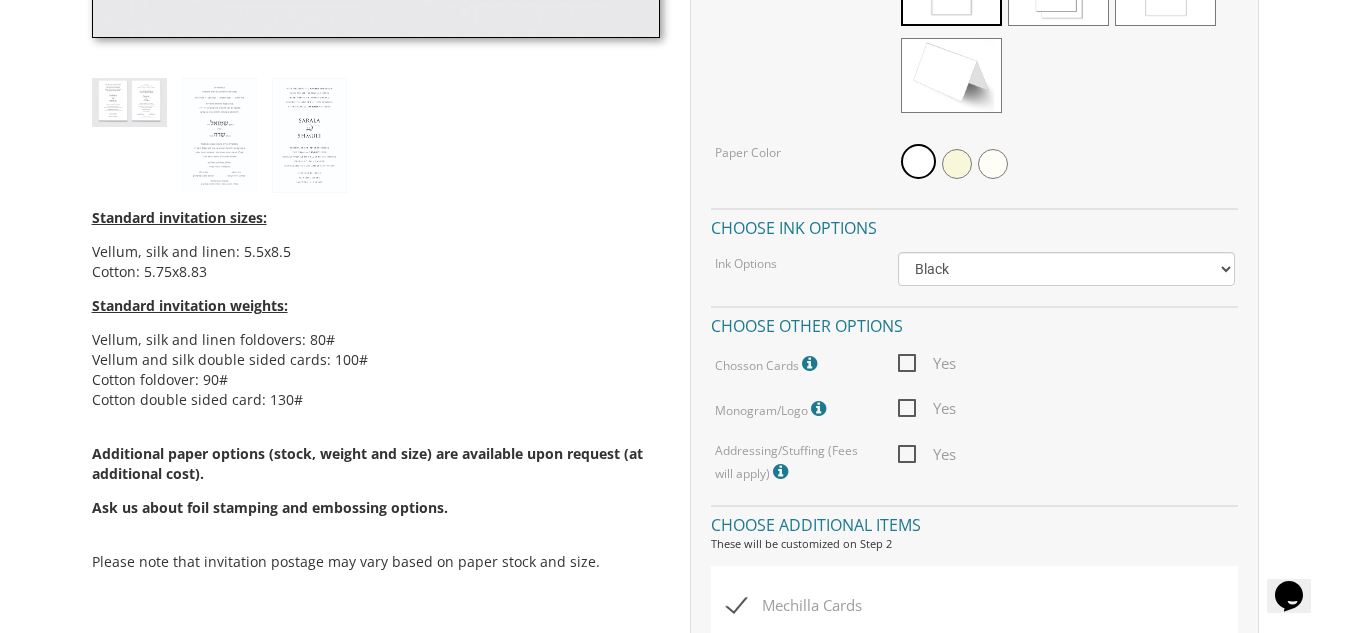 click on "Yes" at bounding box center (927, 363) 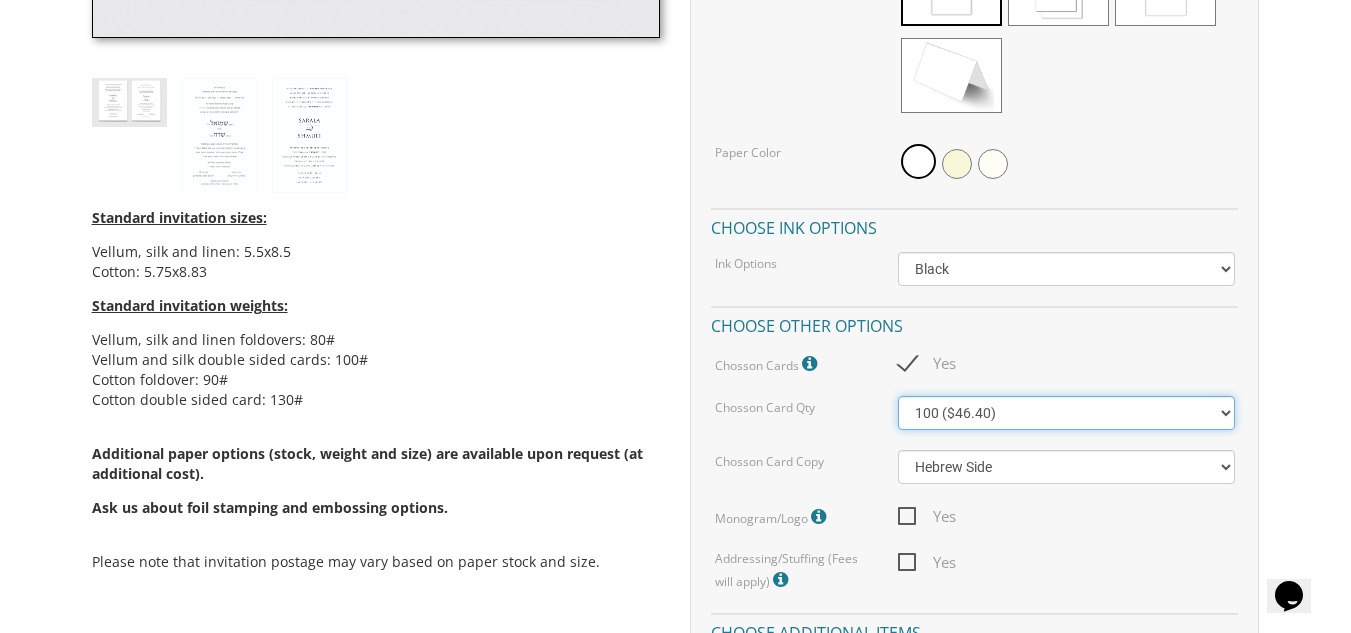 click on "100 ($46.40) 200 ($55.20) 300 ($61.85)" at bounding box center (1066, 413) 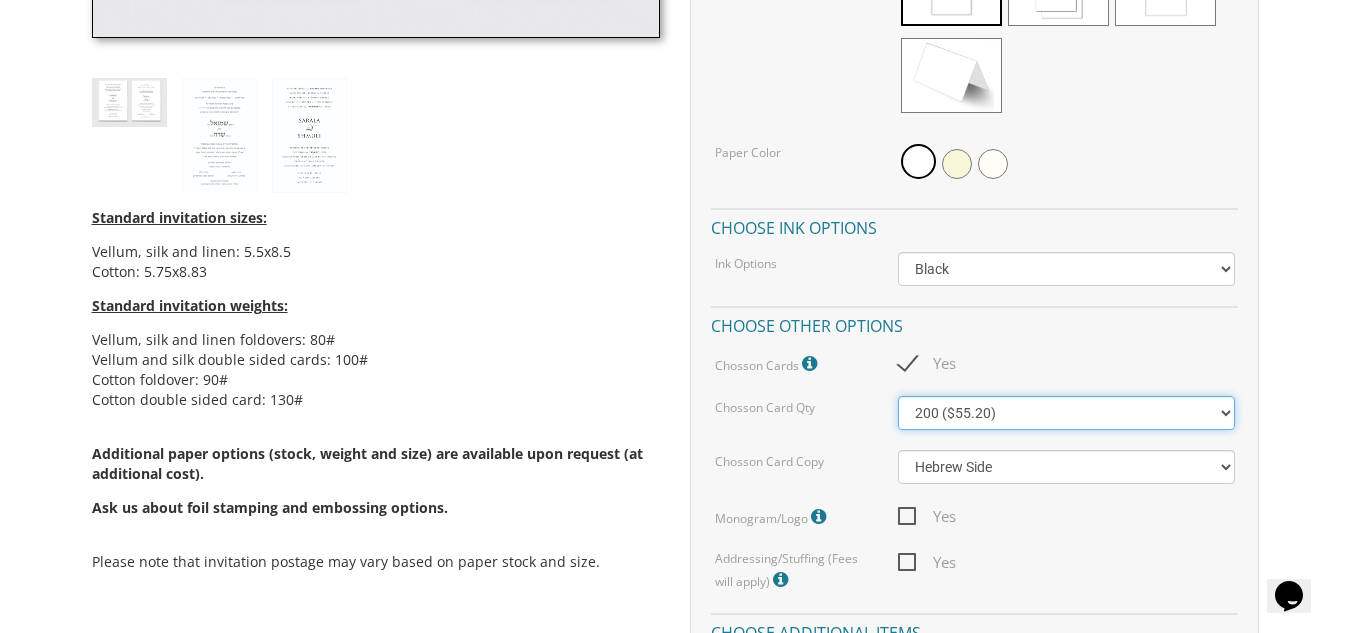 click on "100 ($46.40) 200 ($55.20) 300 ($61.85)" at bounding box center (1066, 413) 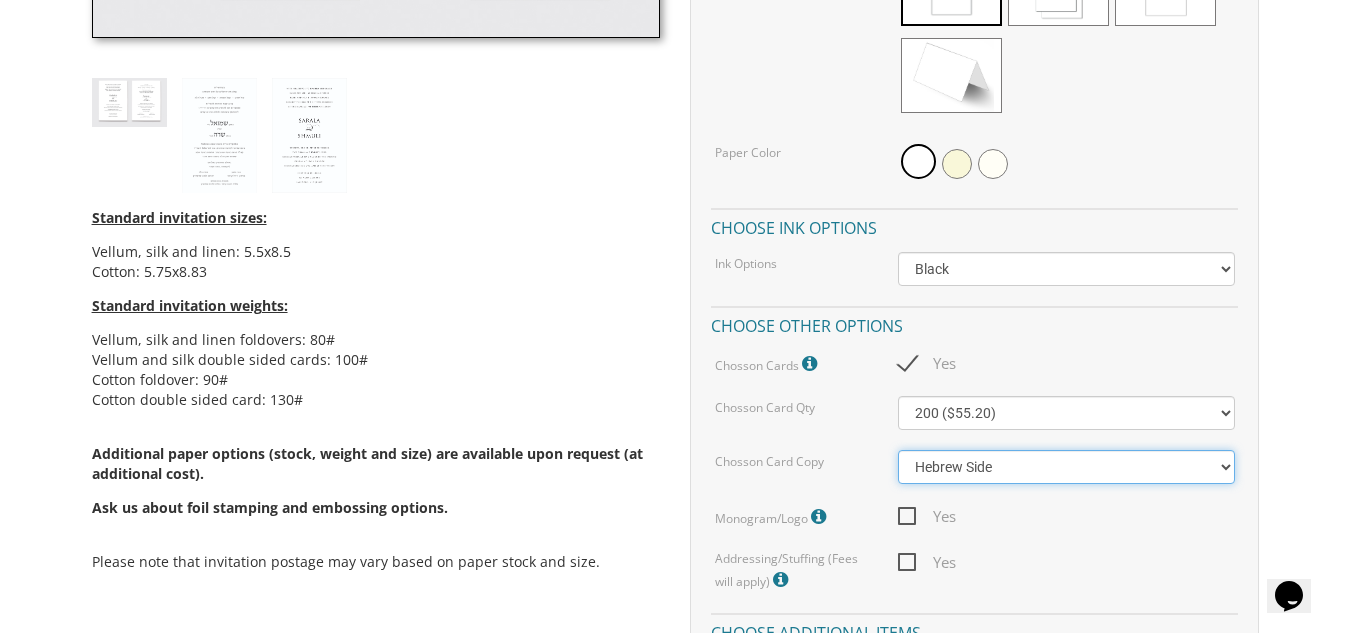 click on "Hebrew Side English Side" at bounding box center (1066, 467) 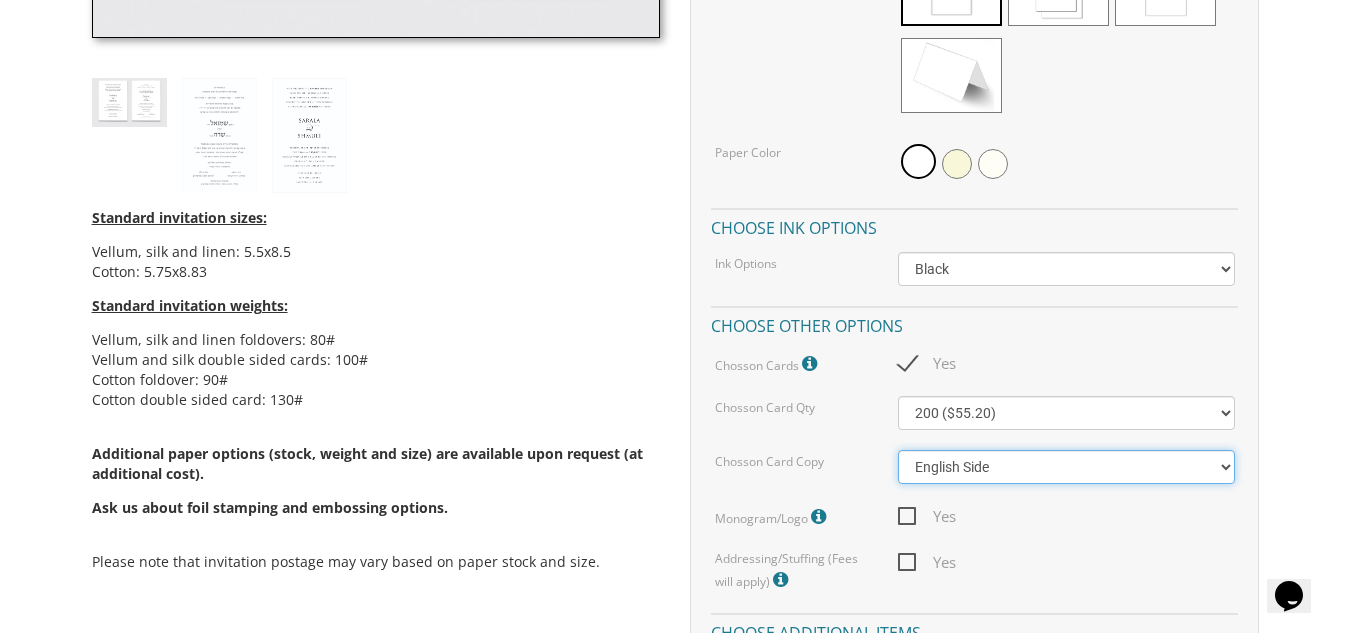 click on "Hebrew Side English Side" at bounding box center [1066, 467] 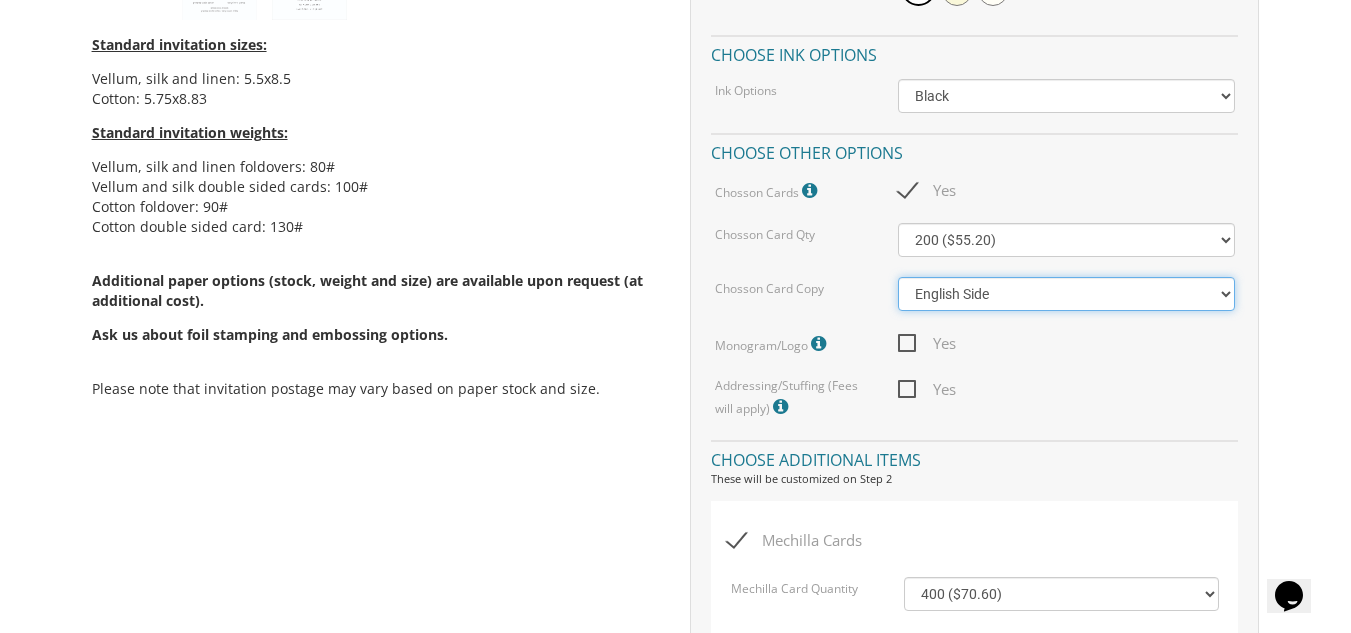 scroll, scrollTop: 1119, scrollLeft: 0, axis: vertical 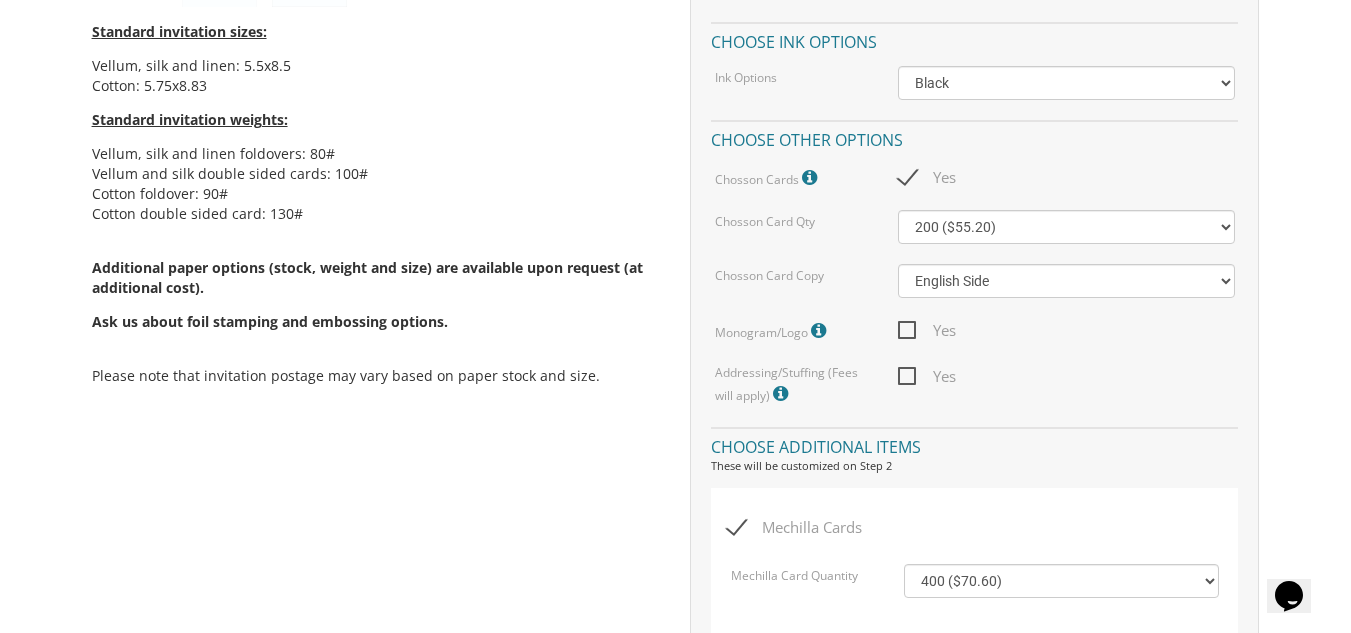 click on "Yes" at bounding box center [927, 330] 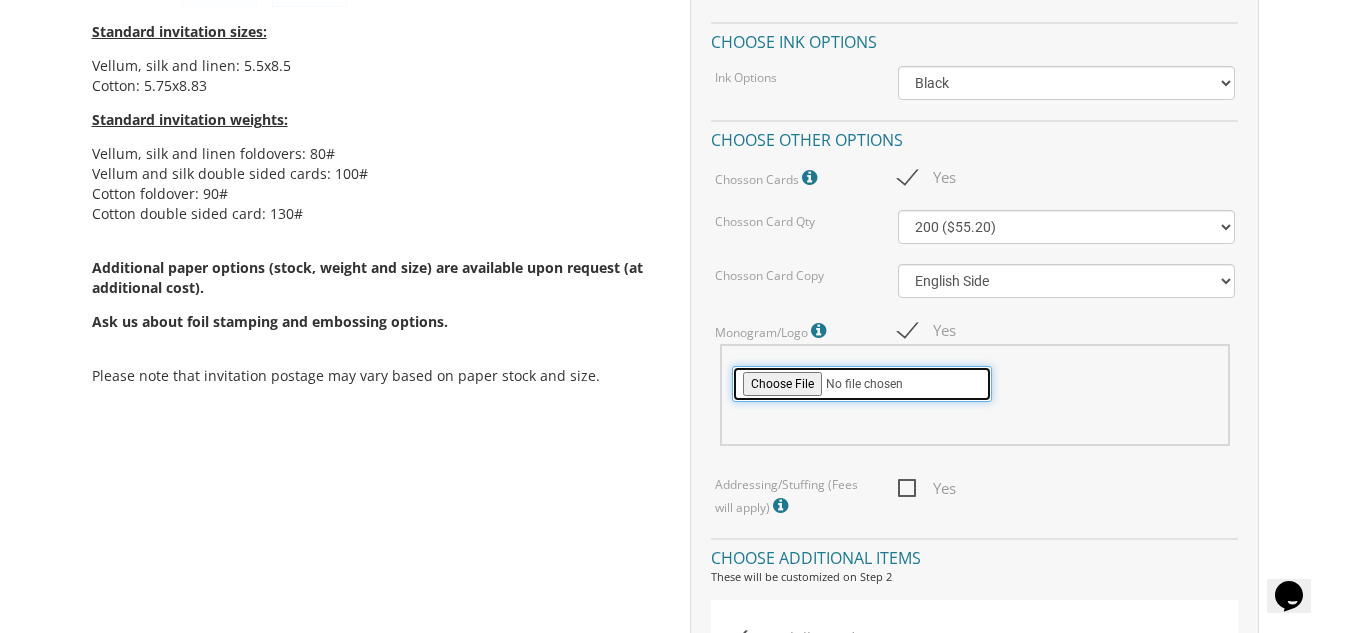 click at bounding box center [862, 384] 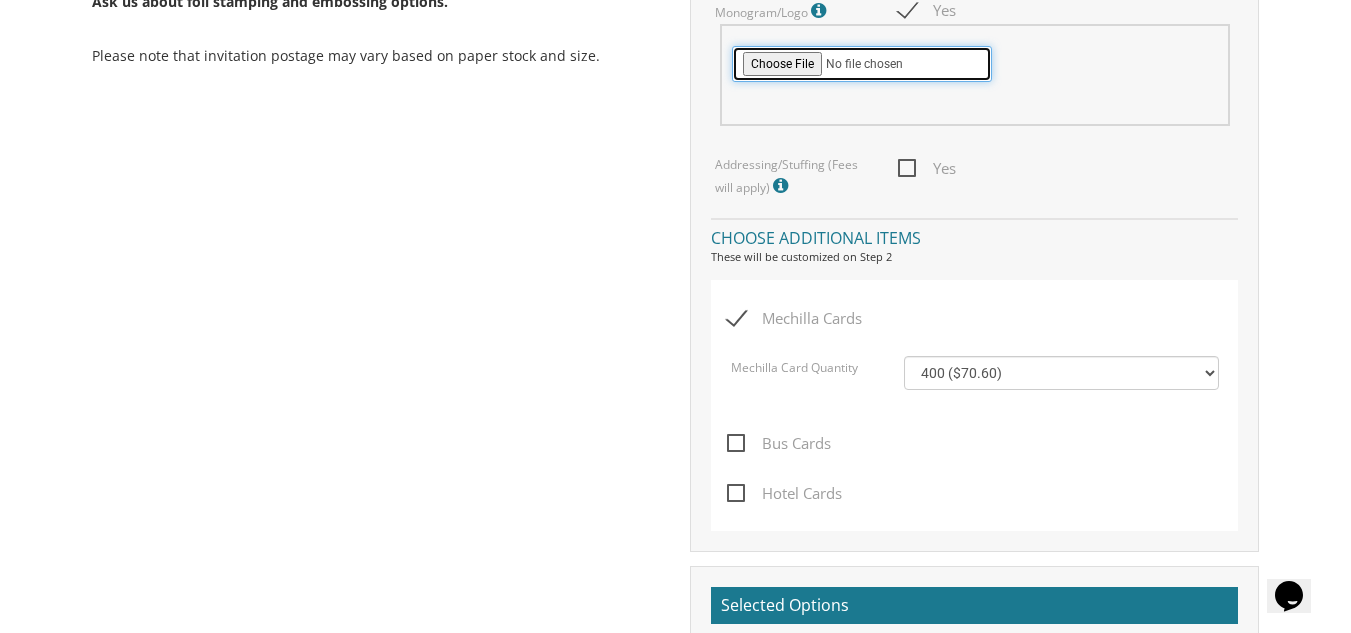 scroll, scrollTop: 1453, scrollLeft: 0, axis: vertical 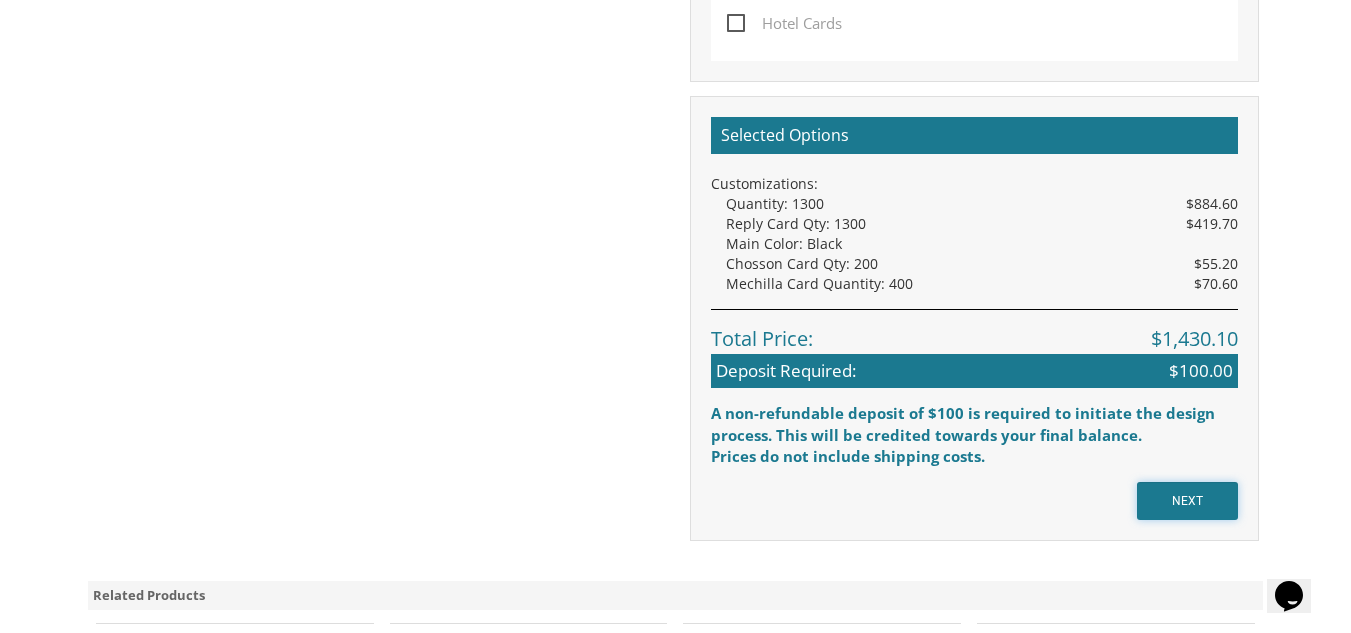 click on "NEXT" at bounding box center [1187, 501] 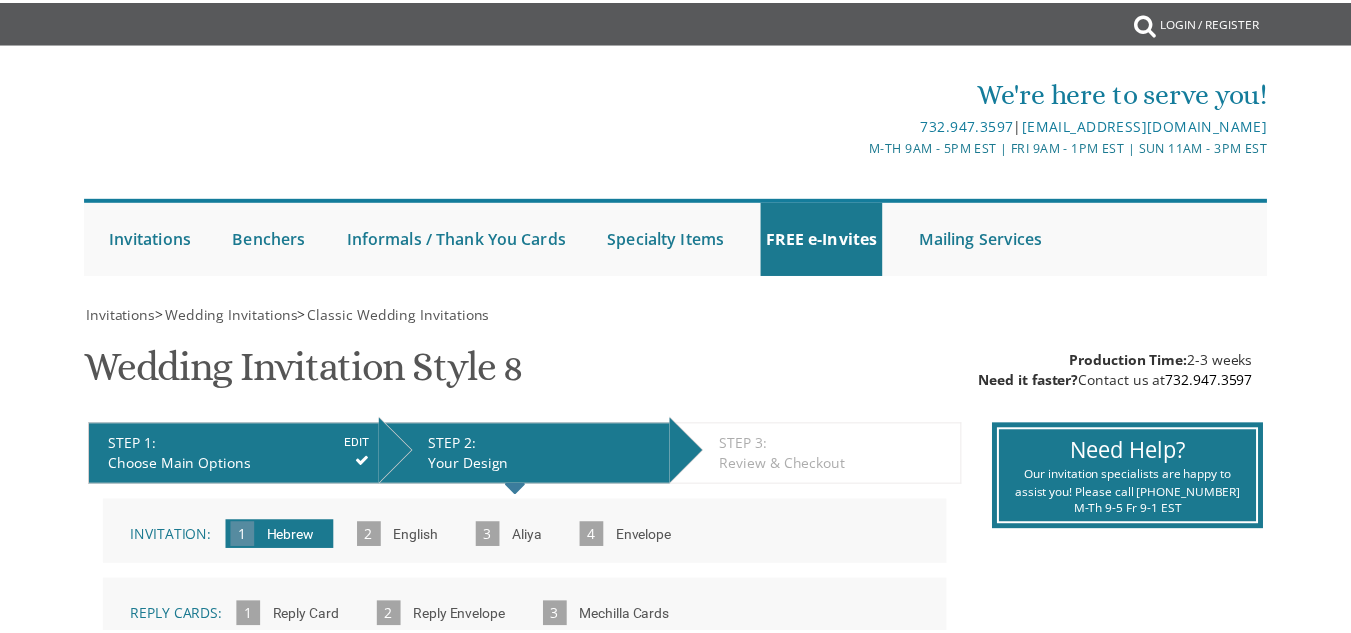 scroll, scrollTop: 0, scrollLeft: 0, axis: both 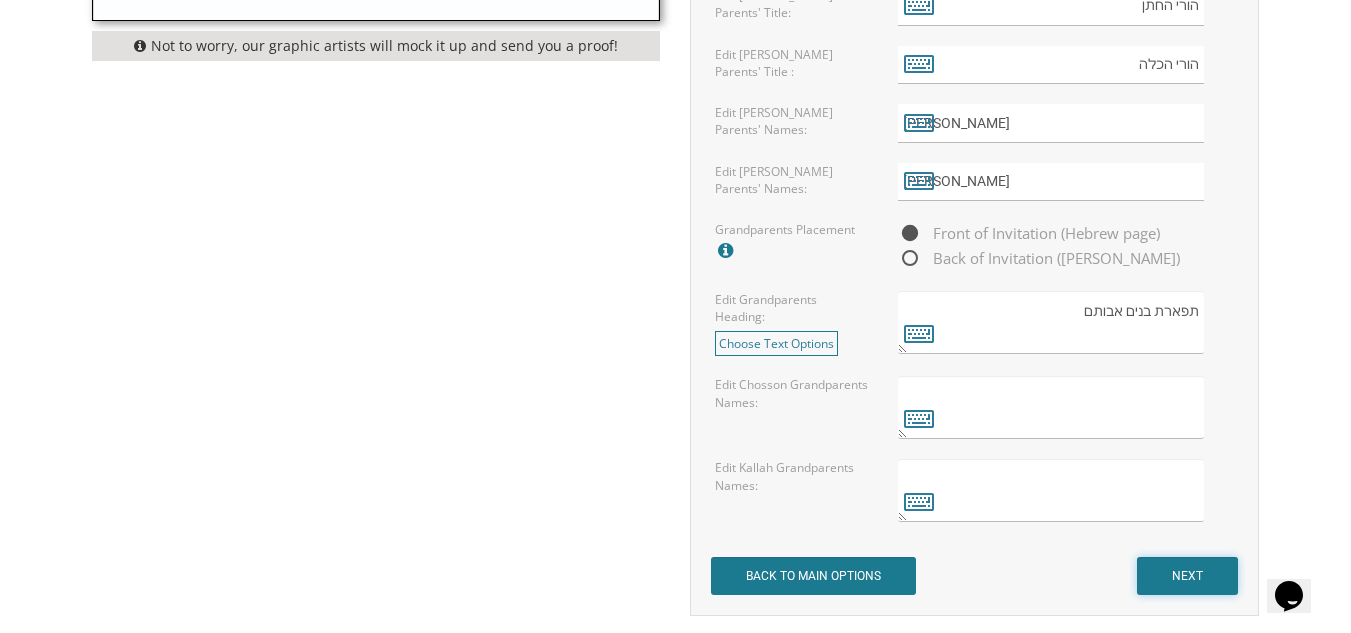 click on "NEXT" at bounding box center (1187, 576) 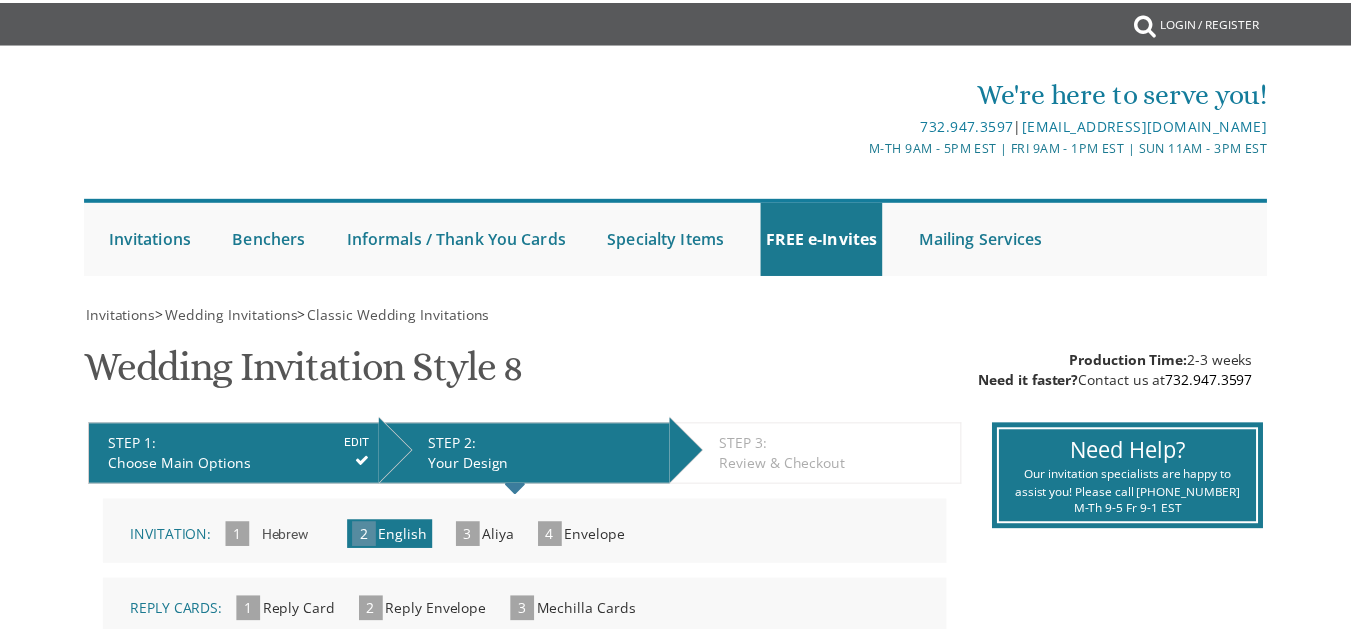 scroll, scrollTop: 0, scrollLeft: 0, axis: both 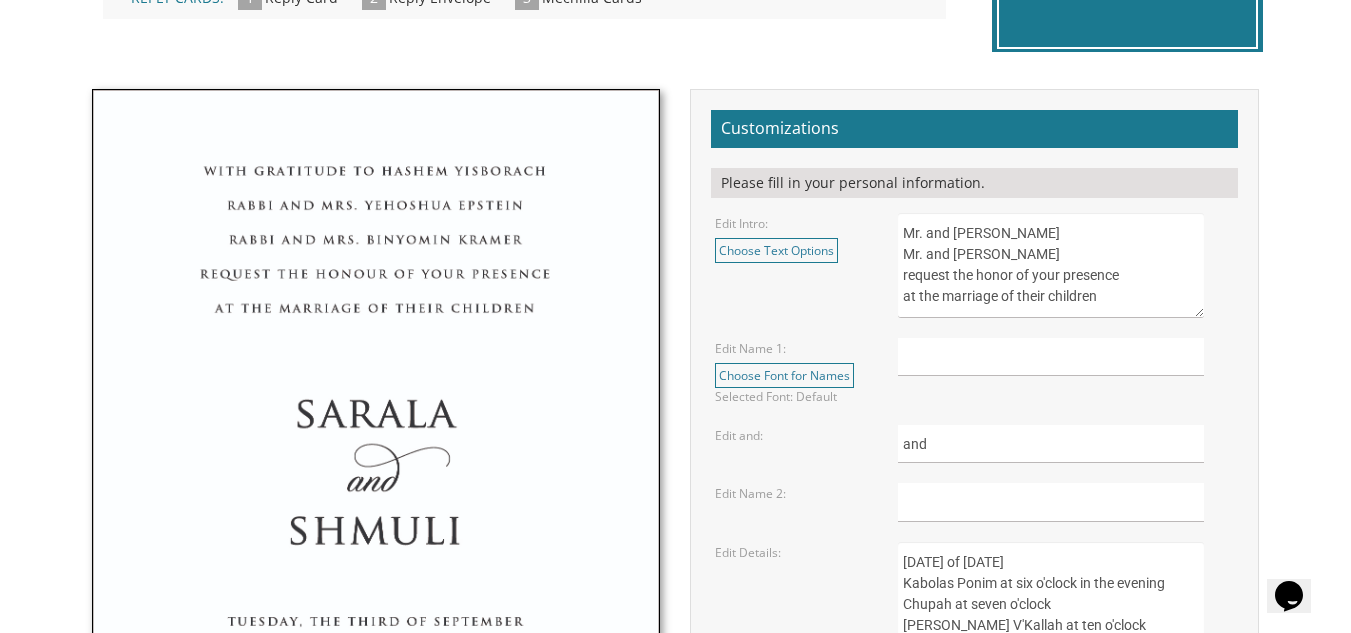 click on "Mr. and Mrs. Yossi Schwartz
Mr. and Mrs. Yaakov Friedman
request the honor of your presence
at the marriage of their children" at bounding box center (1051, 265) 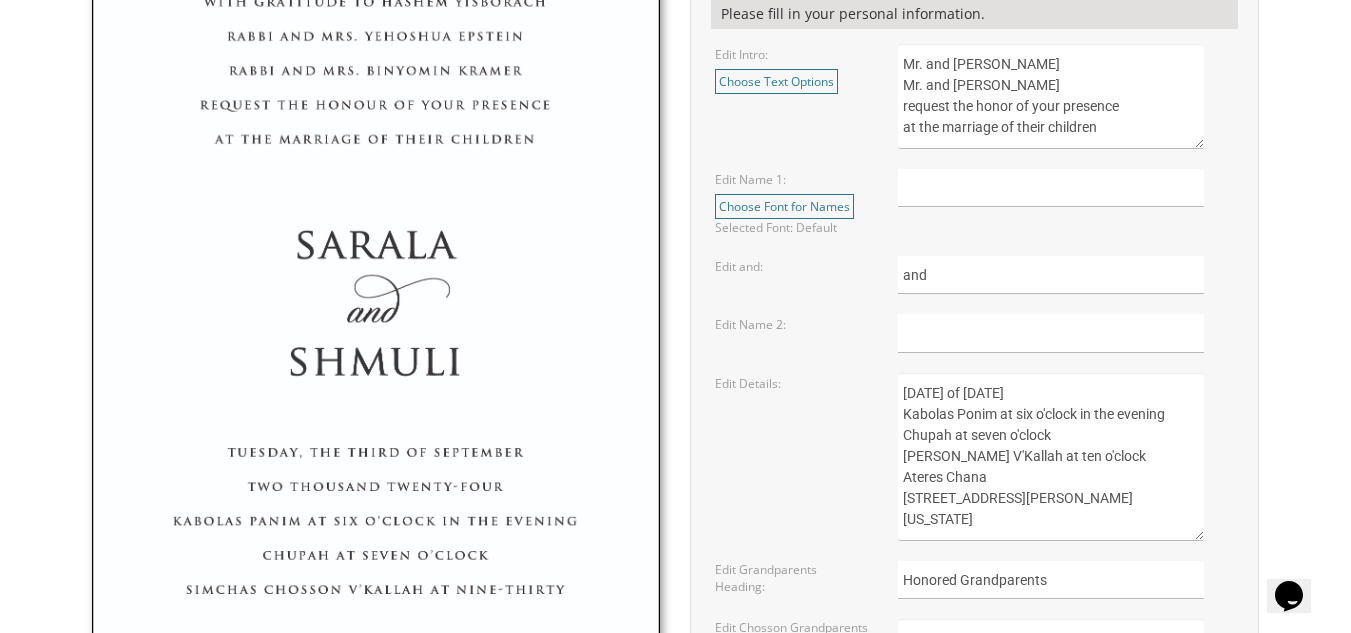 scroll, scrollTop: 800, scrollLeft: 0, axis: vertical 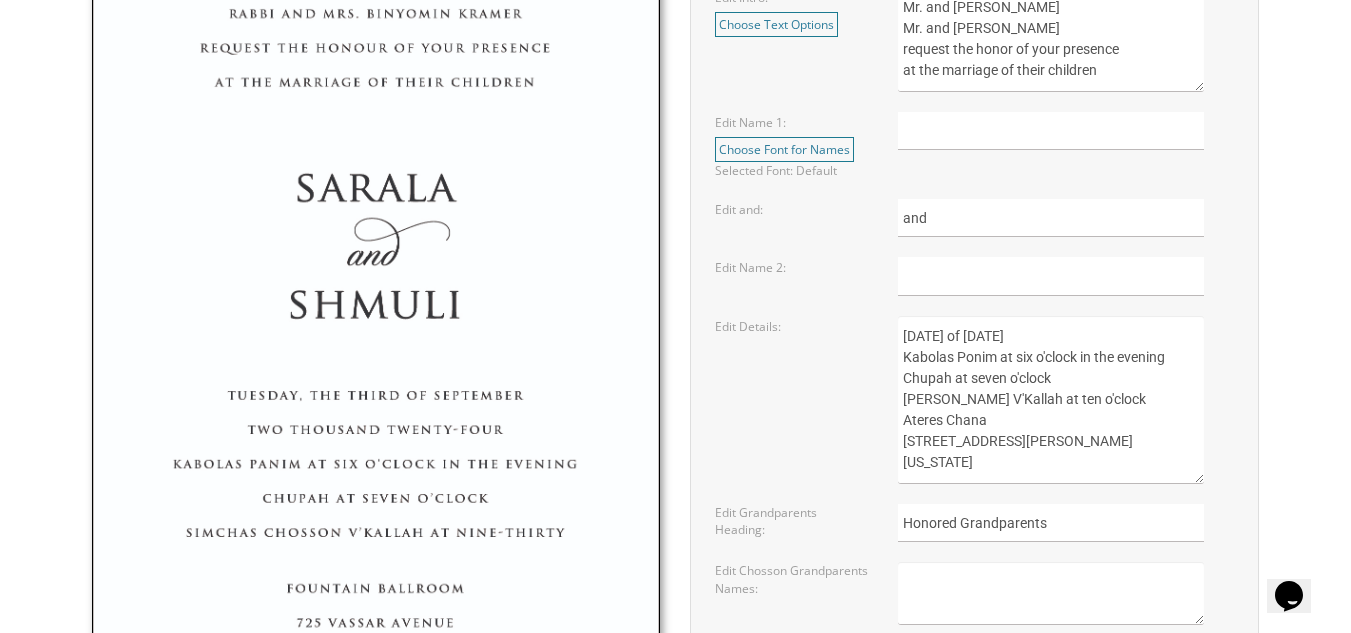 type on "Mr. and Mrs. Moshe Bilus
Mr. and Mrs. Moshe Dresdner
request the honor of your presence
at the marriage of their children" 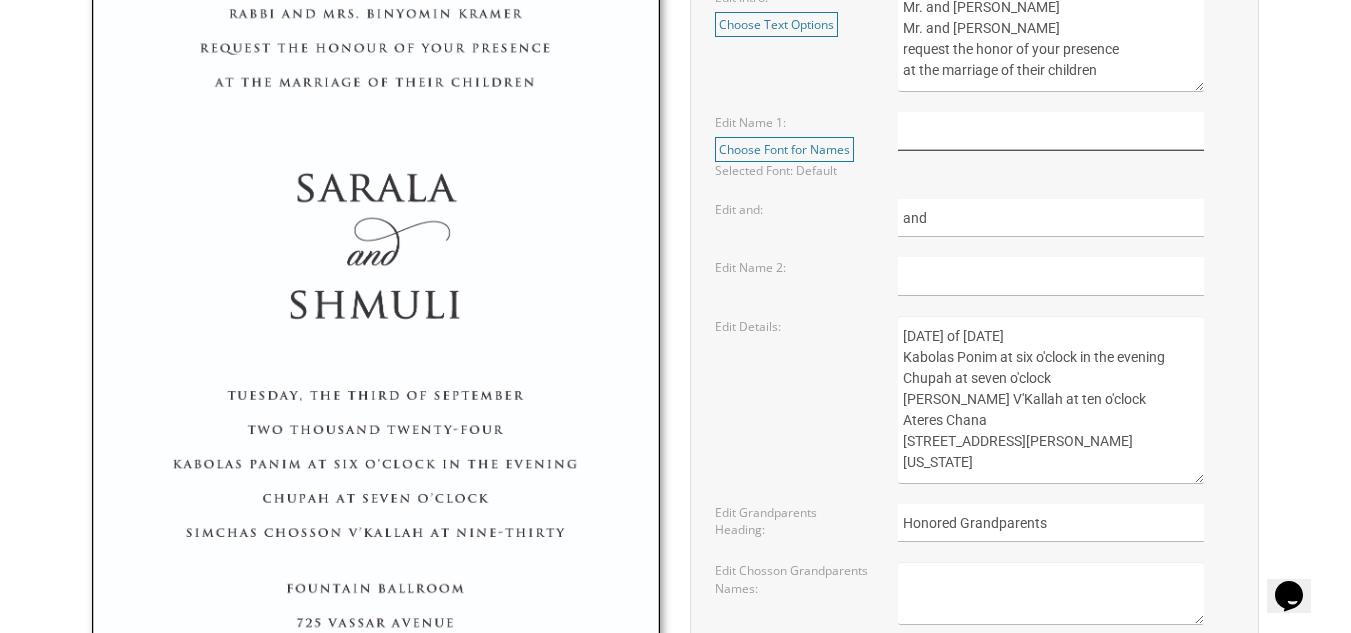 click at bounding box center (1051, 131) 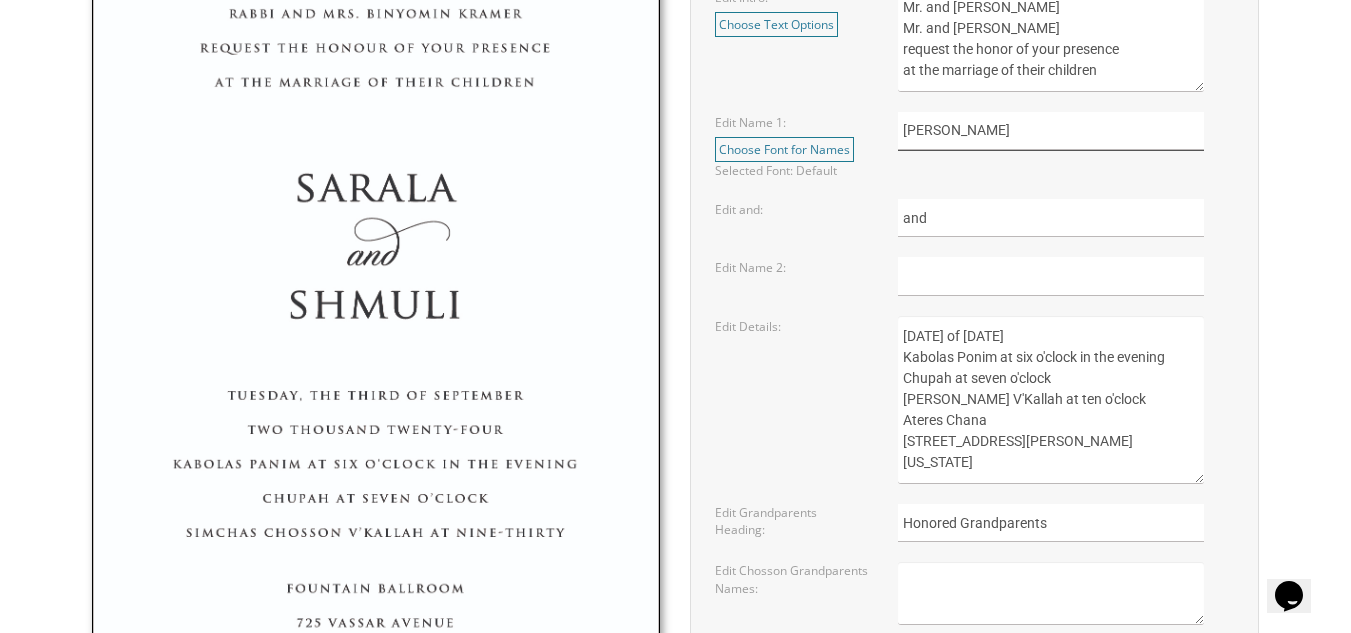 type on "Meir Simcha" 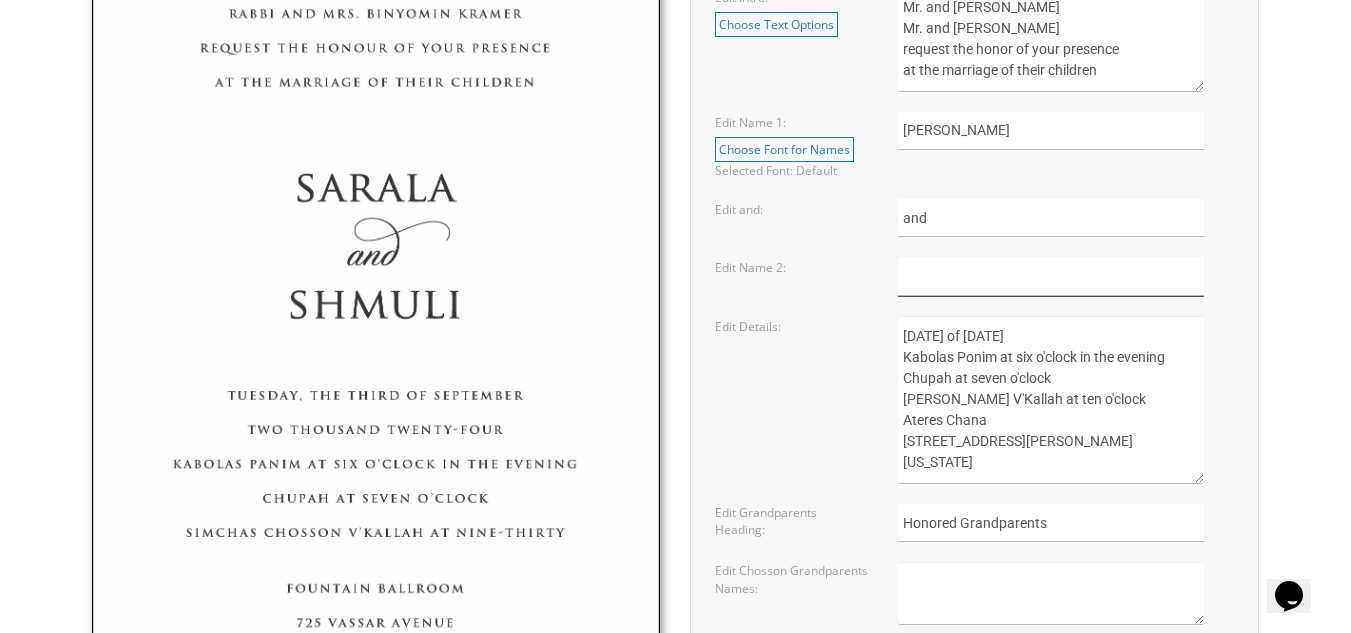 click at bounding box center (1051, 276) 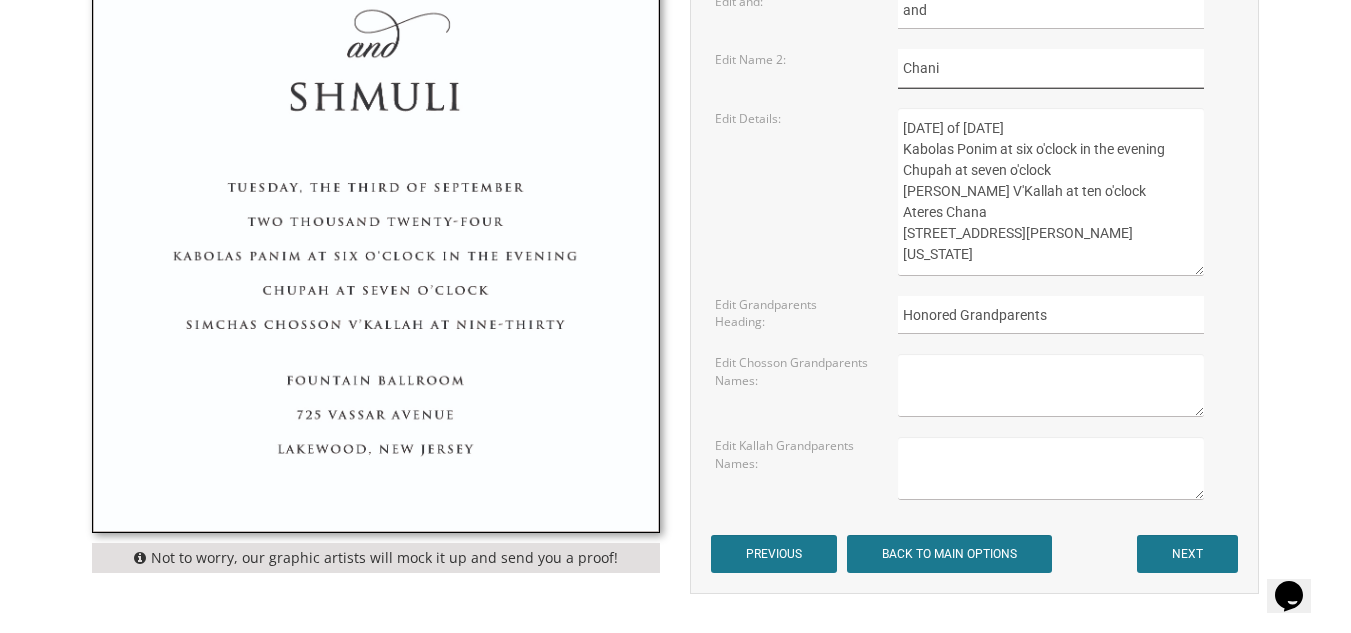 scroll, scrollTop: 1067, scrollLeft: 0, axis: vertical 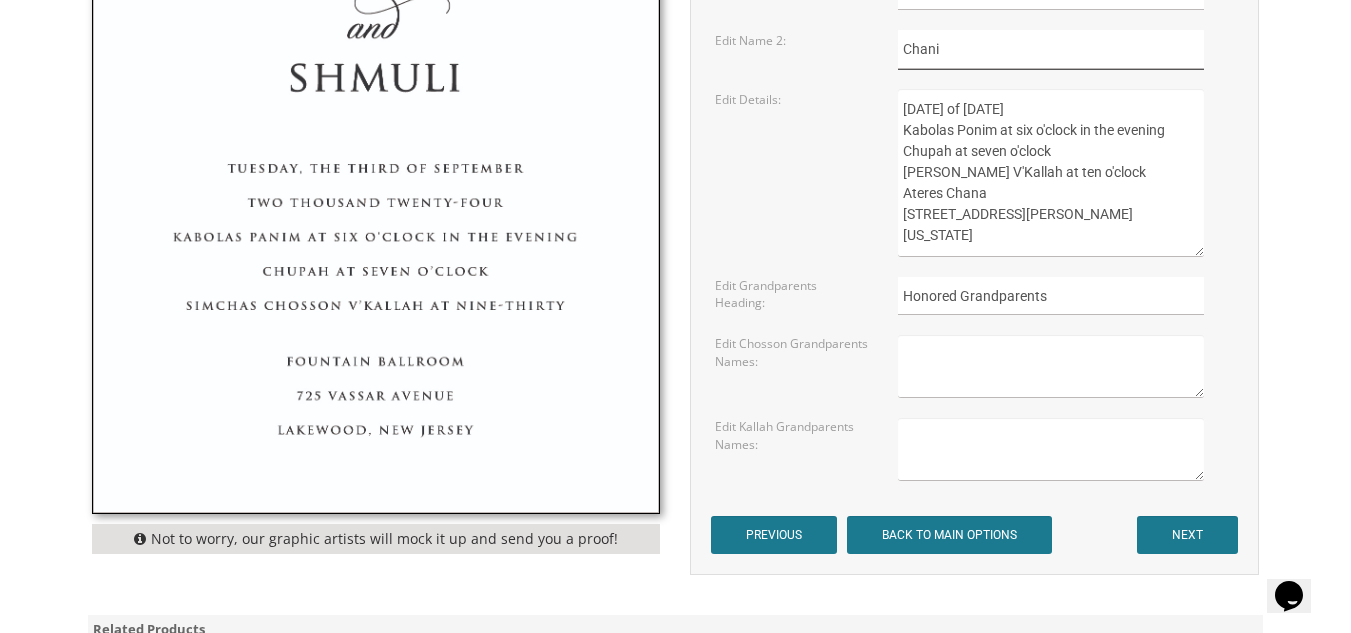 type on "Chani" 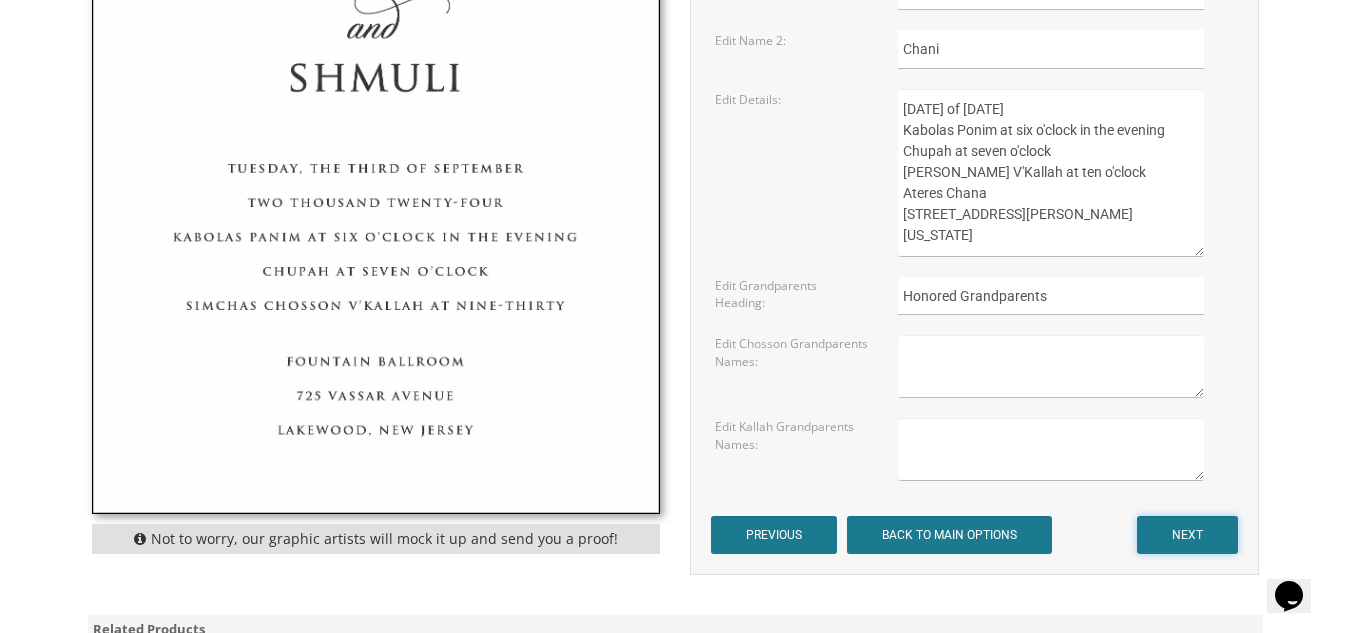 click on "NEXT" at bounding box center (1187, 535) 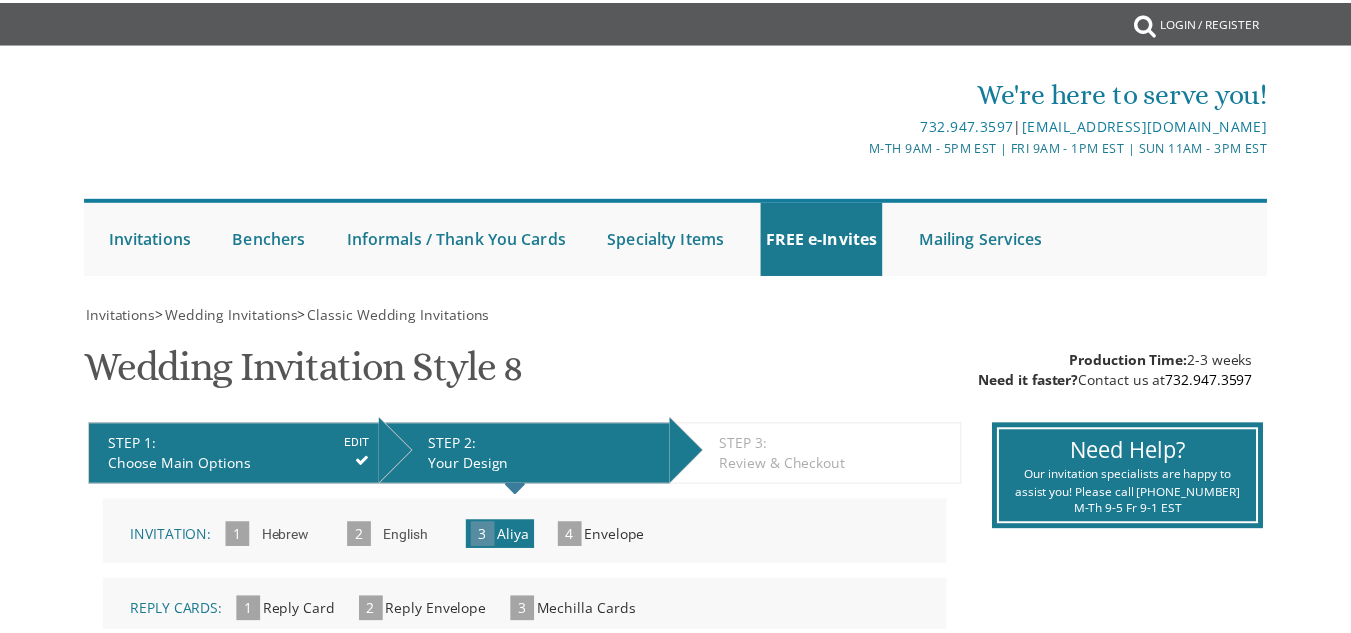 scroll, scrollTop: 0, scrollLeft: 0, axis: both 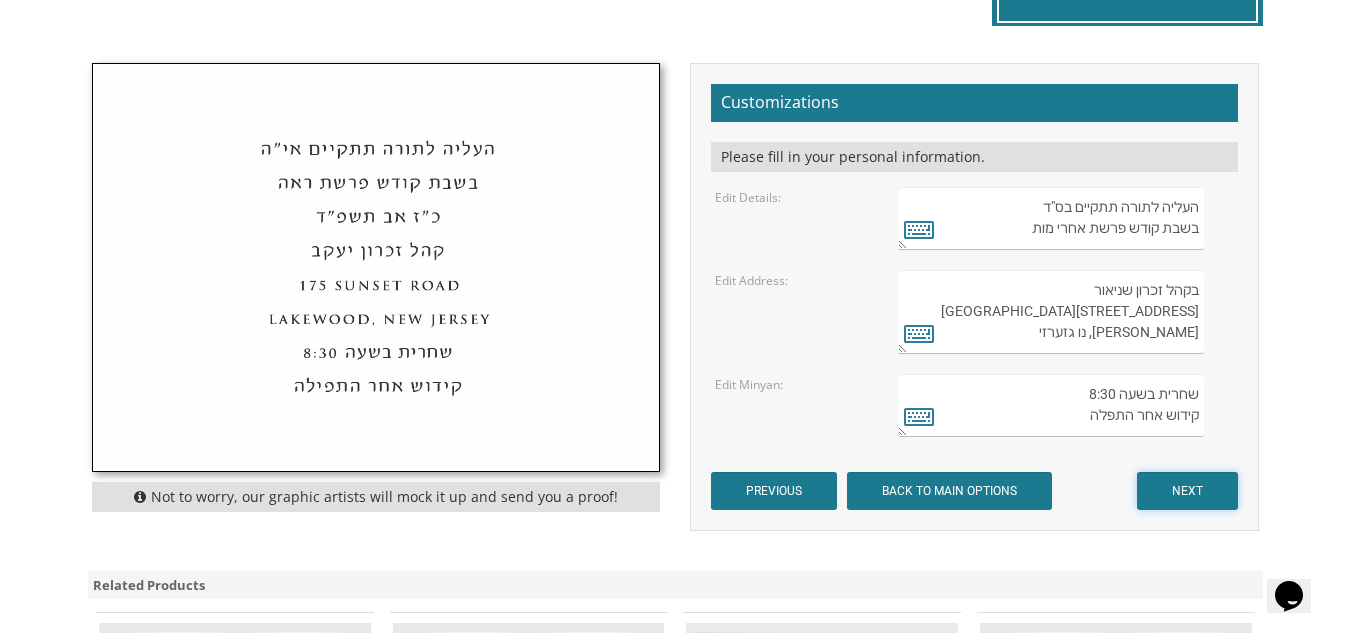click on "NEXT" at bounding box center (1187, 491) 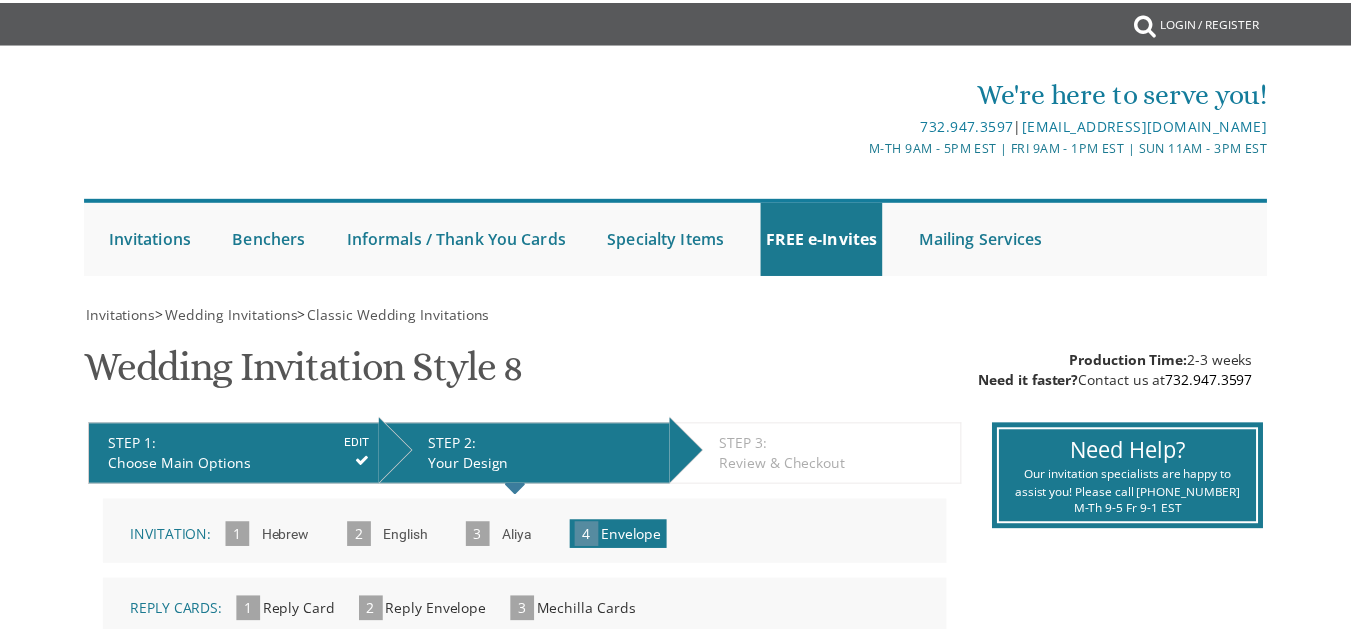 scroll, scrollTop: 0, scrollLeft: 0, axis: both 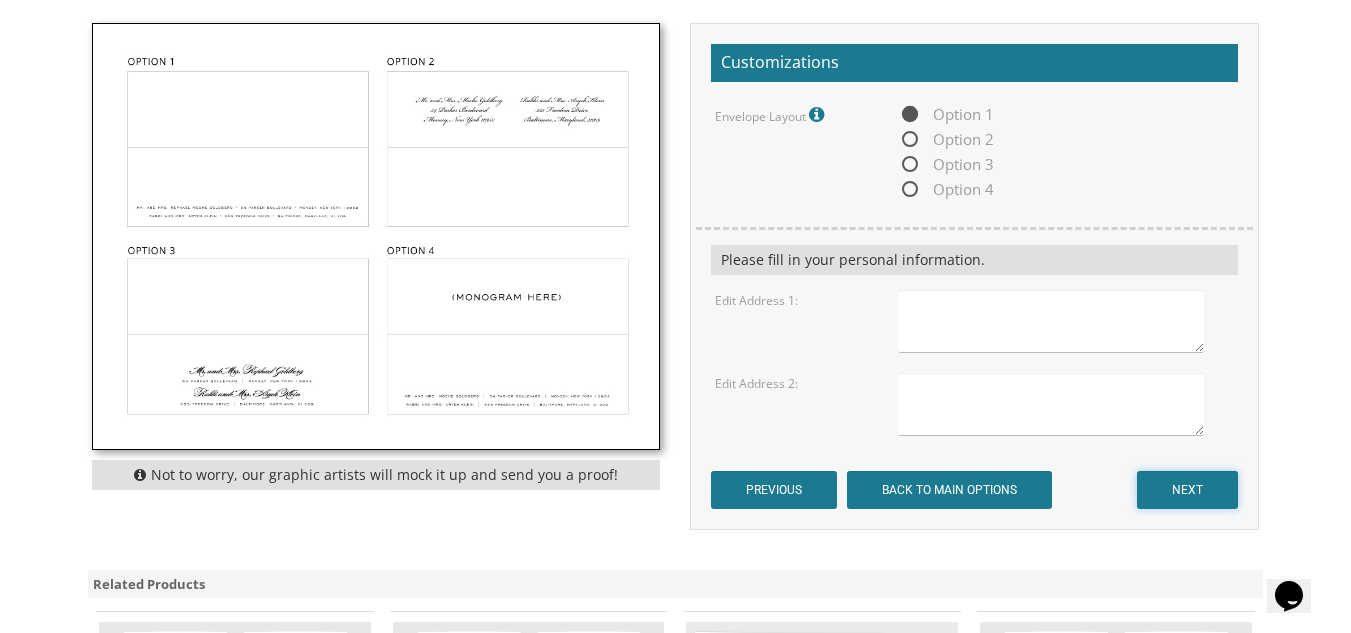 click on "NEXT" at bounding box center (1187, 490) 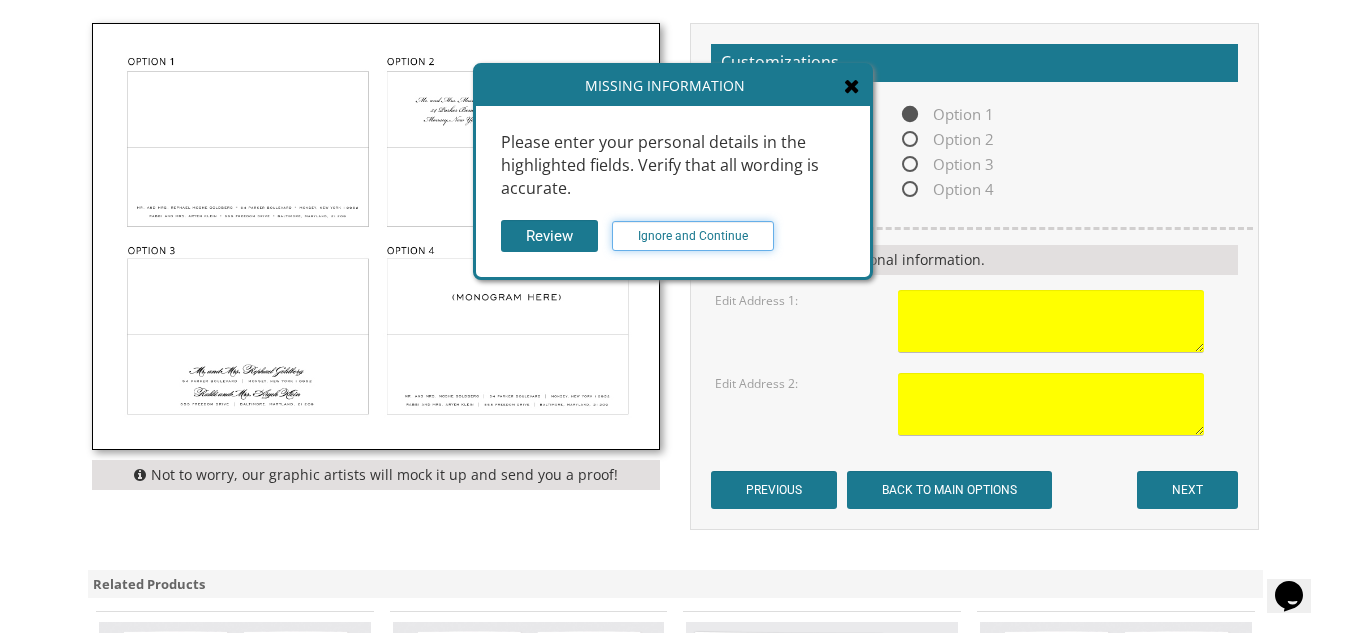 click on "Ignore and Continue" at bounding box center [693, 236] 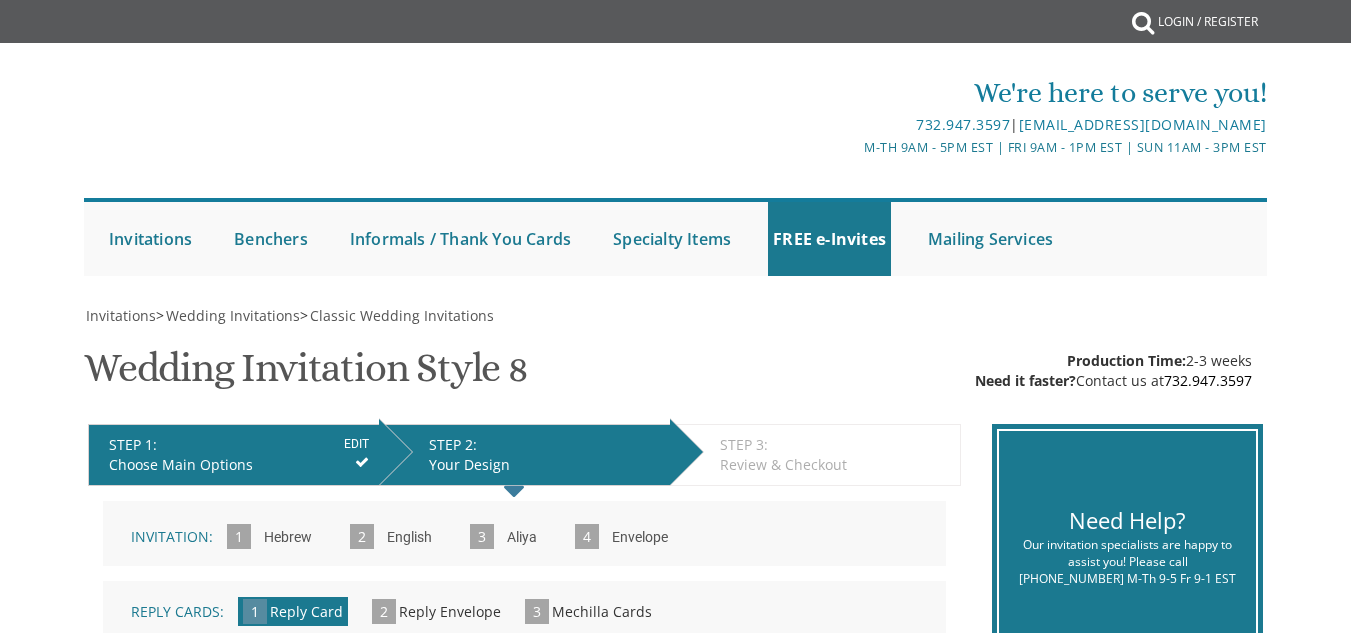 scroll, scrollTop: 0, scrollLeft: 0, axis: both 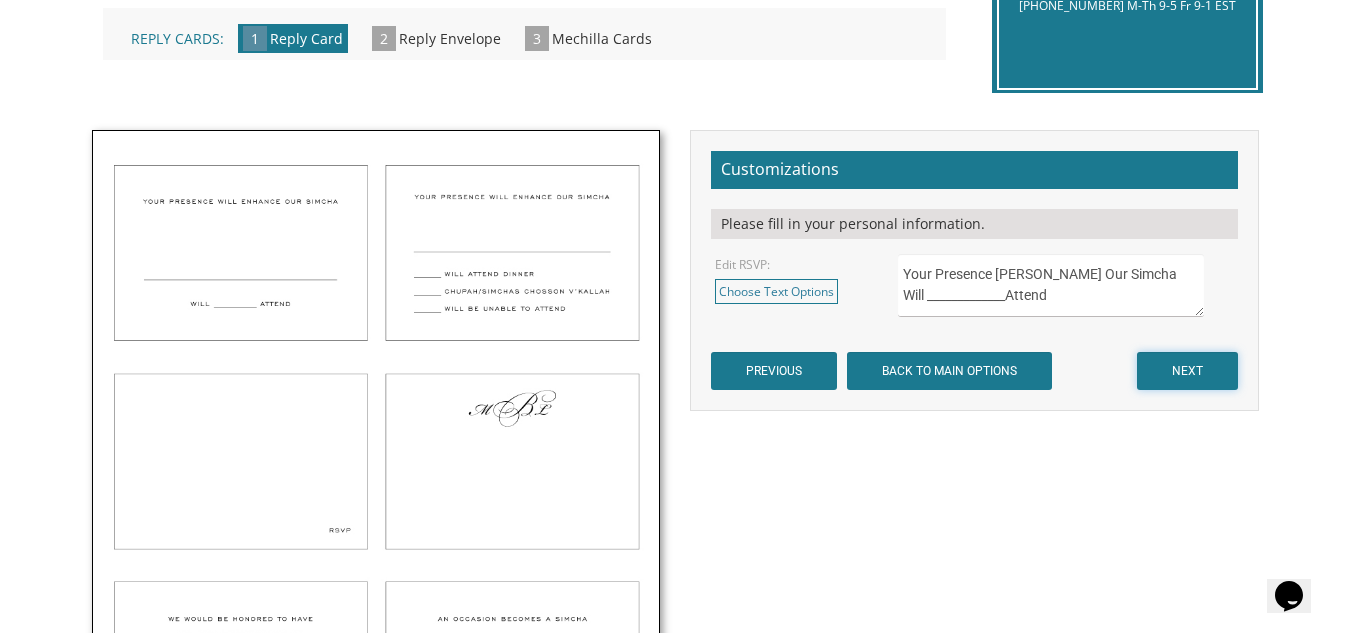 click on "NEXT" at bounding box center [1187, 371] 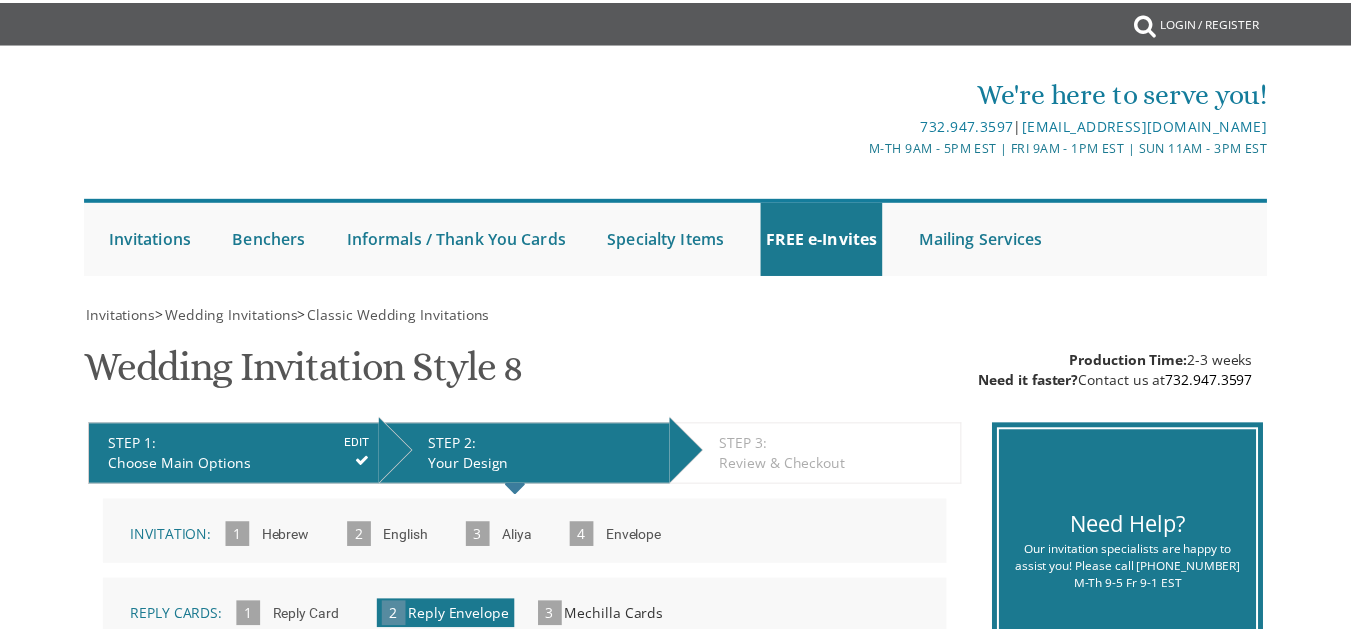 scroll, scrollTop: 0, scrollLeft: 0, axis: both 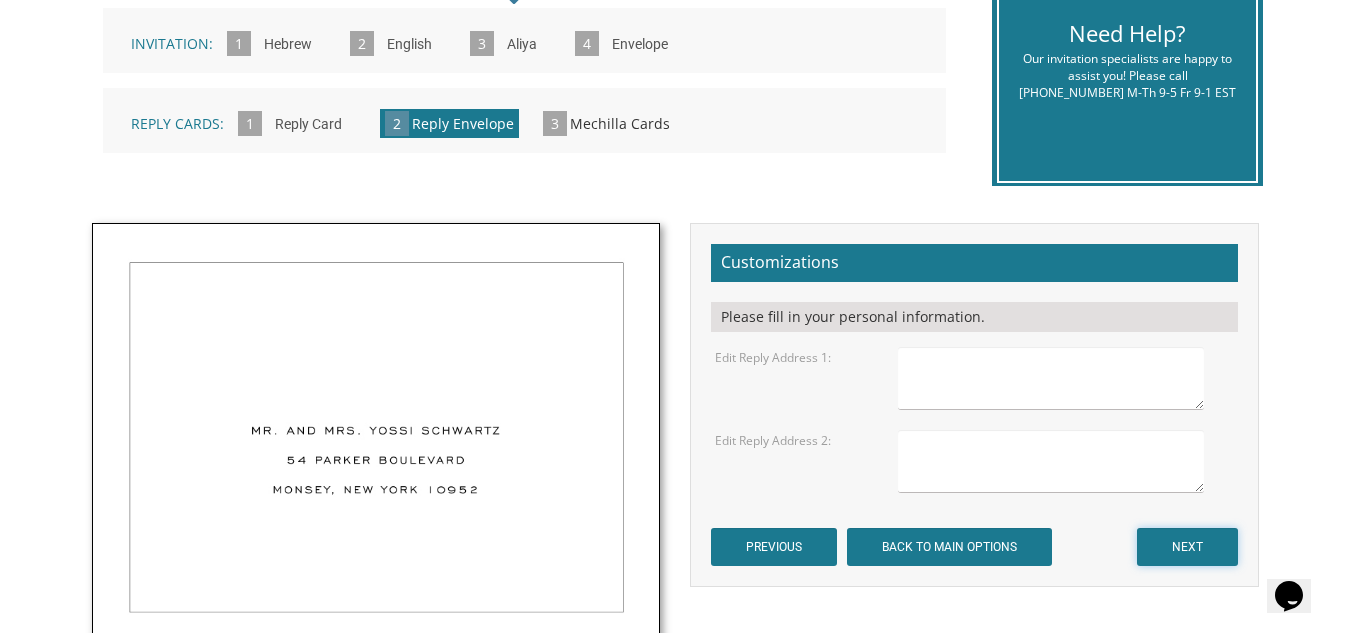 click on "NEXT" at bounding box center (1187, 547) 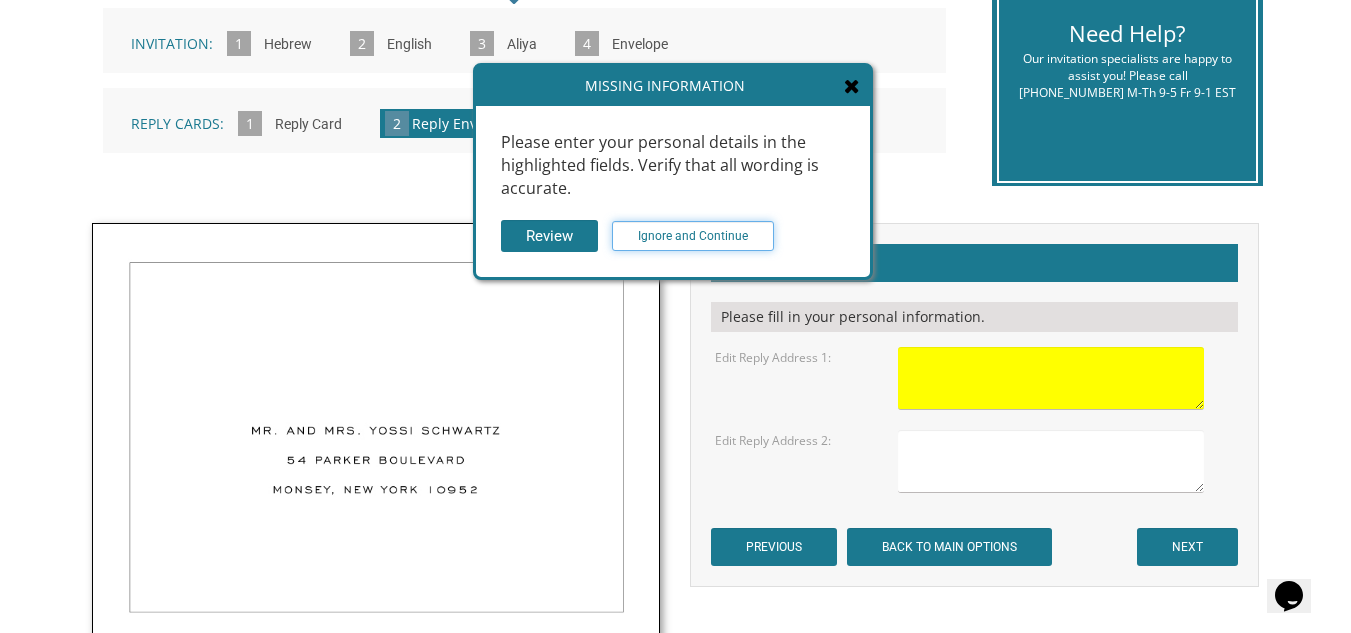 click on "Ignore and Continue" at bounding box center [693, 236] 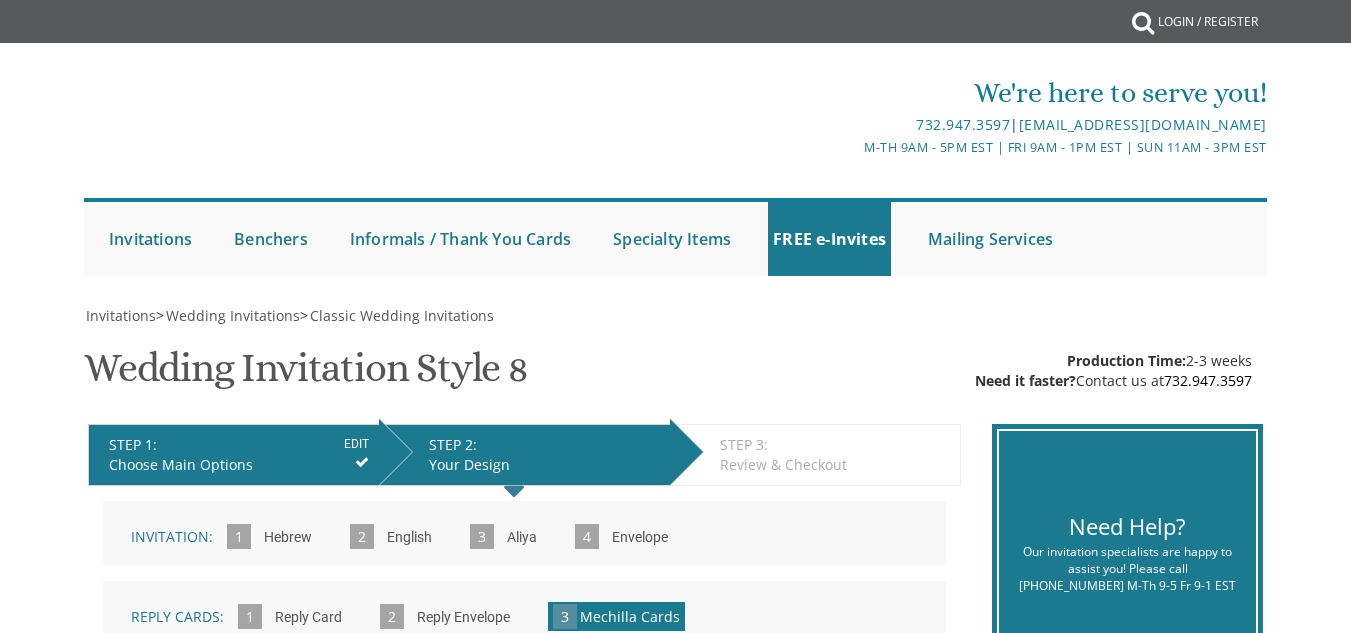 scroll, scrollTop: 0, scrollLeft: 0, axis: both 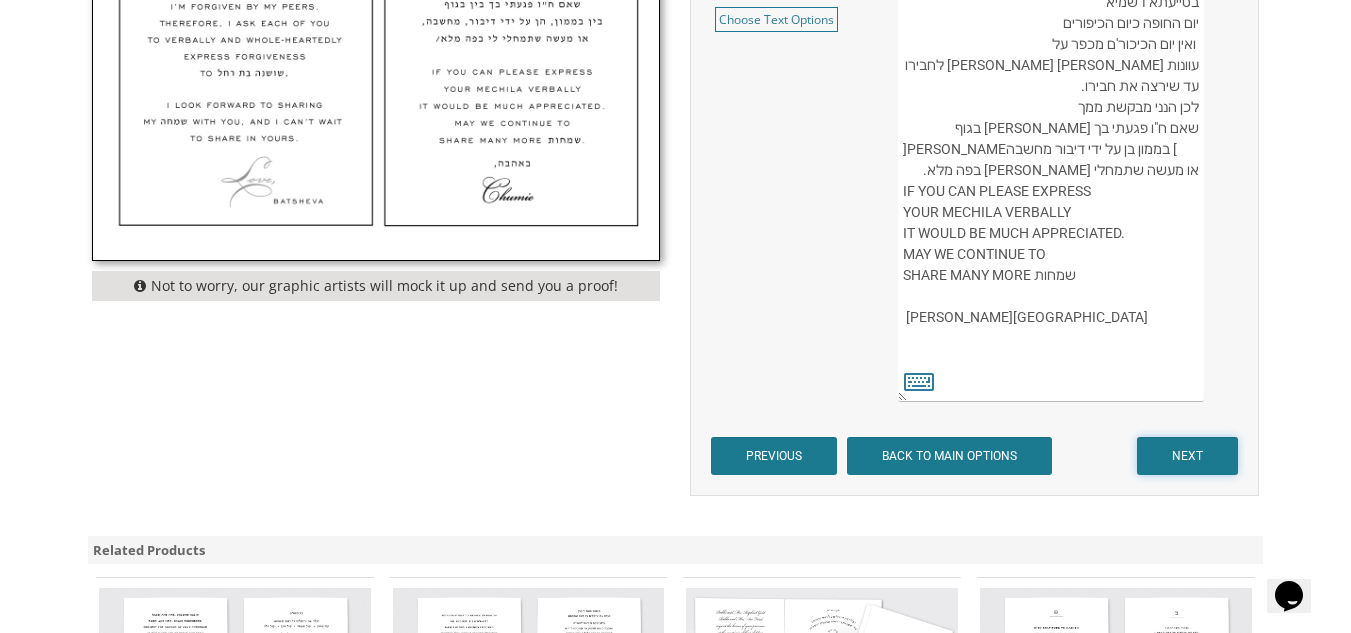 click on "NEXT" 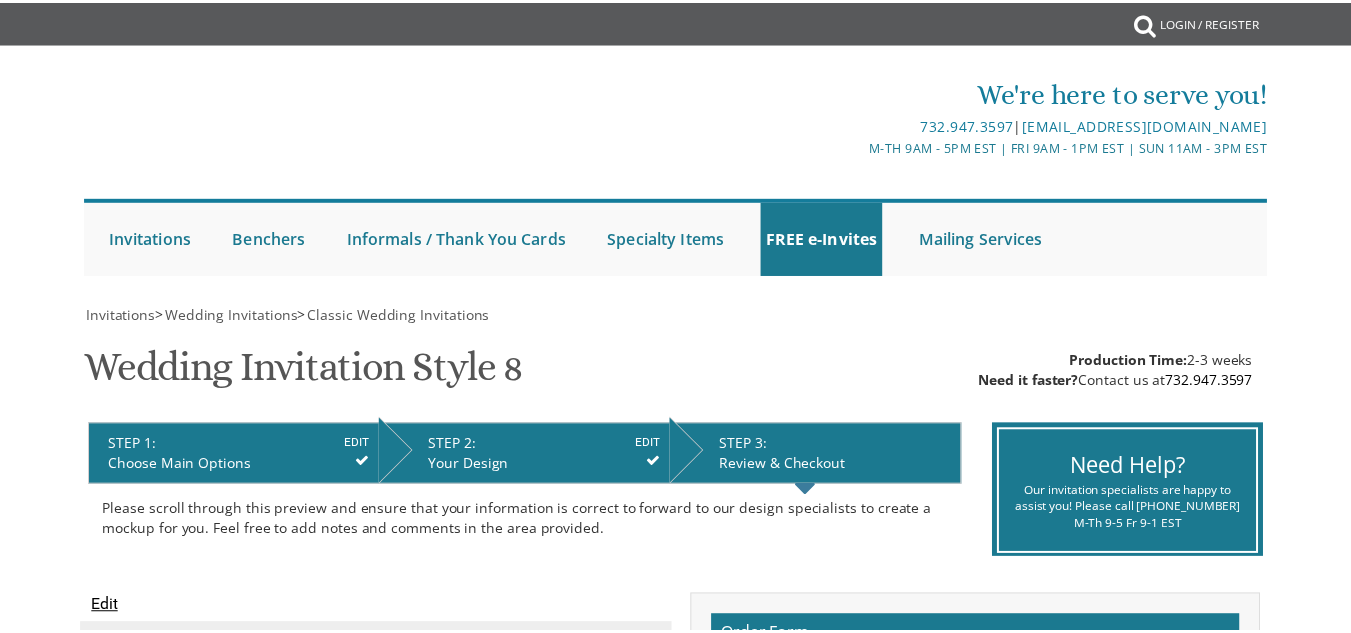 scroll, scrollTop: 0, scrollLeft: 0, axis: both 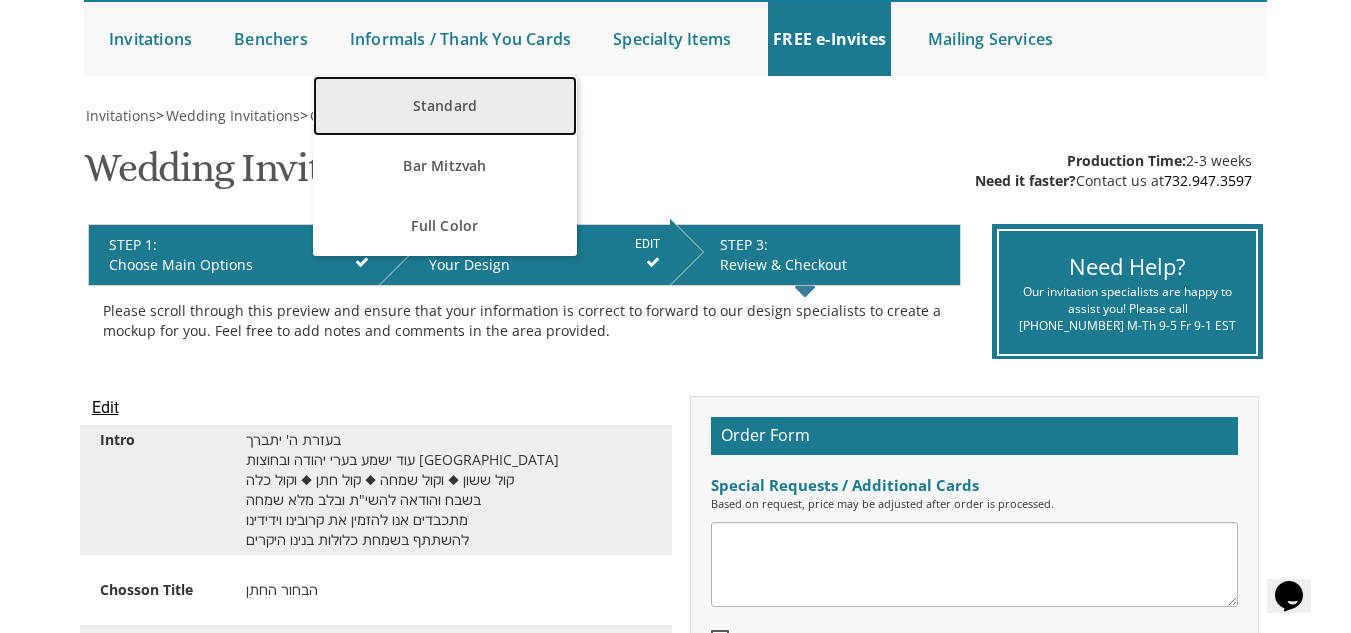 click on "Standard" at bounding box center [444, 106] 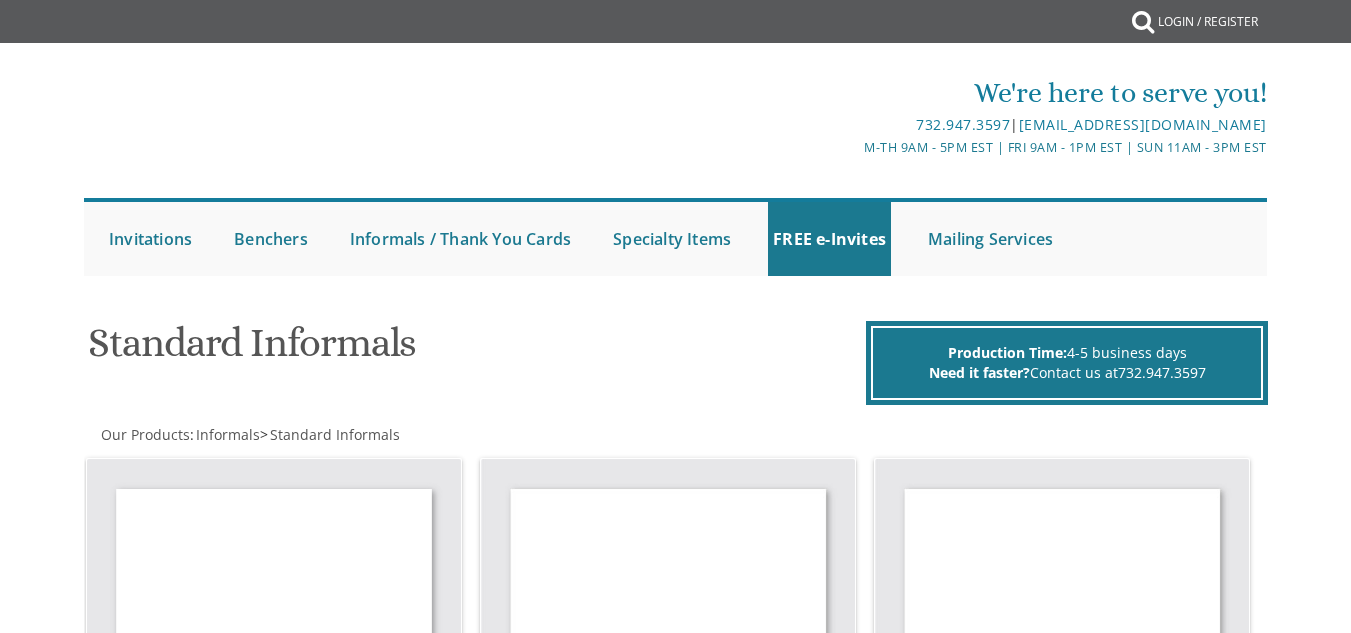scroll, scrollTop: 0, scrollLeft: 0, axis: both 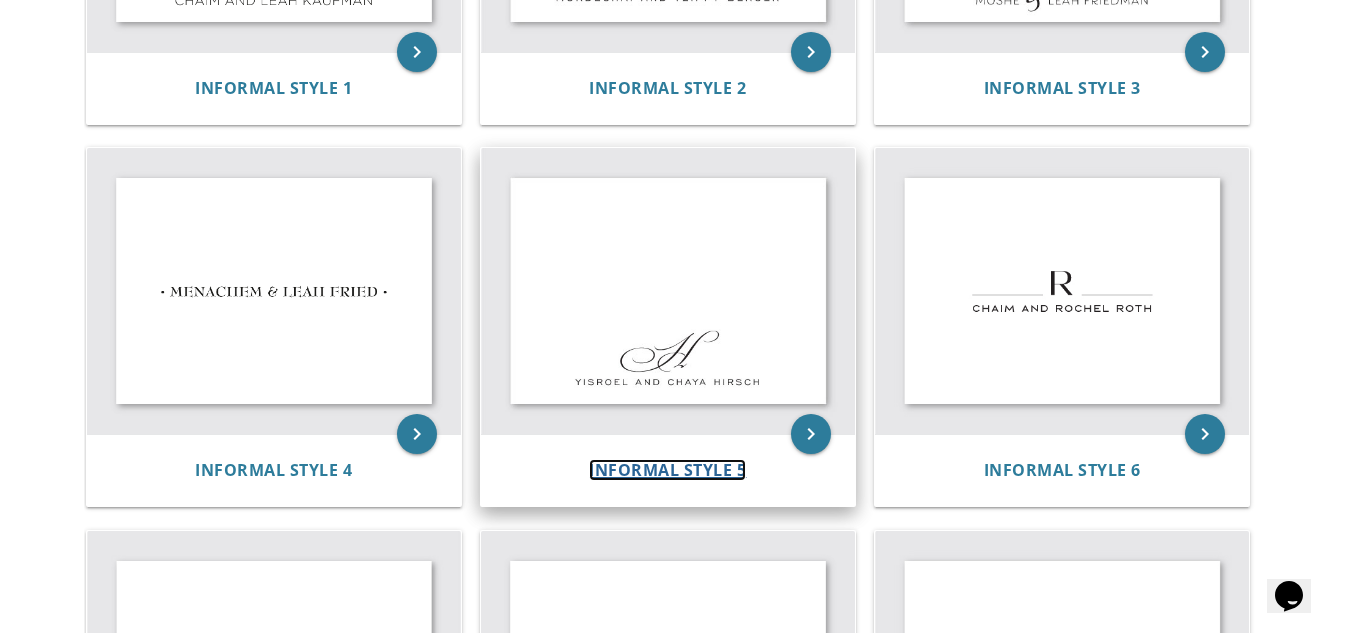 click on "Informal Style 5" at bounding box center (667, 470) 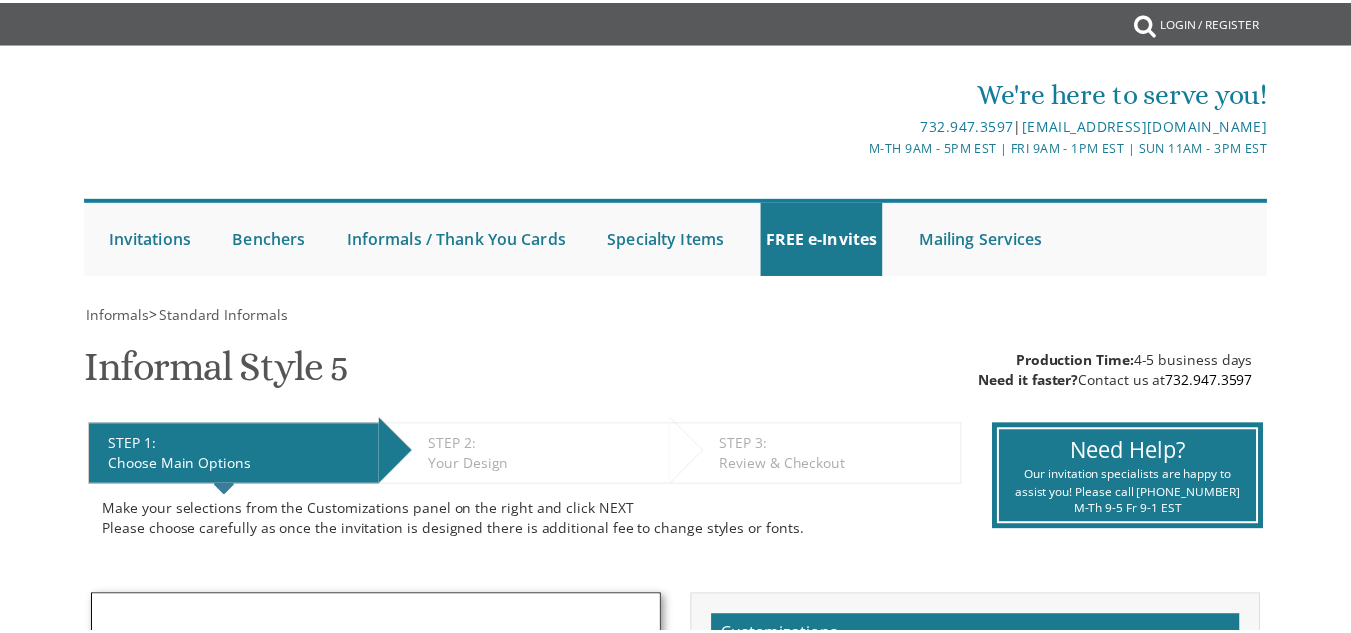 scroll, scrollTop: 0, scrollLeft: 0, axis: both 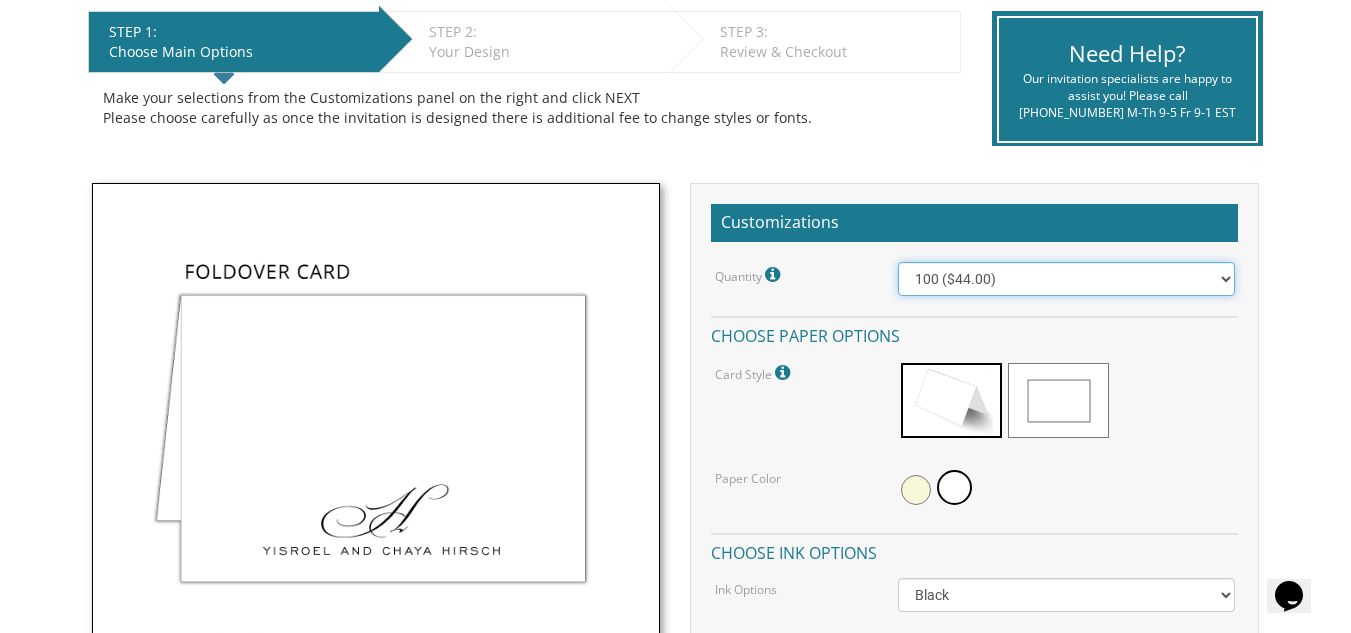 click on "100 ($44.00) 200 ($63.00) 300 ($82.00) 400 ($101.00) 500 ($120.00) 600 ($139.00) 700 ($158.00) 800 ($177.00) 900 ($196.00) 1000 ($215.00)" at bounding box center (1066, 279) 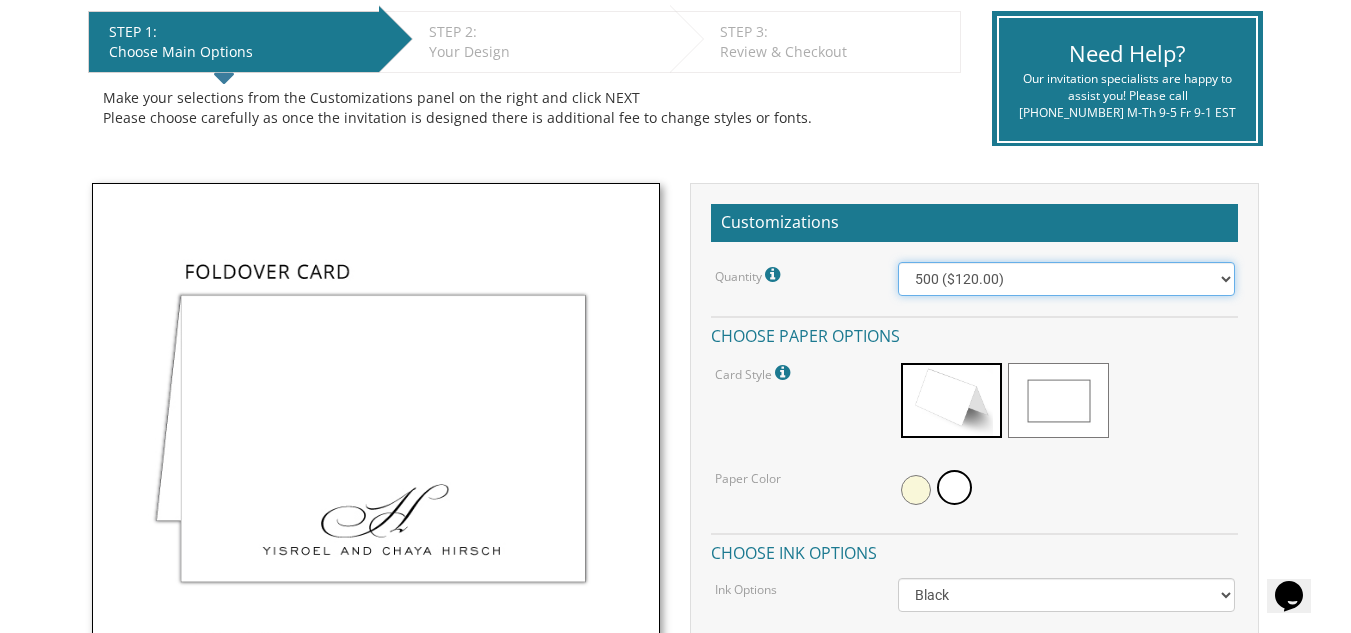 click on "100 ($44.00) 200 ($63.00) 300 ($82.00) 400 ($101.00) 500 ($120.00) 600 ($139.00) 700 ($158.00) 800 ($177.00) 900 ($196.00) 1000 ($215.00)" at bounding box center [1066, 279] 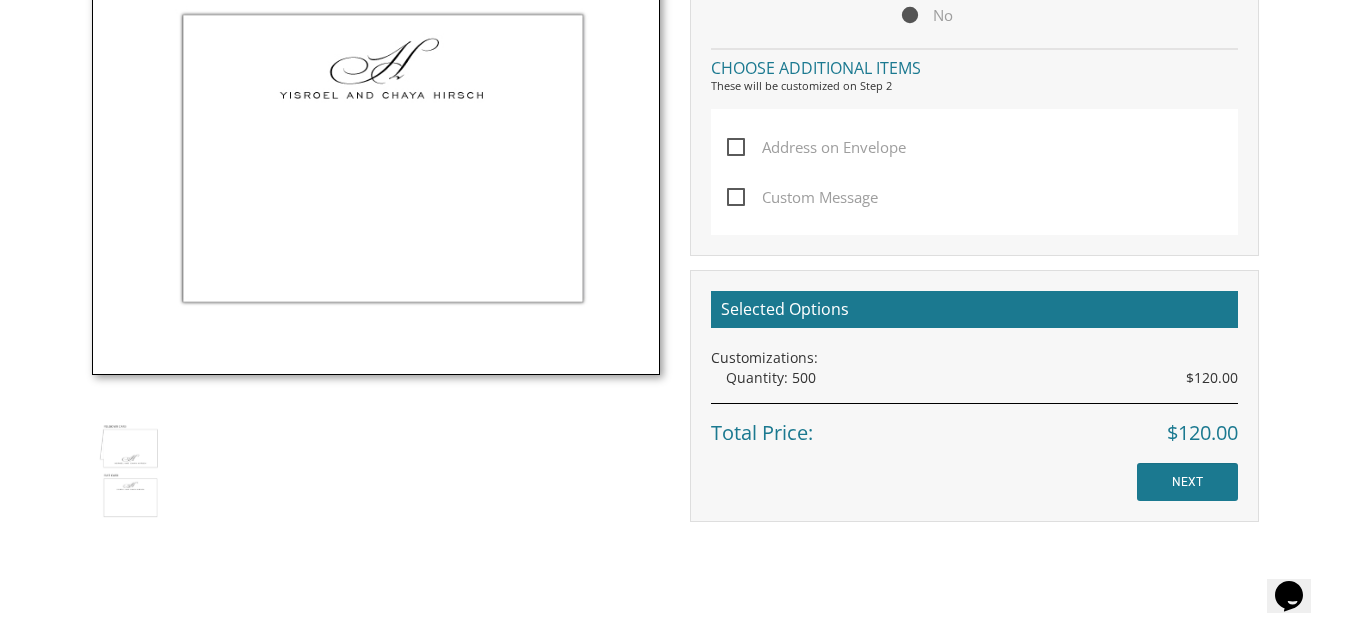 scroll, scrollTop: 1093, scrollLeft: 0, axis: vertical 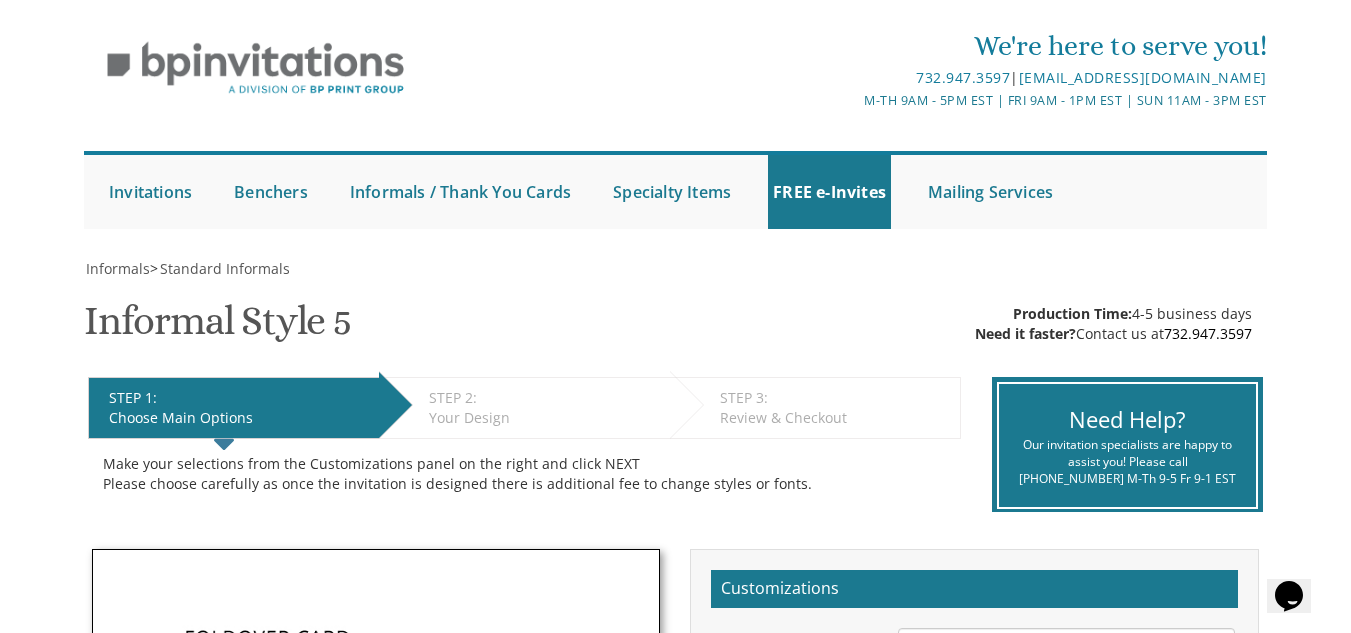 drag, startPoint x: 1355, startPoint y: 88, endPoint x: 1340, endPoint y: 509, distance: 421.26715 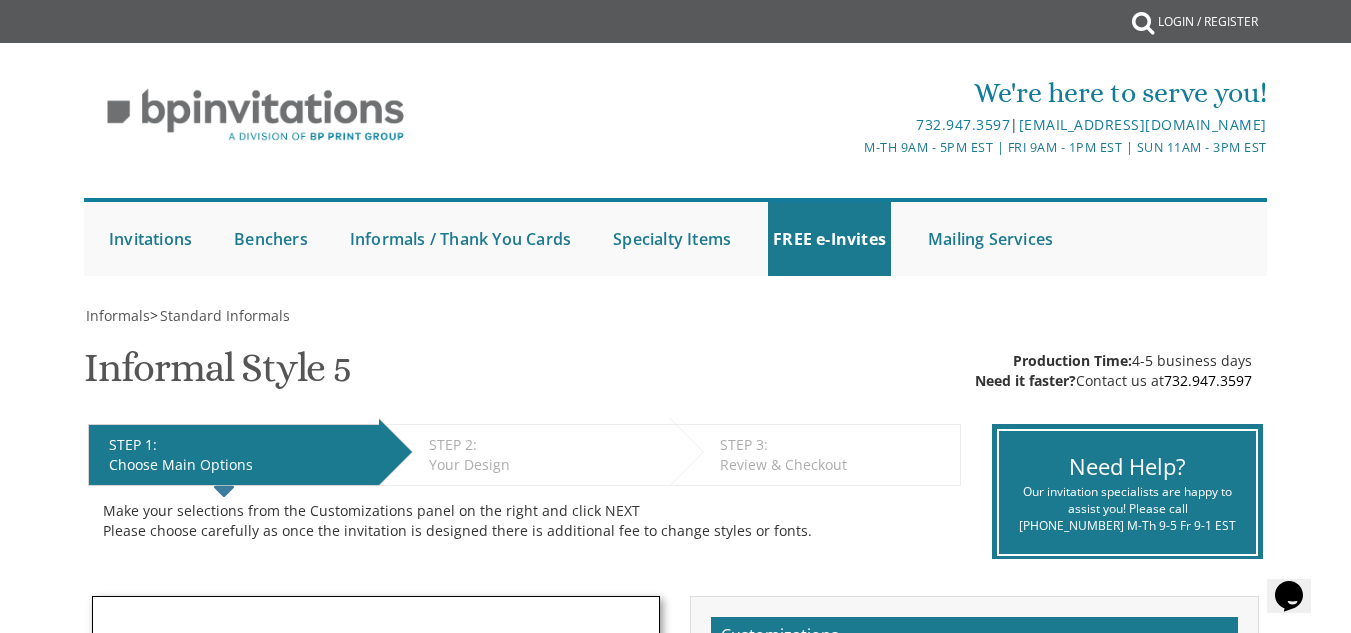 drag, startPoint x: 1356, startPoint y: 620, endPoint x: 1290, endPoint y: 104, distance: 520.2038 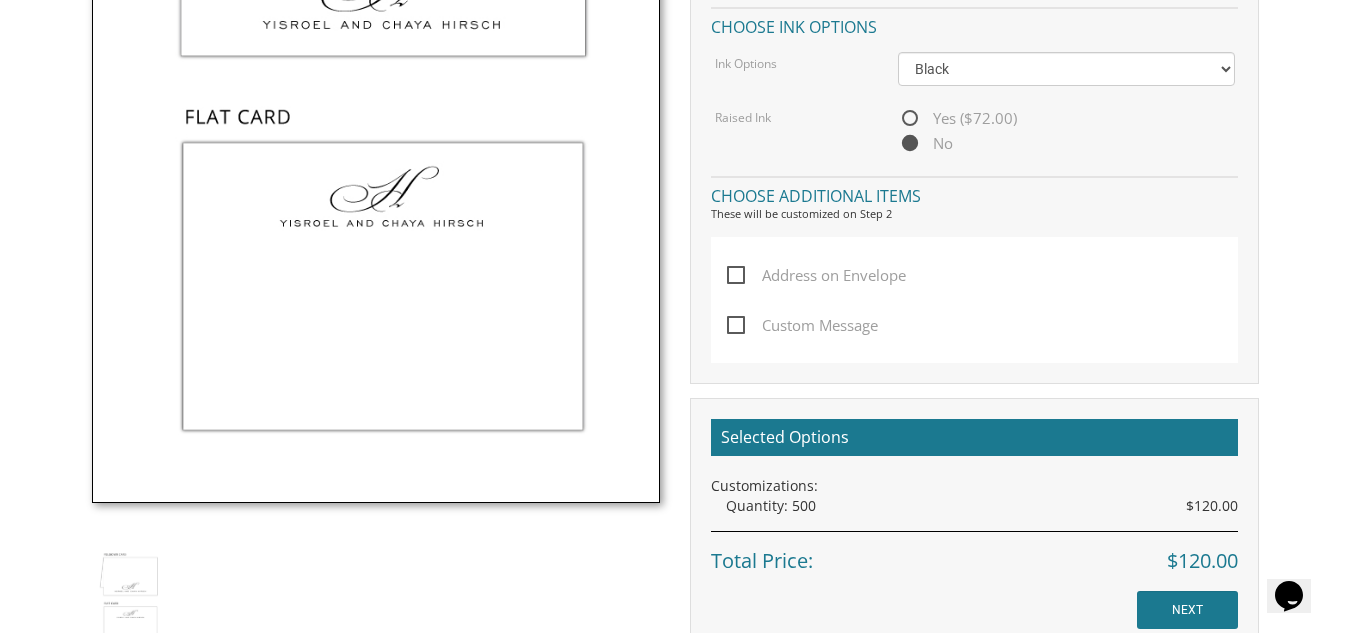 scroll, scrollTop: 952, scrollLeft: 0, axis: vertical 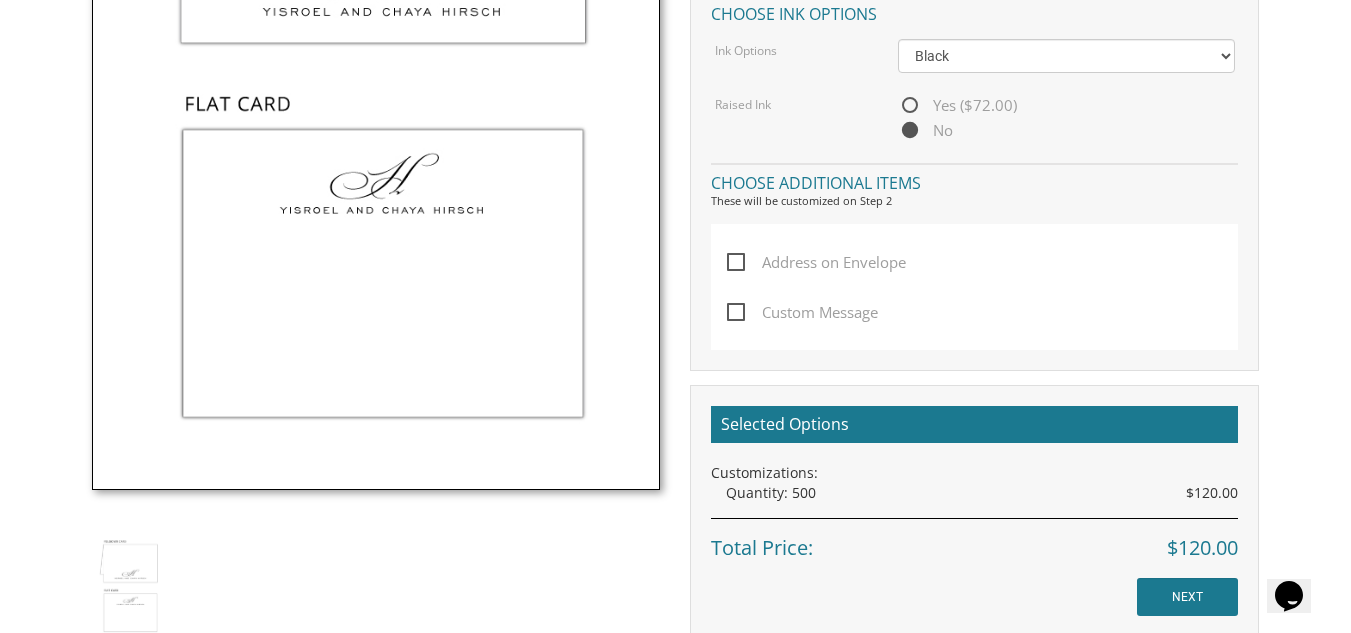 click on "Address on Envelope" at bounding box center (816, 262) 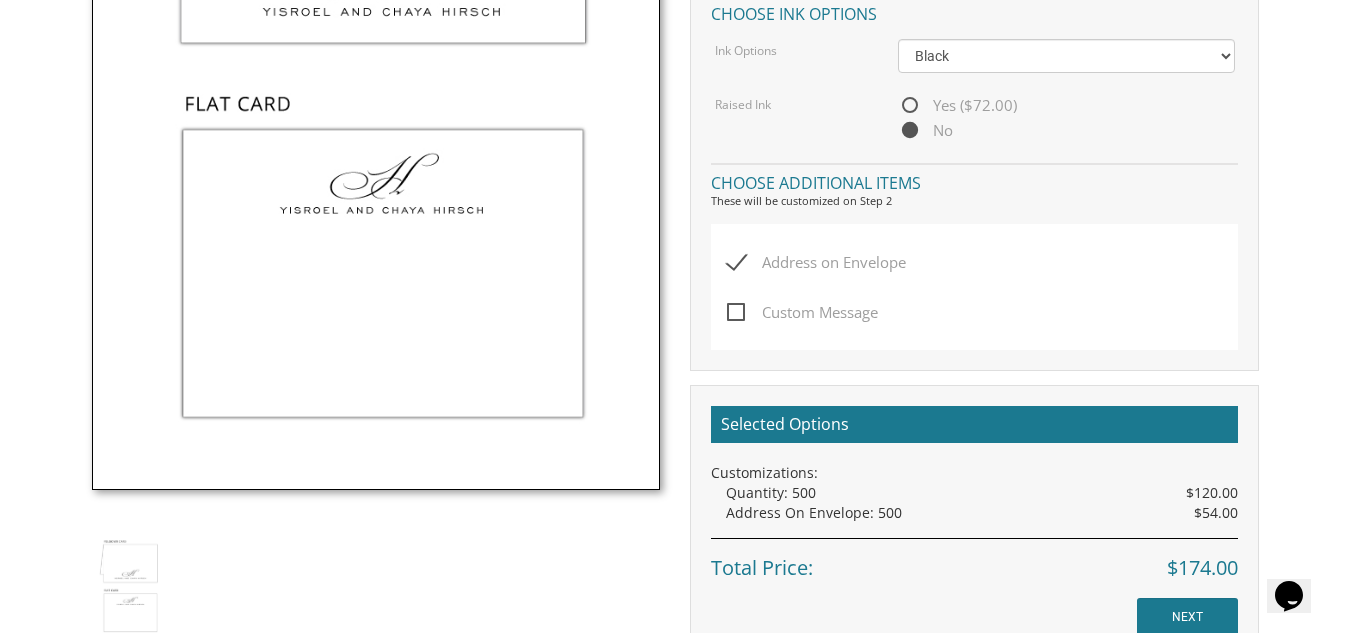 click on "Address on Envelope" at bounding box center [816, 262] 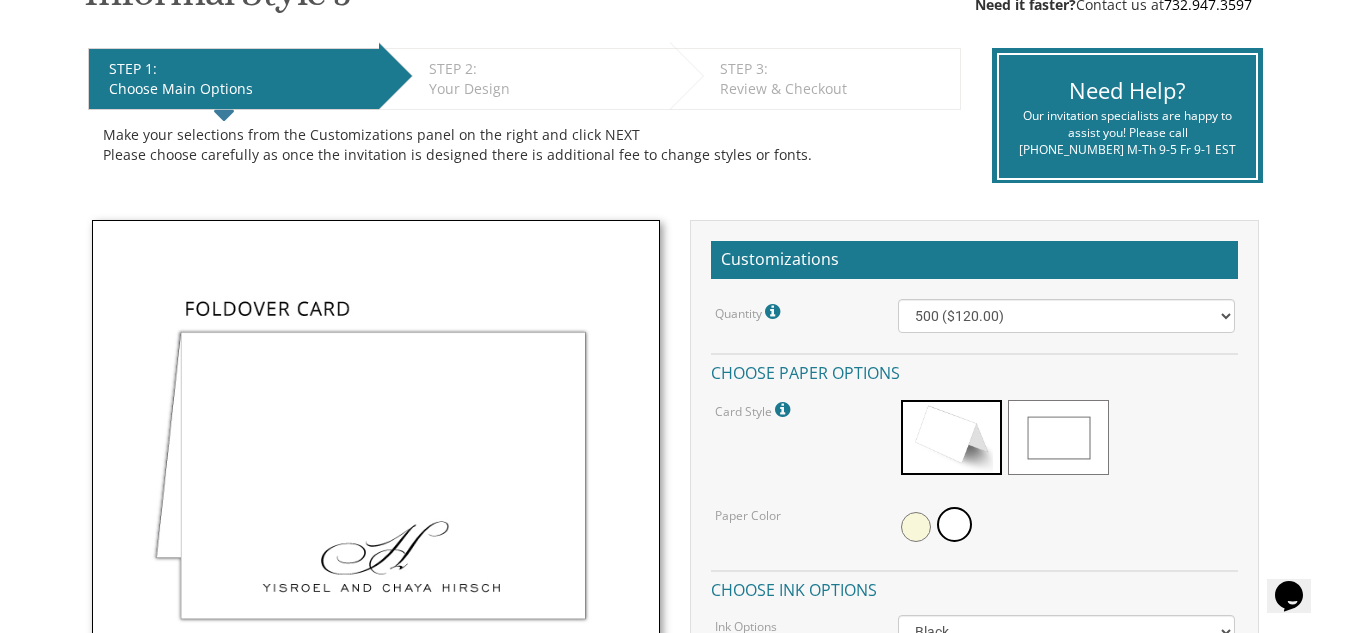 scroll, scrollTop: 347, scrollLeft: 0, axis: vertical 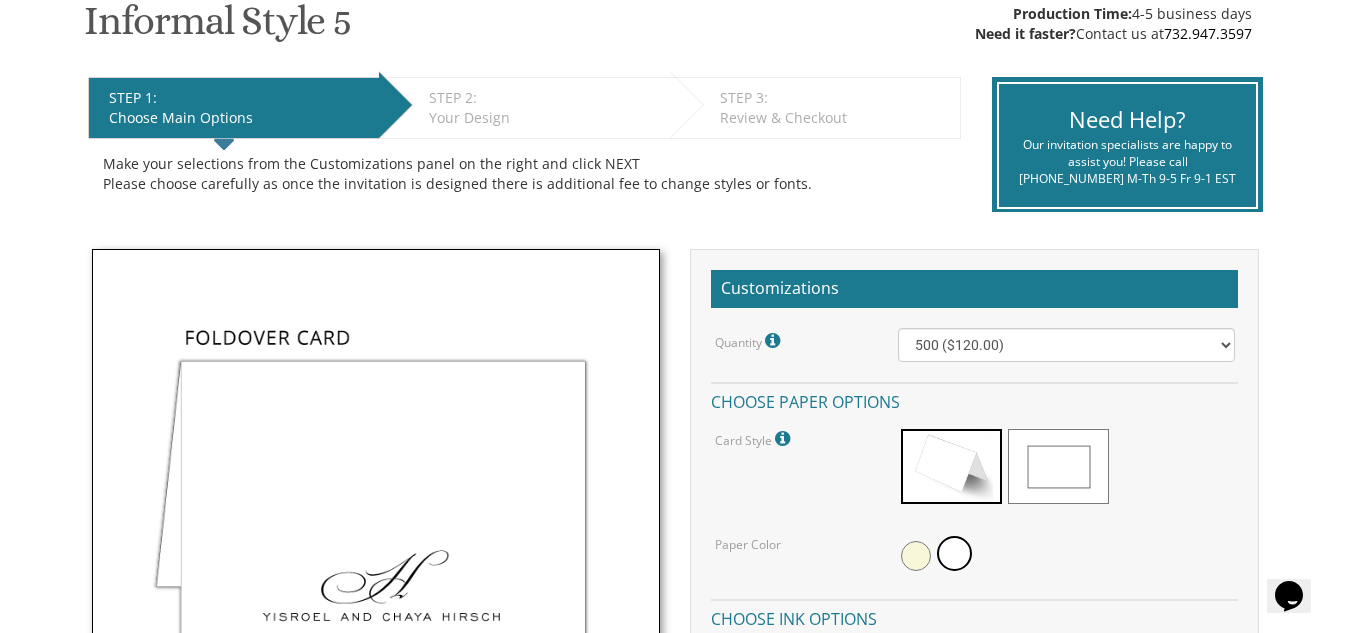 drag, startPoint x: 1354, startPoint y: 105, endPoint x: 1299, endPoint y: 88, distance: 57.567352 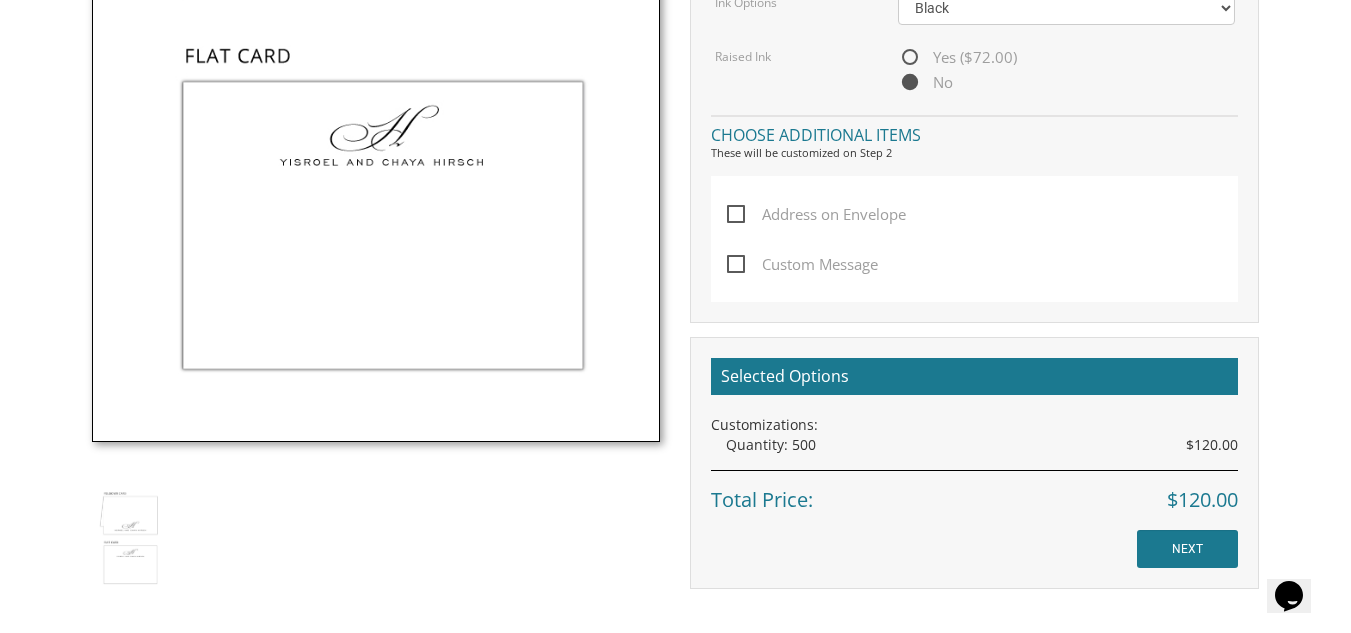 scroll, scrollTop: 1053, scrollLeft: 0, axis: vertical 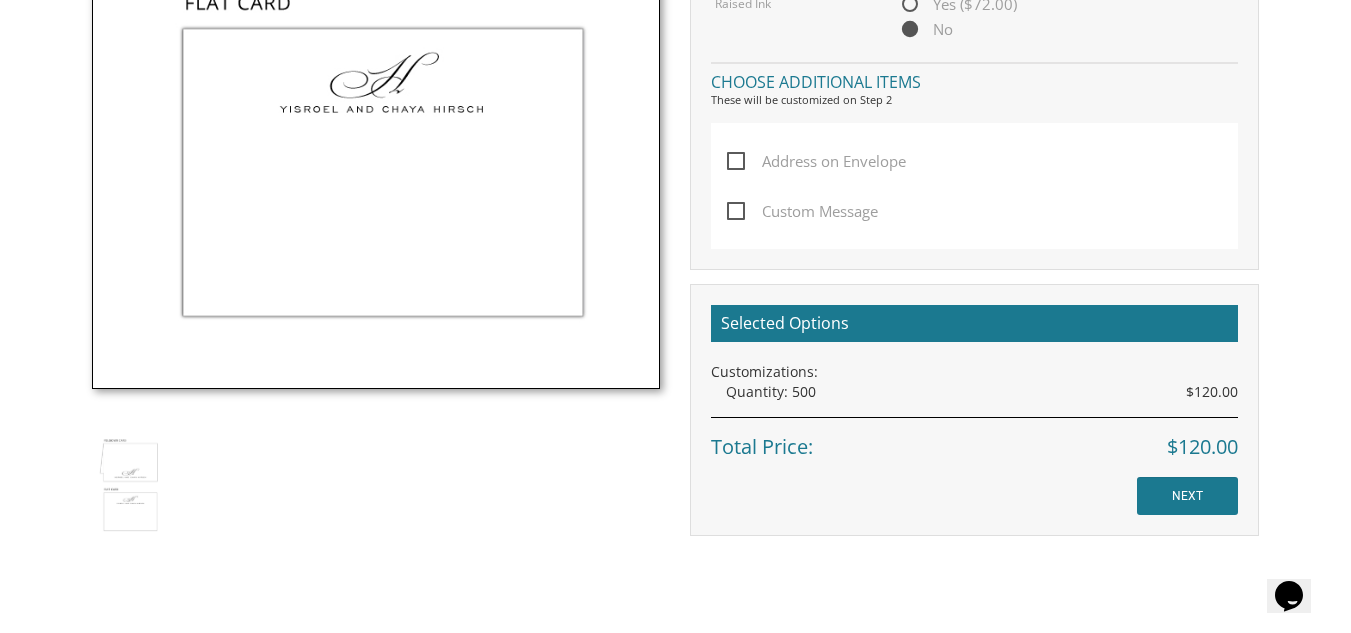 drag, startPoint x: 1365, startPoint y: 140, endPoint x: 1313, endPoint y: 58, distance: 97.097885 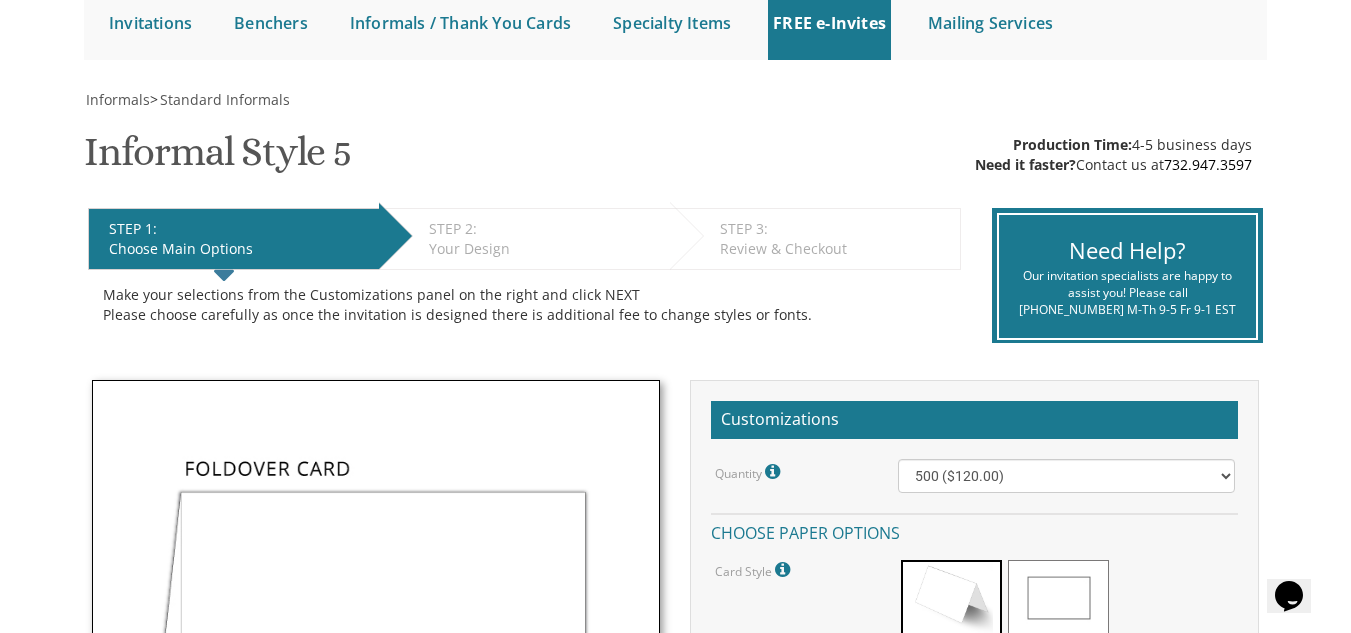 scroll, scrollTop: 0, scrollLeft: 0, axis: both 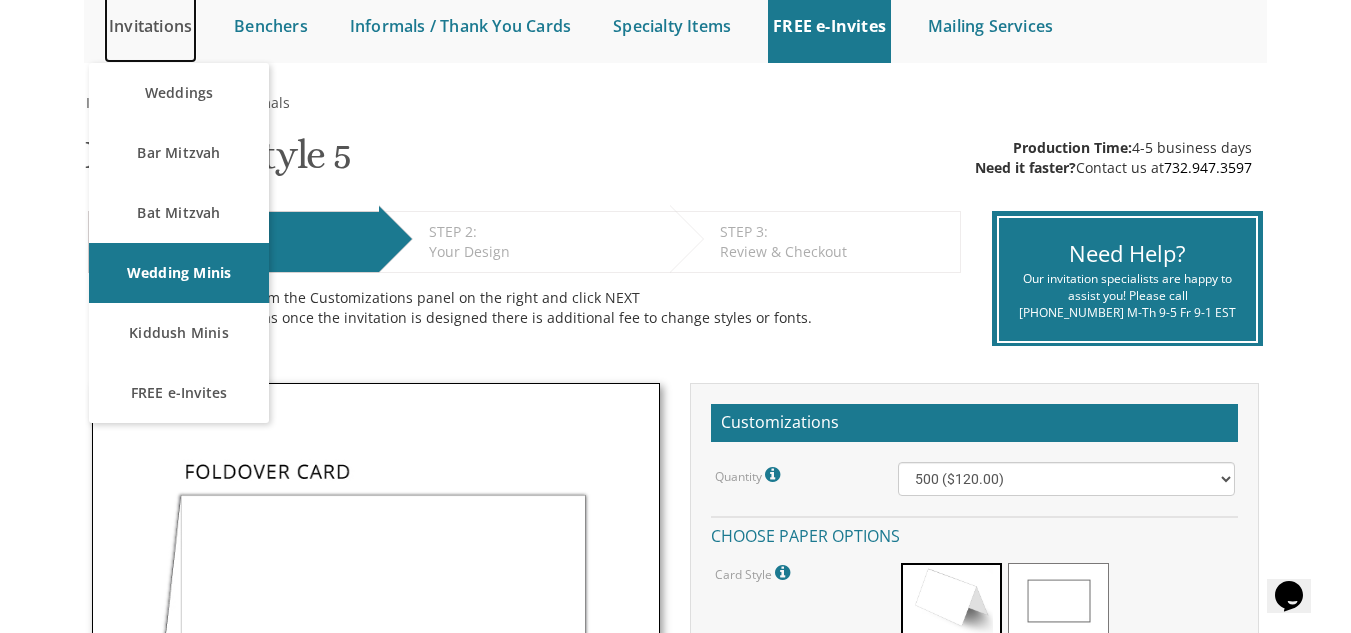click on "Invitations" at bounding box center [150, 26] 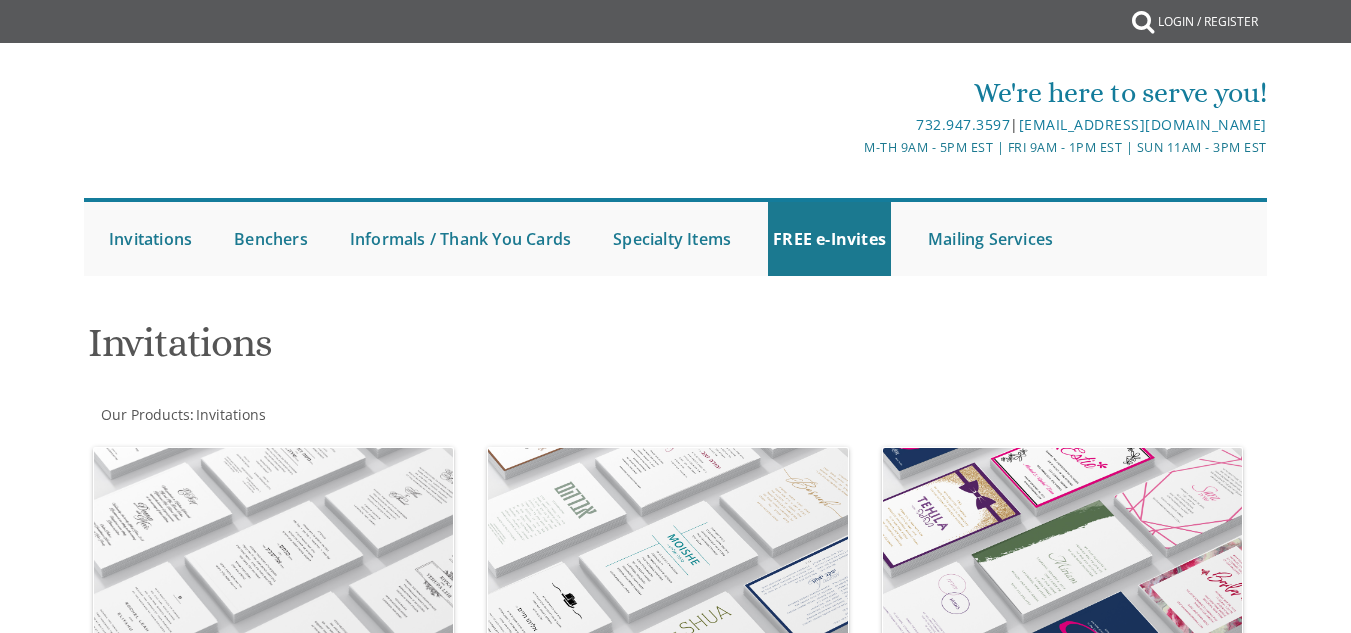 scroll, scrollTop: 0, scrollLeft: 0, axis: both 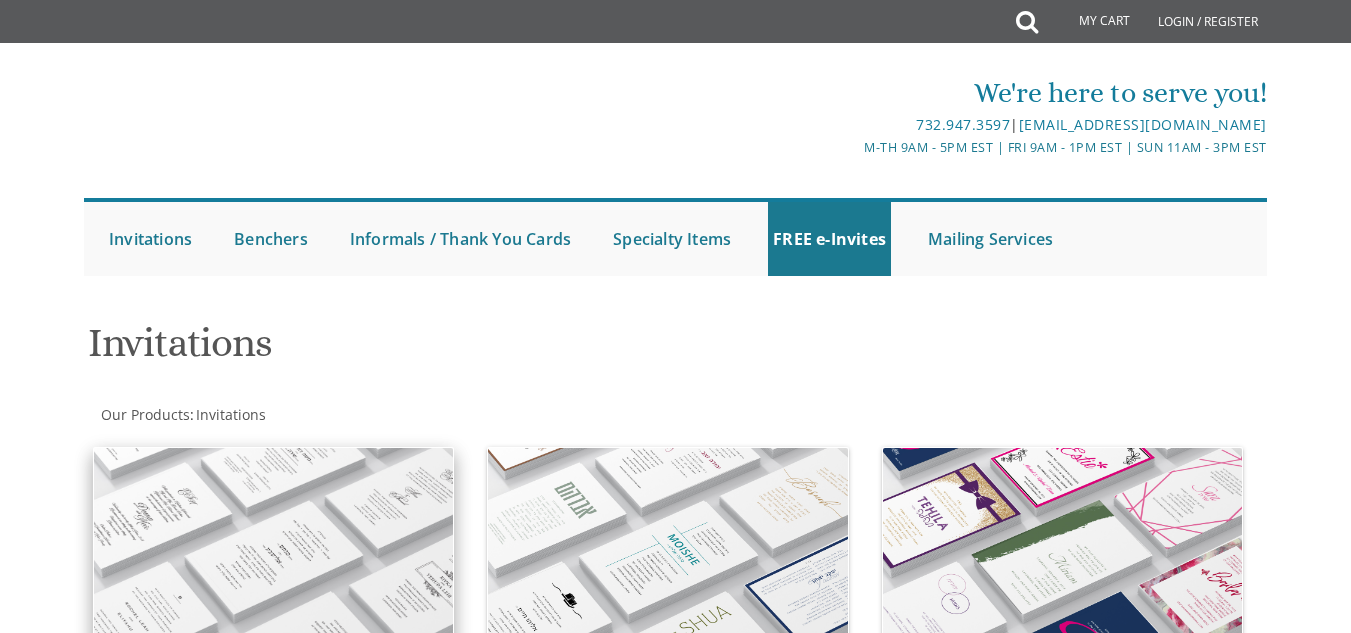 click at bounding box center (273, 553) 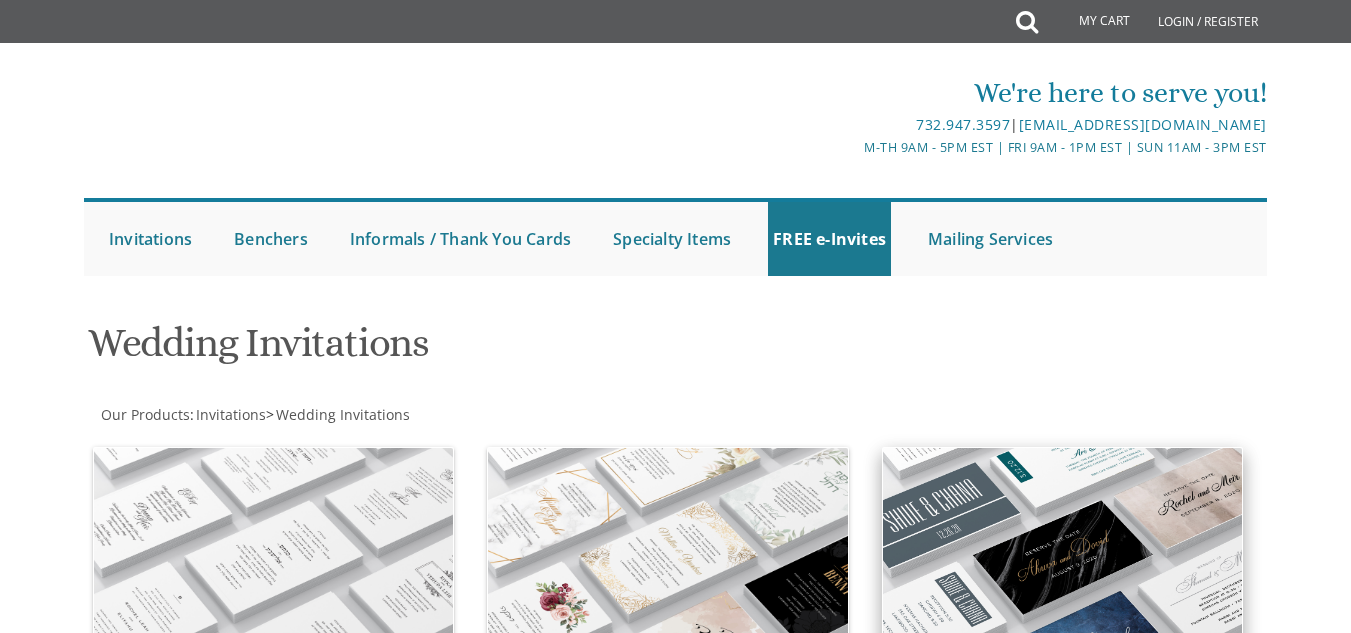 scroll, scrollTop: 0, scrollLeft: 0, axis: both 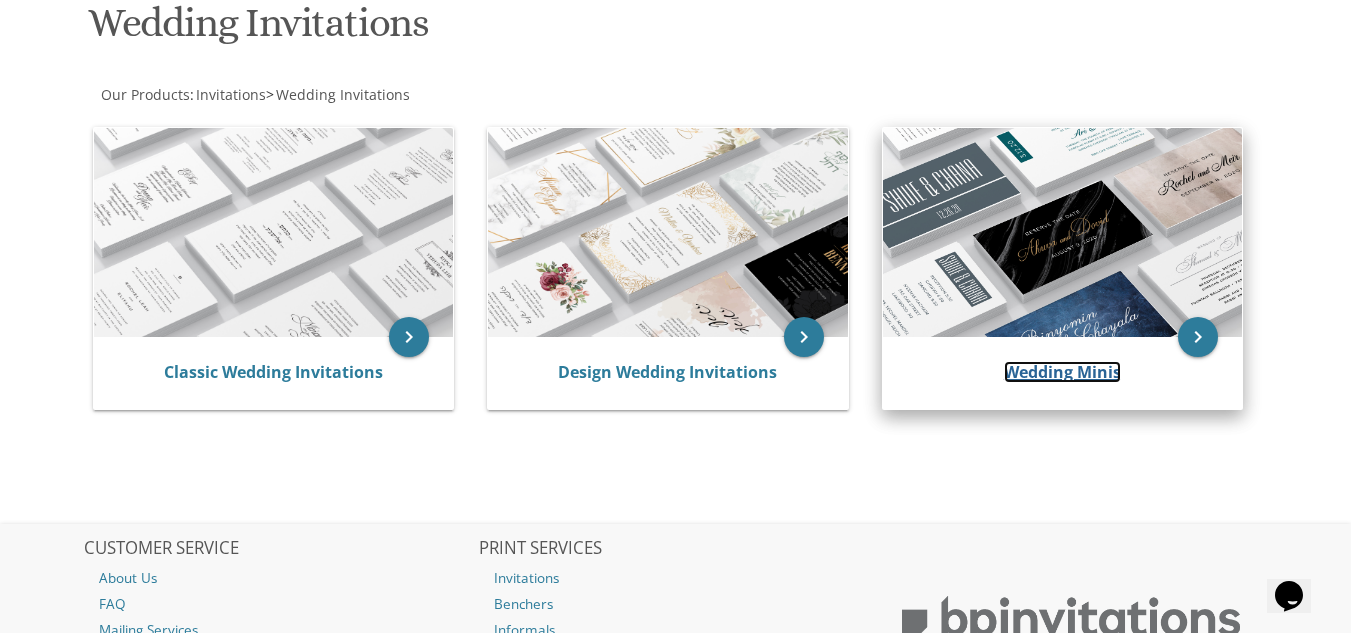 click on "Wedding Minis" at bounding box center [1062, 372] 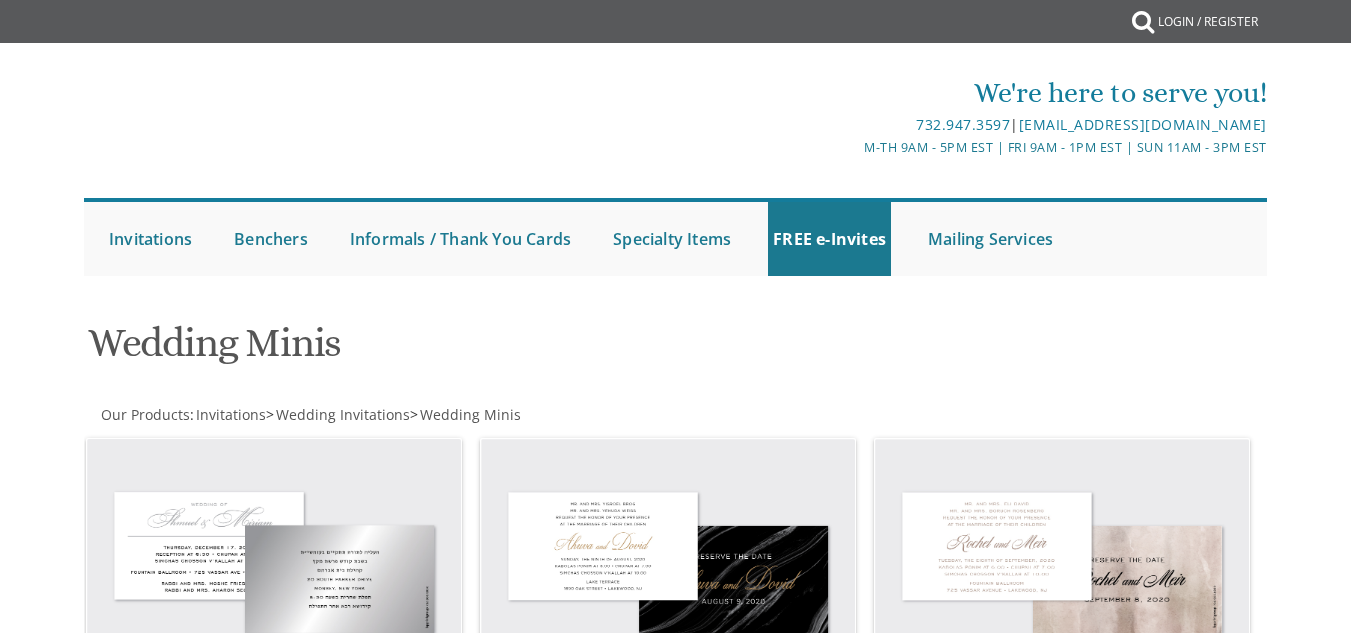 scroll, scrollTop: 0, scrollLeft: 0, axis: both 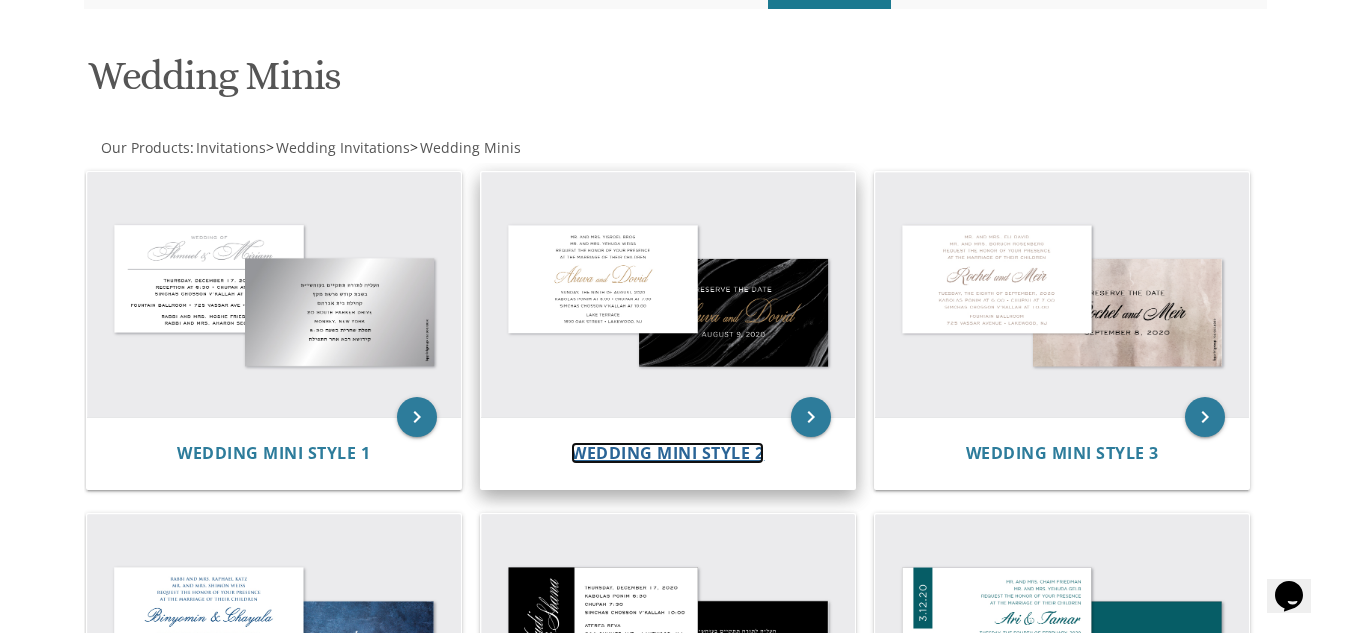 click on "Wedding Mini Style 2" at bounding box center [667, 453] 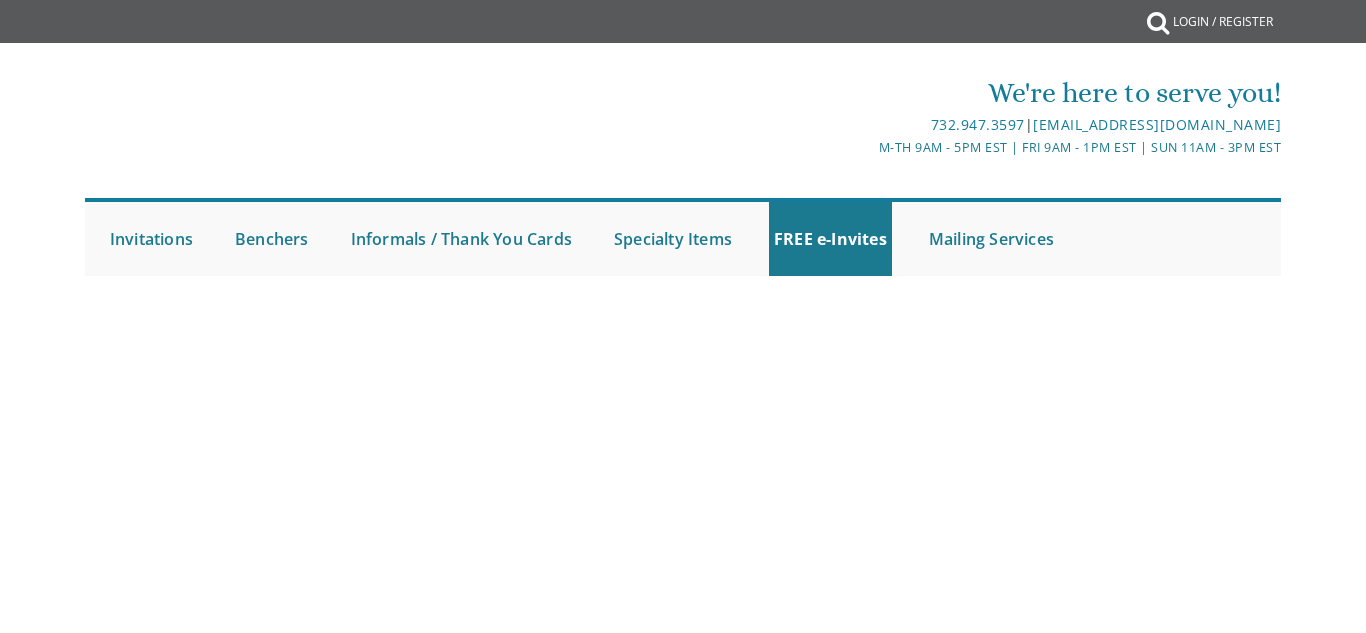 scroll, scrollTop: 0, scrollLeft: 0, axis: both 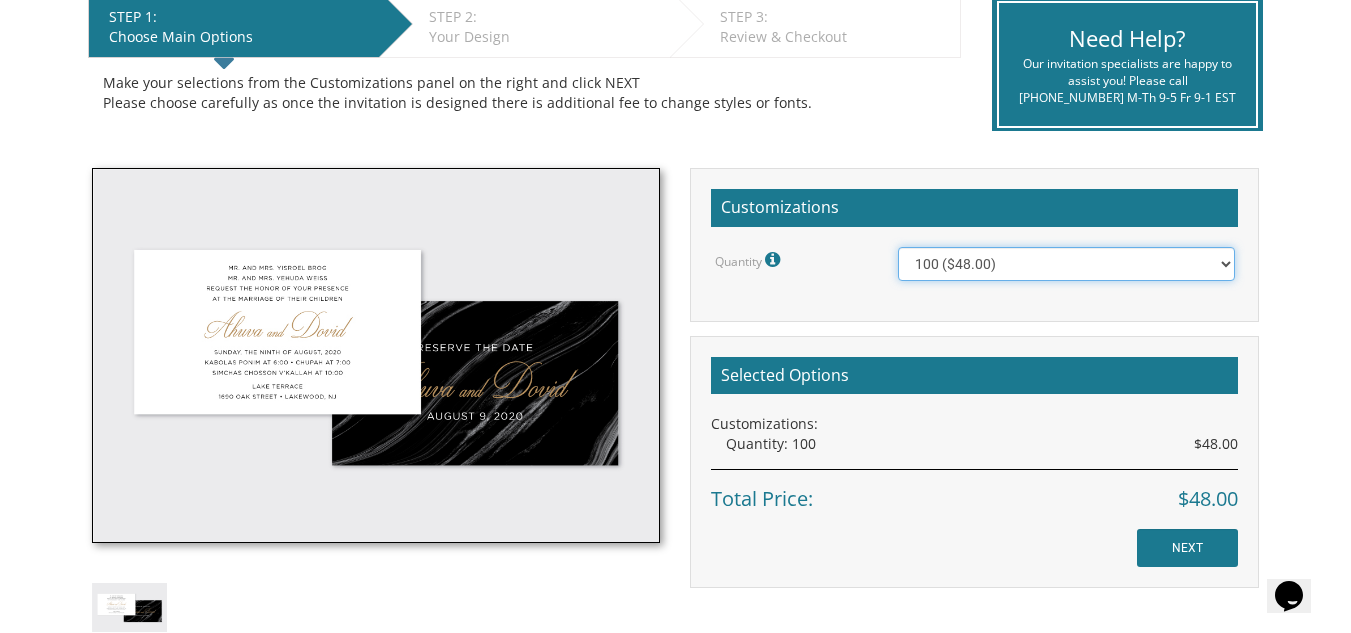 click on "100 ($48.00) 150 ($54.00) 200 ($60.00) 250 ($66.00) 300 ($72.00) 350 ($78.00) 400 ($84.00)" at bounding box center (1066, 264) 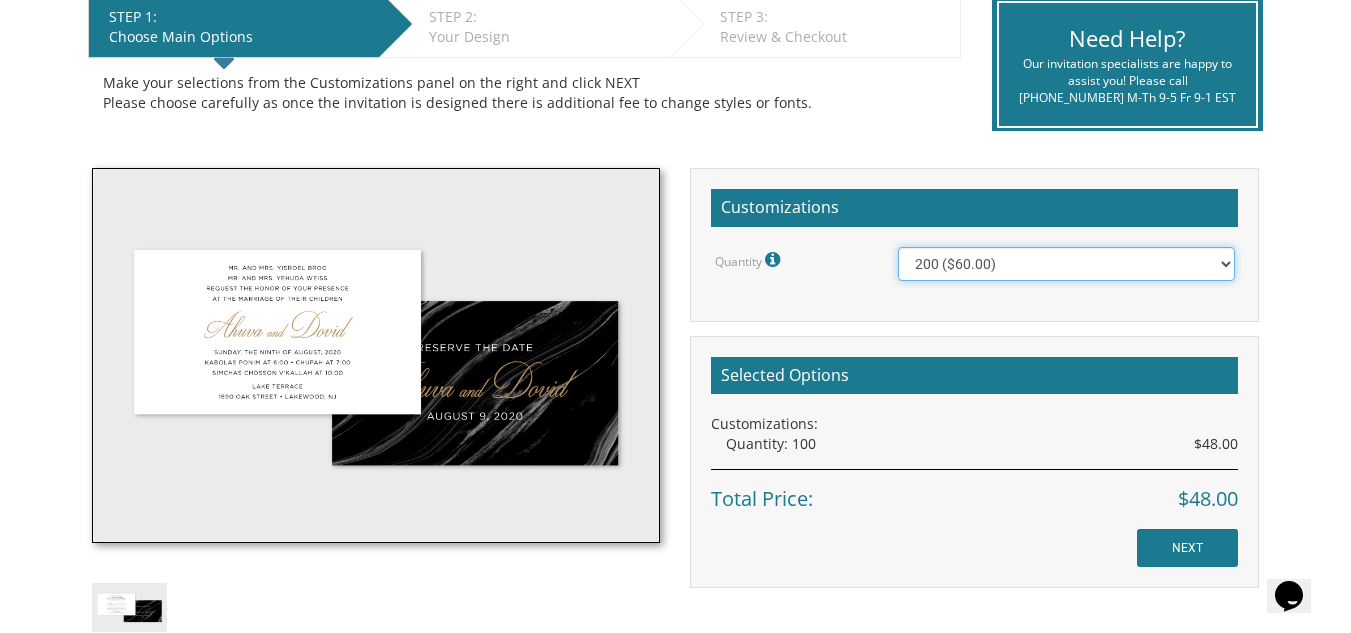 click on "100 ($48.00) 150 ($54.00) 200 ($60.00) 250 ($66.00) 300 ($72.00) 350 ($78.00) 400 ($84.00)" at bounding box center [1066, 264] 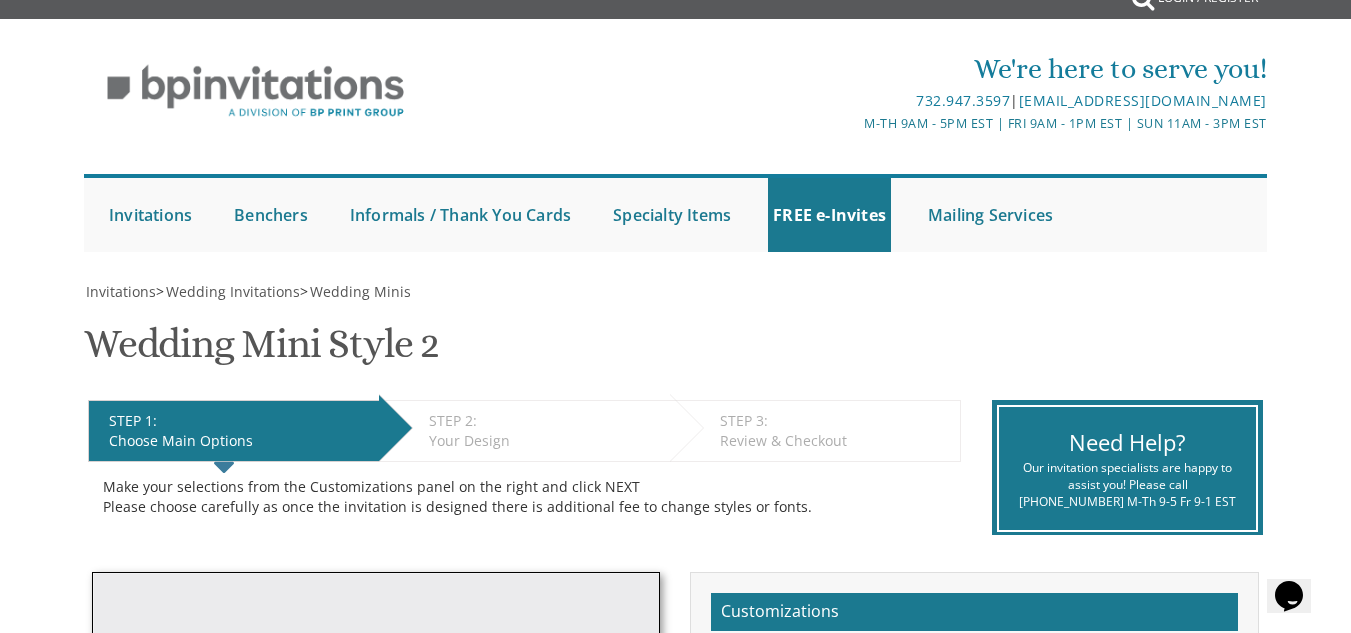 scroll, scrollTop: 0, scrollLeft: 0, axis: both 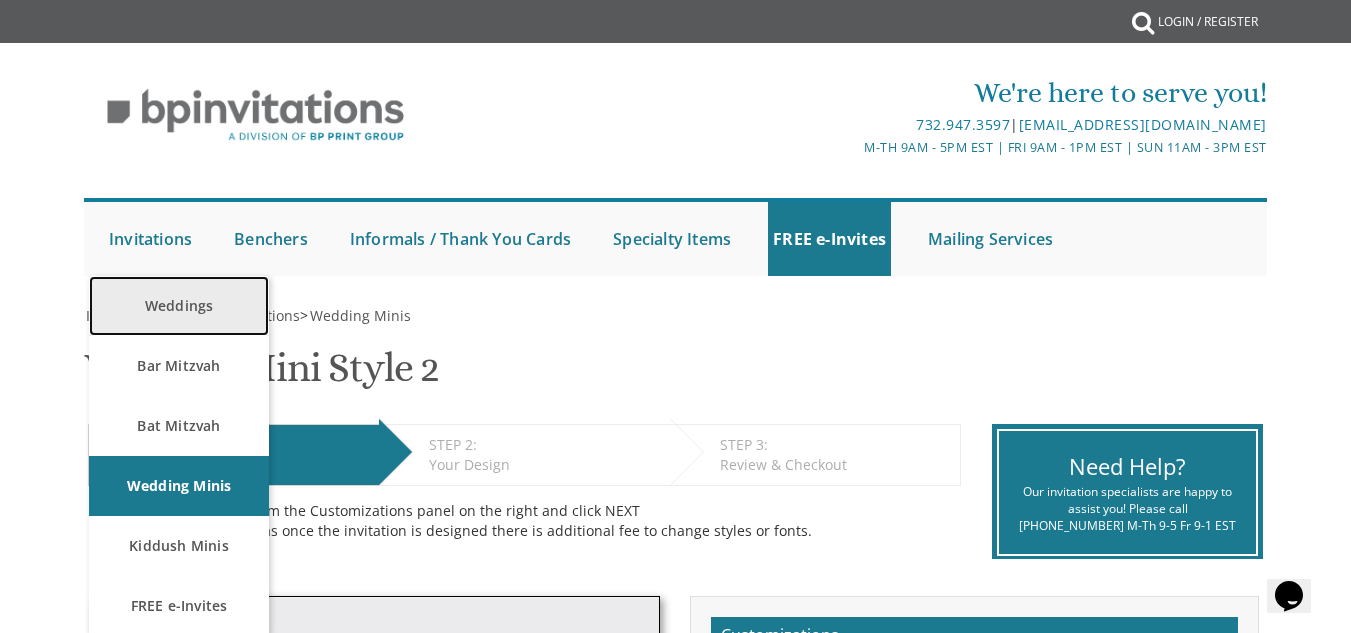 click on "Weddings" at bounding box center (179, 306) 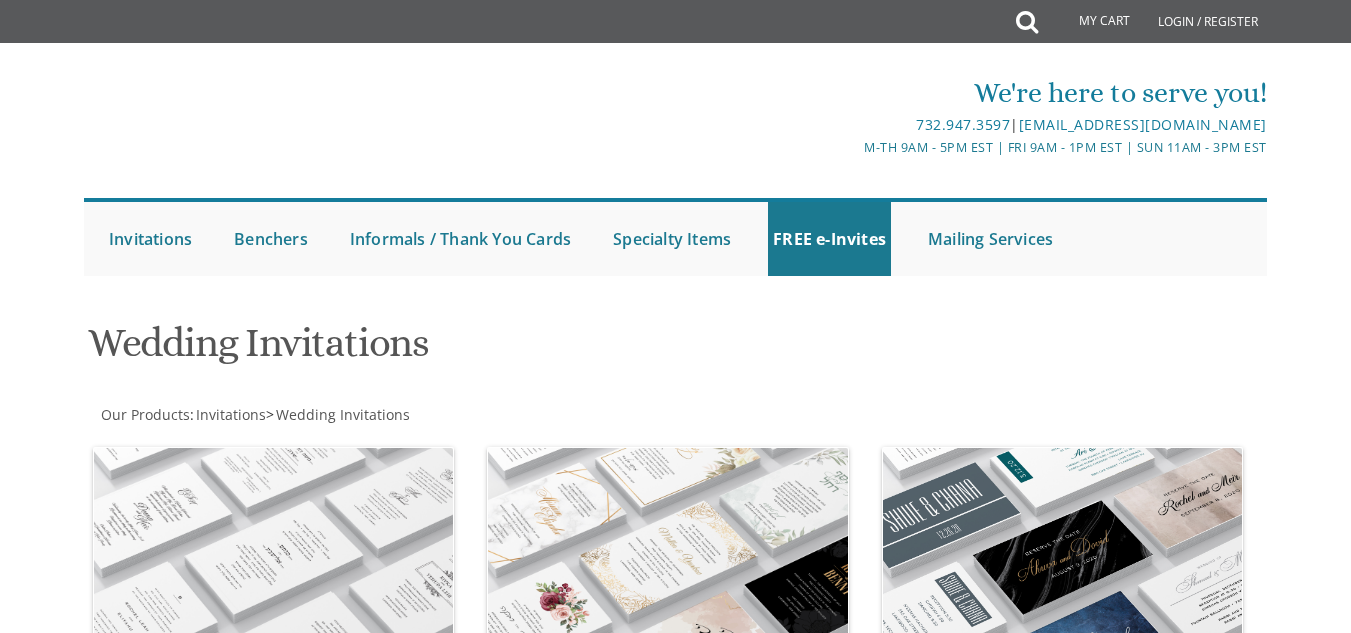 scroll, scrollTop: 0, scrollLeft: 0, axis: both 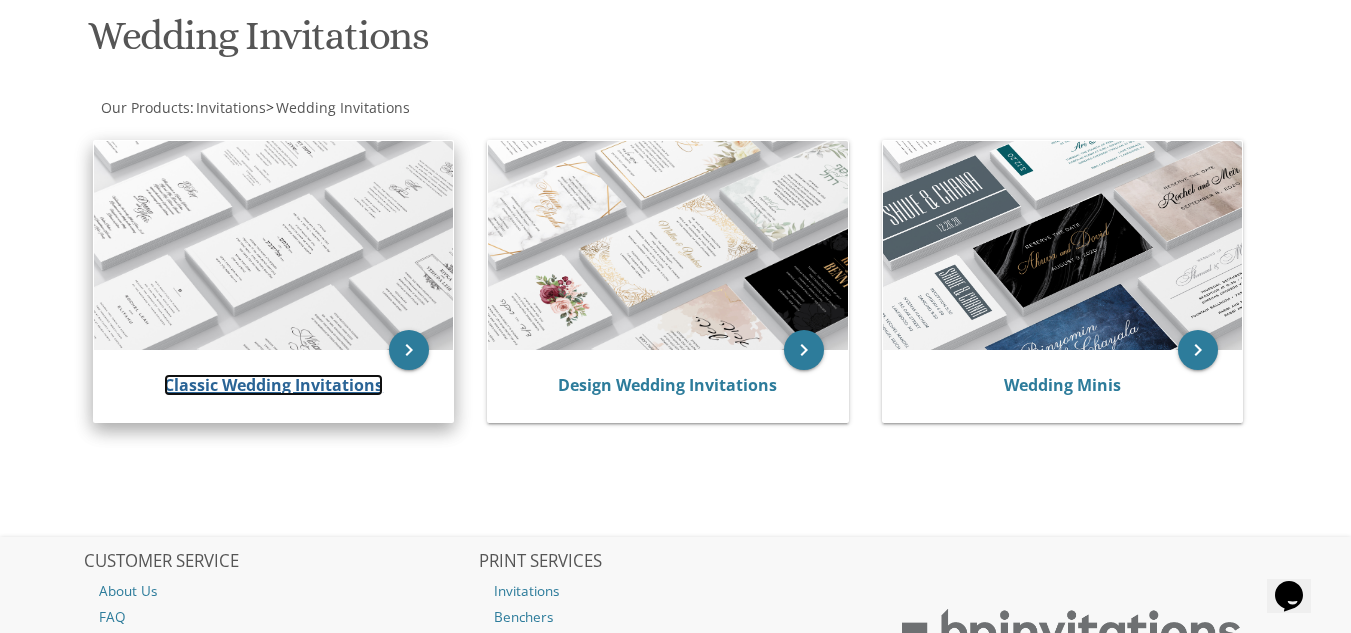 click on "Classic Wedding Invitations" at bounding box center (273, 385) 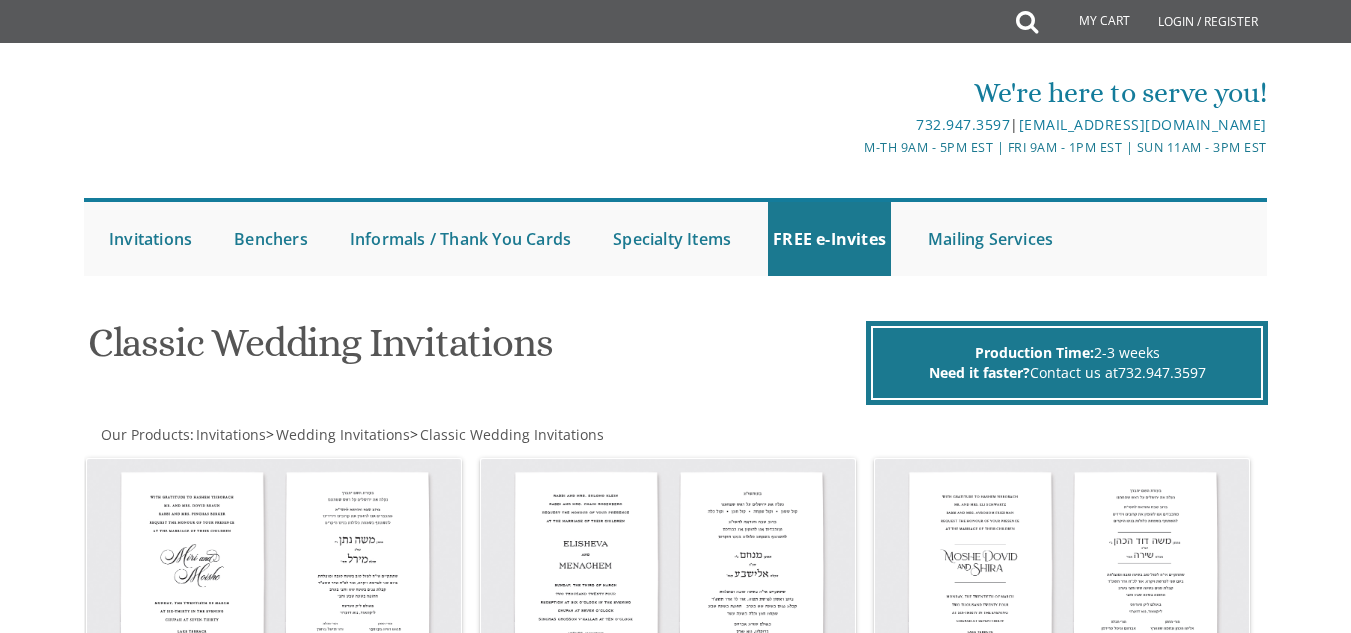 scroll, scrollTop: 0, scrollLeft: 0, axis: both 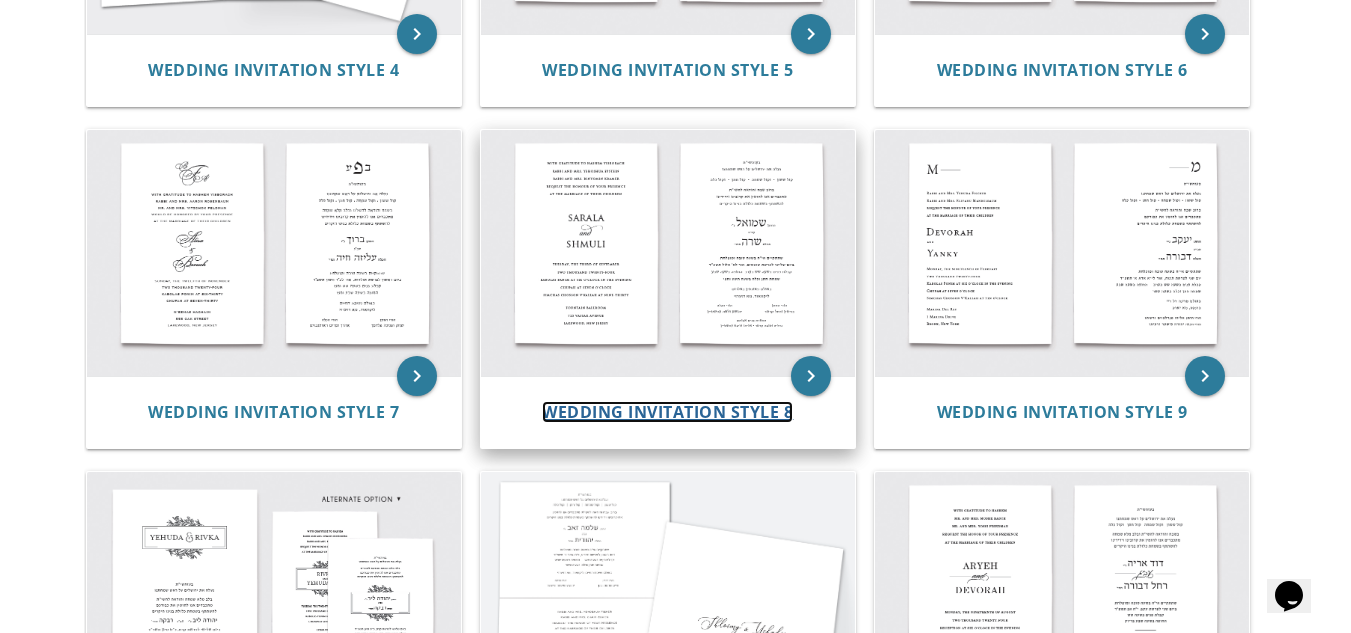 click on "Wedding Invitation Style 8" at bounding box center [667, 412] 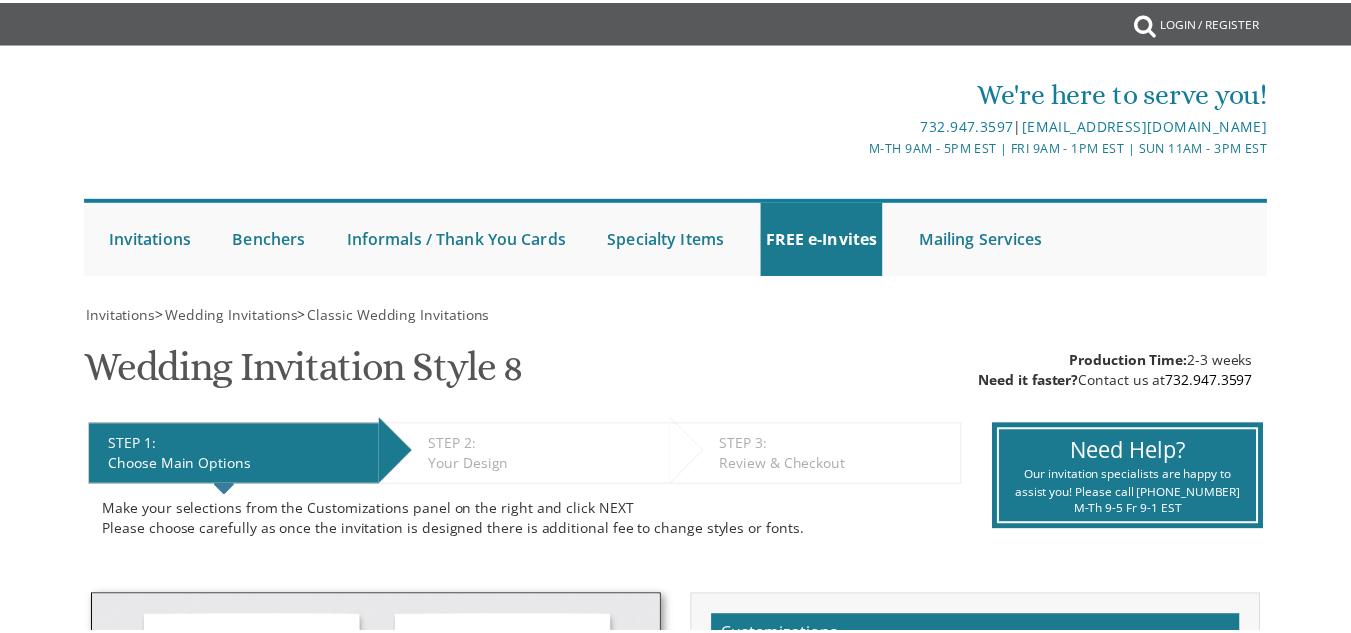 scroll, scrollTop: 0, scrollLeft: 0, axis: both 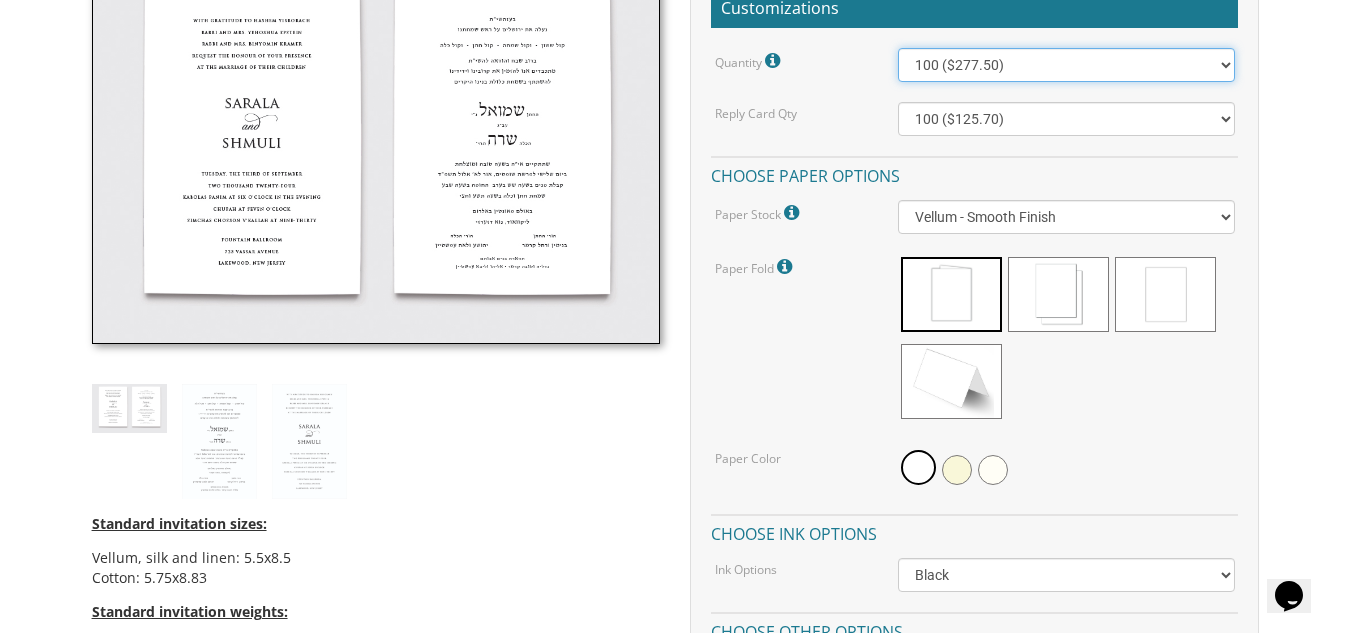 click on "100 ($277.50) 200 ($330.45) 300 ($380.65) 400 ($432.70) 500 ($482.10) 600 ($534.10) 700 ($583.65) 800 ($635.30) 900 ($684.60) 1000 ($733.55) 1100 ($785.50) 1200 ($833.05) 1300 ($884.60) 1400 ($934.05) 1500 ($983.75) 1600 ($1,033.10) 1700 ($1,082.75) 1800 ($1,132.20) 1900 ($1,183.75) 2000 ($1,230.95)" at bounding box center (1066, 65) 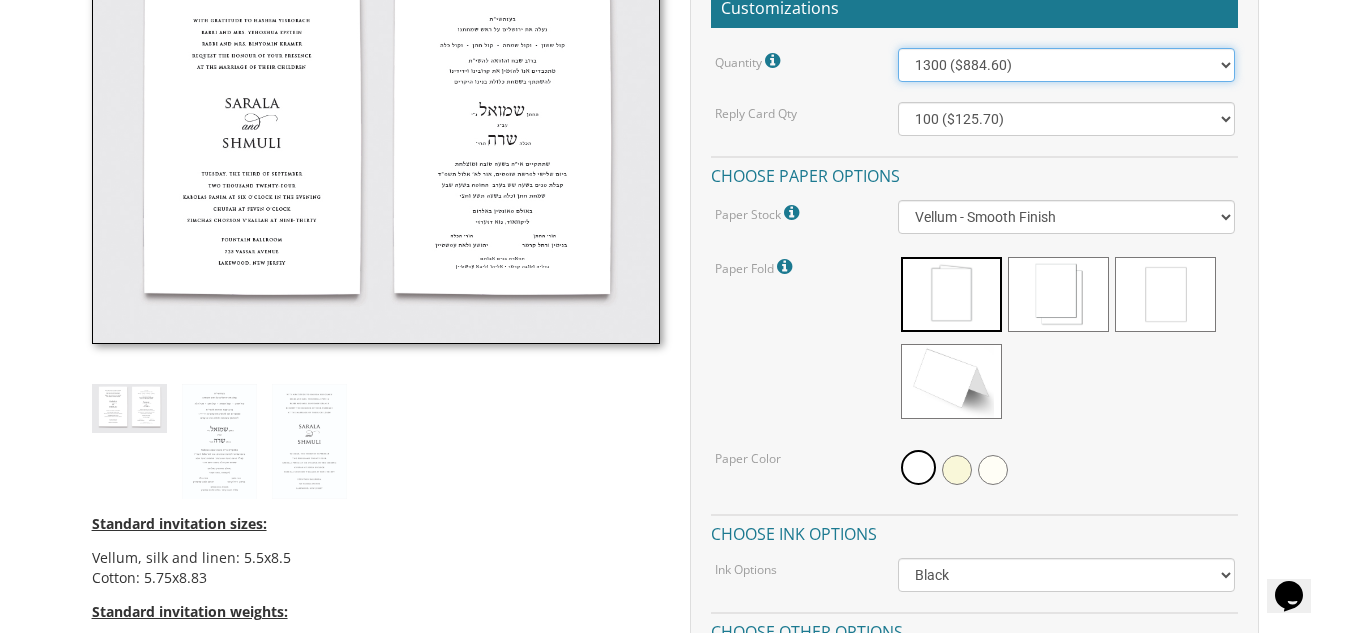 click on "100 ($277.50) 200 ($330.45) 300 ($380.65) 400 ($432.70) 500 ($482.10) 600 ($534.10) 700 ($583.65) 800 ($635.30) 900 ($684.60) 1000 ($733.55) 1100 ($785.50) 1200 ($833.05) 1300 ($884.60) 1400 ($934.05) 1500 ($983.75) 1600 ($1,033.10) 1700 ($1,082.75) 1800 ($1,132.20) 1900 ($1,183.75) 2000 ($1,230.95)" at bounding box center (1066, 65) 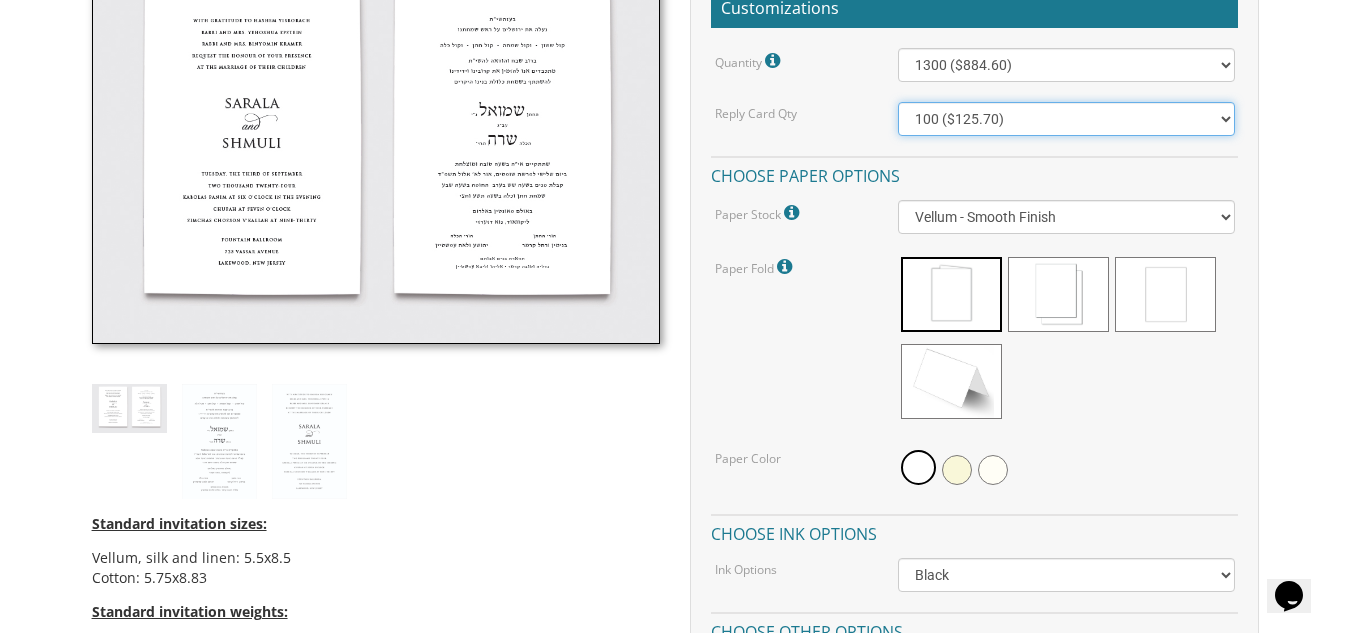 click on "100 ($125.70) 200 ($150.60) 300 ($177.95) 400 ($270.70) 500 ($225.30) 600 ($249.85) 700 ($272.35) 800 ($299.20) 900 ($323.55) 1000 ($345.80) 1100 ($370.35) 1200 ($392.90) 1300 ($419.70) 1400 ($444.00) 1500 ($466.35) 1600 ($488.75) 1700 ($517.45) 1800 ($539.60) 1900 ($561.95) 2000 ($586.05)" at bounding box center (1066, 119) 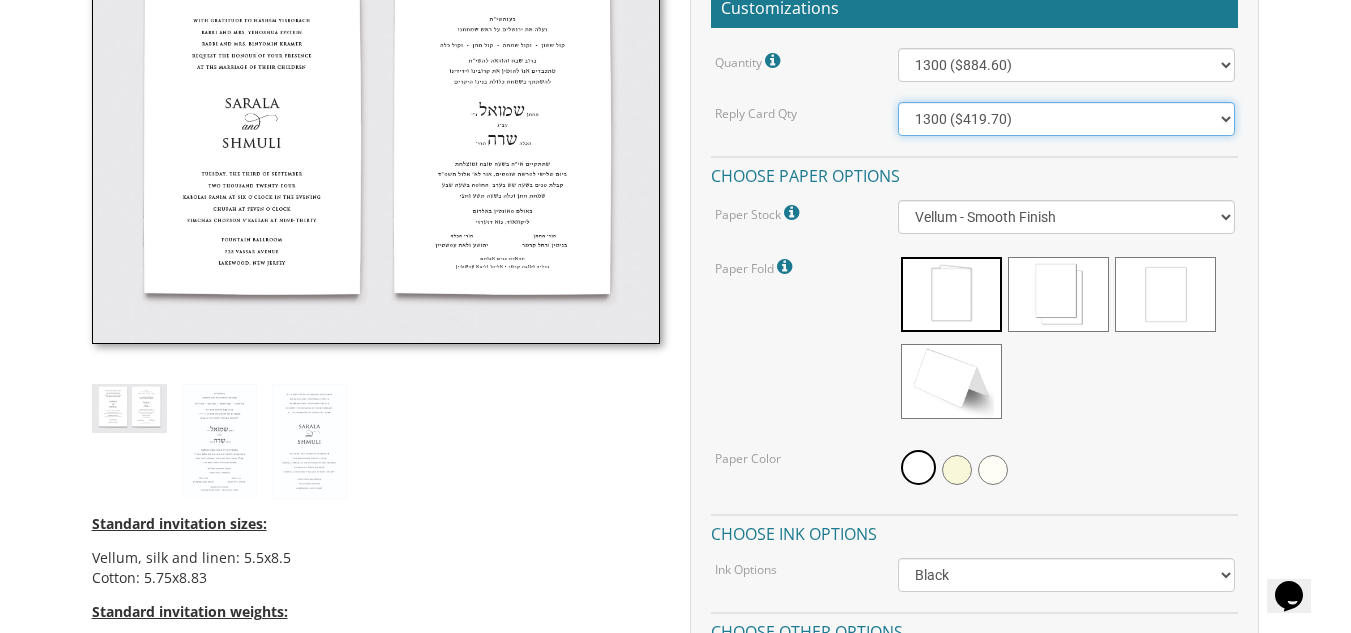 click on "100 ($125.70) 200 ($150.60) 300 ($177.95) 400 ($270.70) 500 ($225.30) 600 ($249.85) 700 ($272.35) 800 ($299.20) 900 ($323.55) 1000 ($345.80) 1100 ($370.35) 1200 ($392.90) 1300 ($419.70) 1400 ($444.00) 1500 ($466.35) 1600 ($488.75) 1700 ($517.45) 1800 ($539.60) 1900 ($561.95) 2000 ($586.05)" at bounding box center [1066, 119] 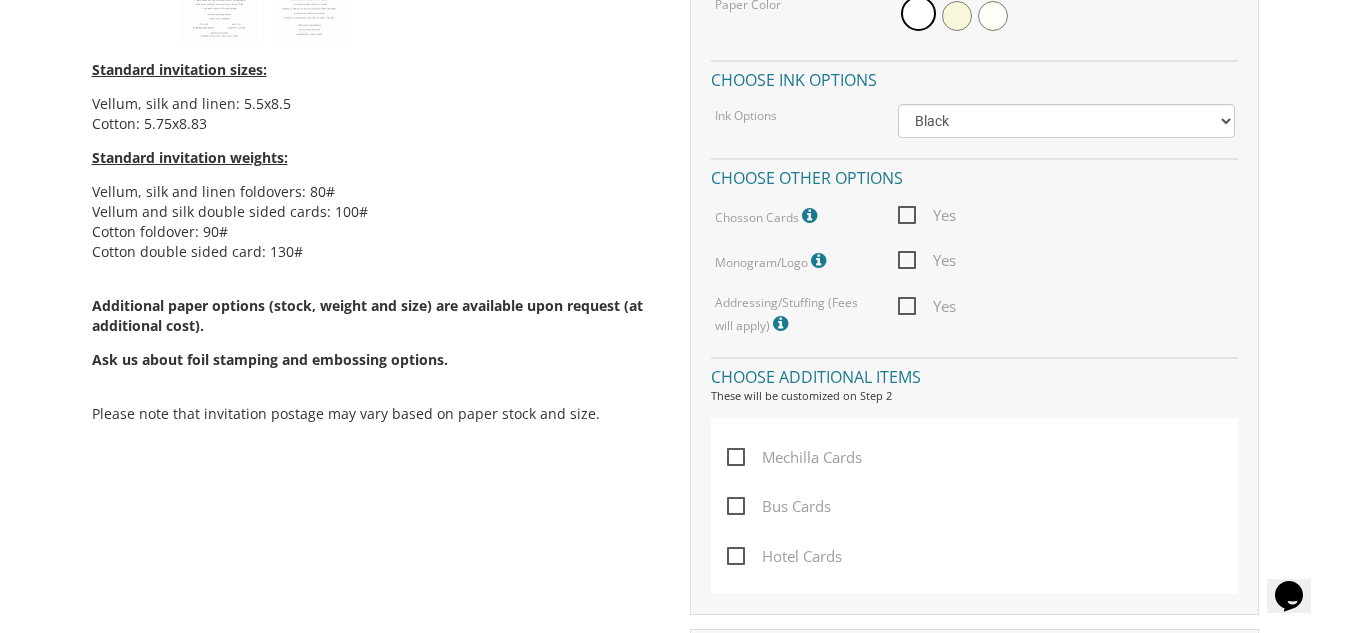 scroll, scrollTop: 1121, scrollLeft: 0, axis: vertical 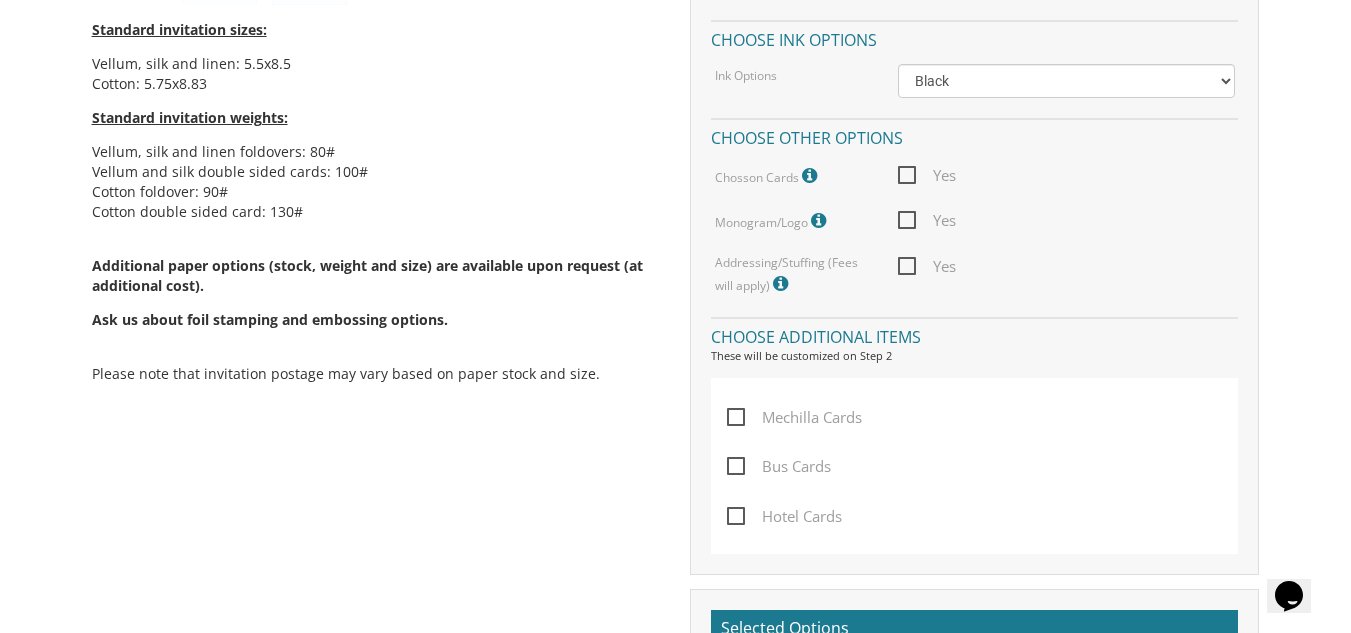 click on "Mechilla Cards" at bounding box center (794, 417) 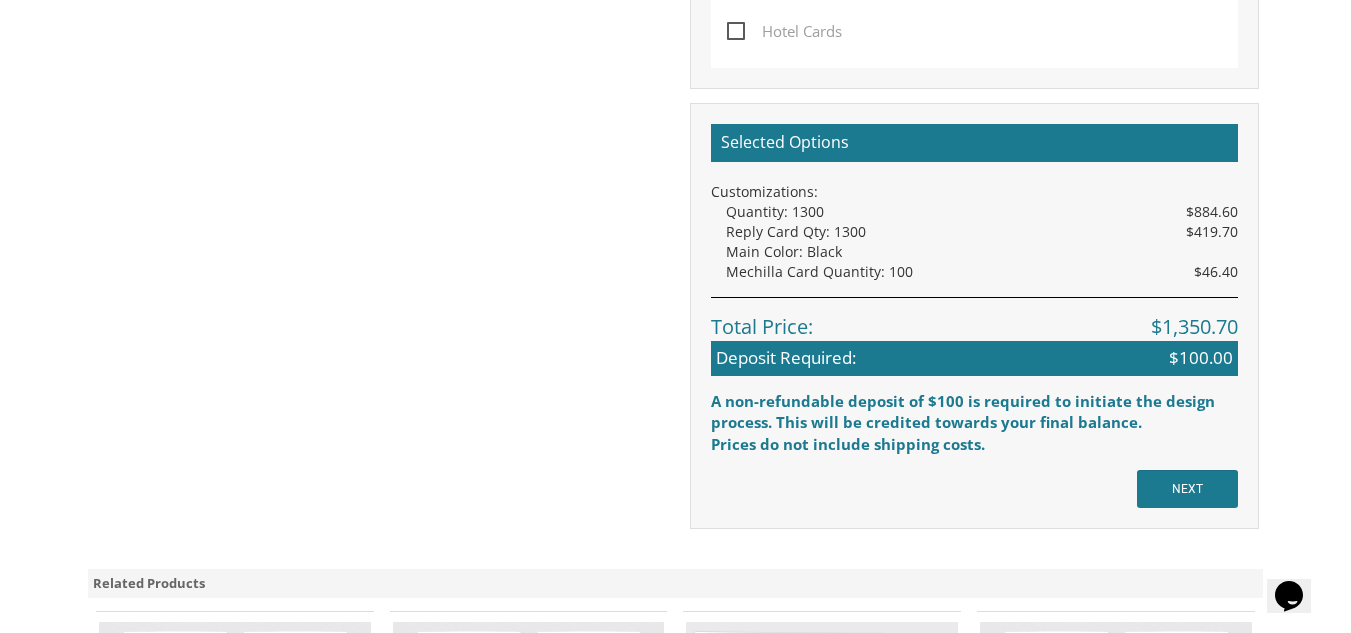 scroll, scrollTop: 1707, scrollLeft: 0, axis: vertical 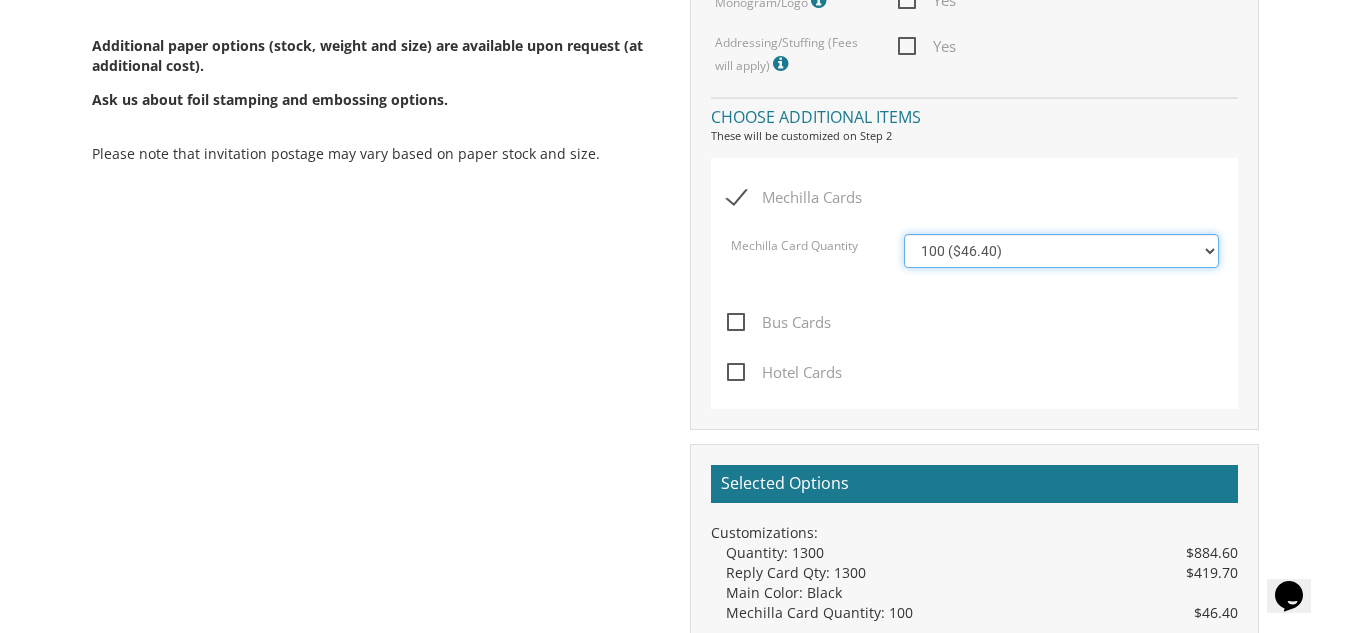 click on "100 ($46.40) 200 ($55.20) 300 ($61.85) 400 ($70.60) 500 ($77.20)" at bounding box center [1061, 251] 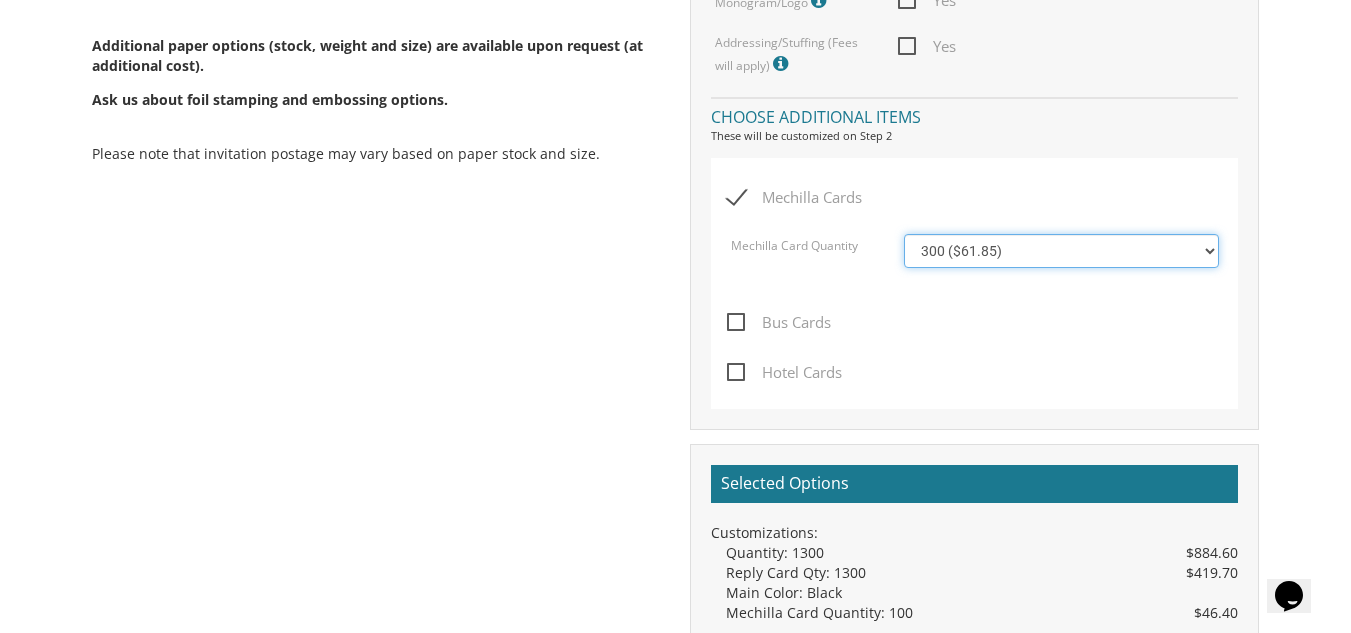 click on "100 ($46.40) 200 ($55.20) 300 ($61.85) 400 ($70.60) 500 ($77.20)" at bounding box center (1061, 251) 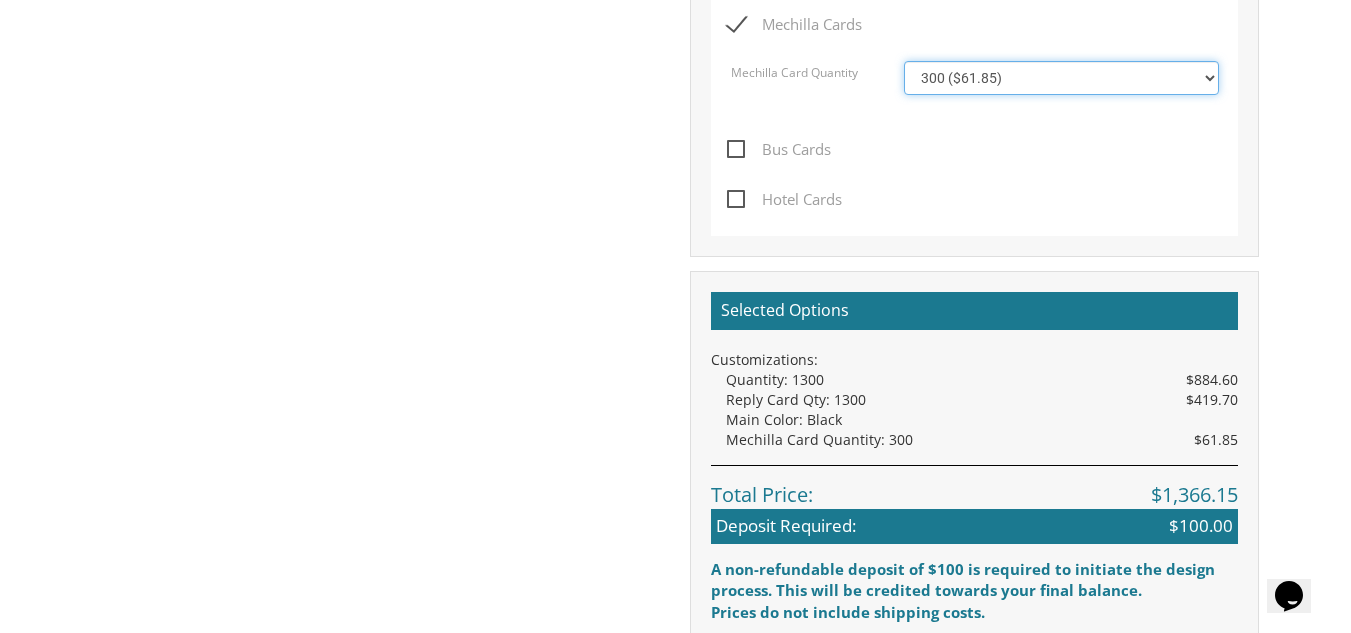 scroll, scrollTop: 1567, scrollLeft: 0, axis: vertical 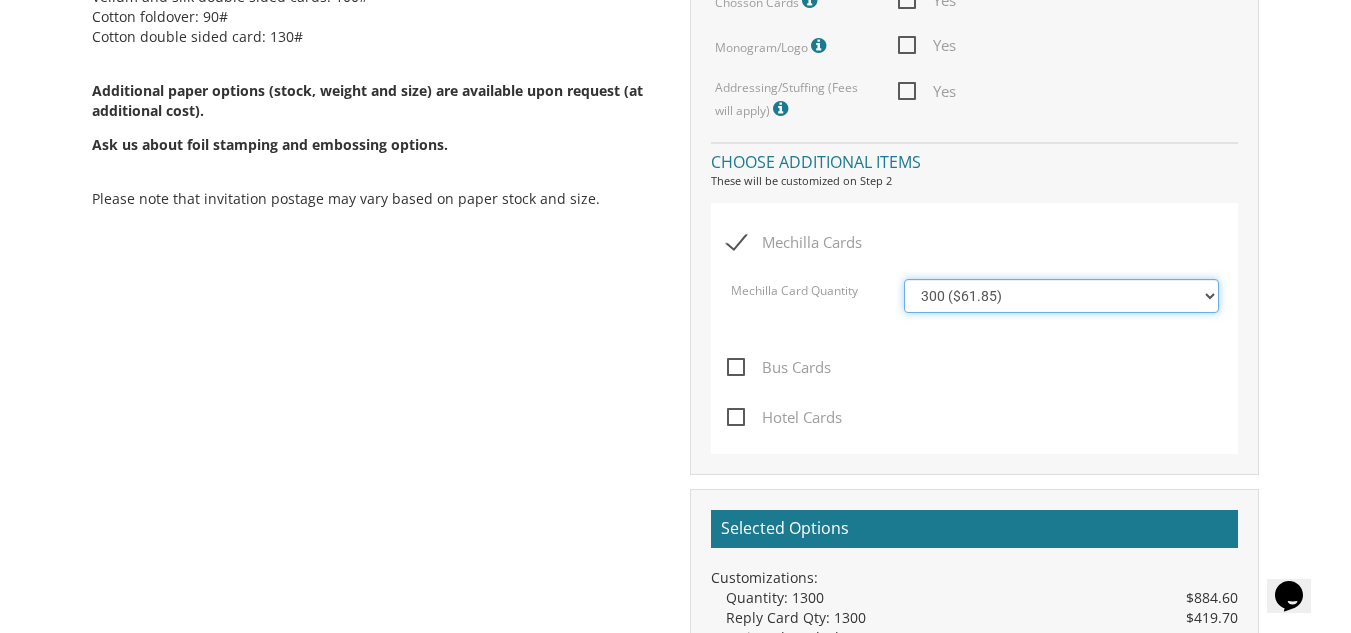 click on "100 ($46.40) 200 ($55.20) 300 ($61.85) 400 ($70.60) 500 ($77.20)" at bounding box center [1061, 296] 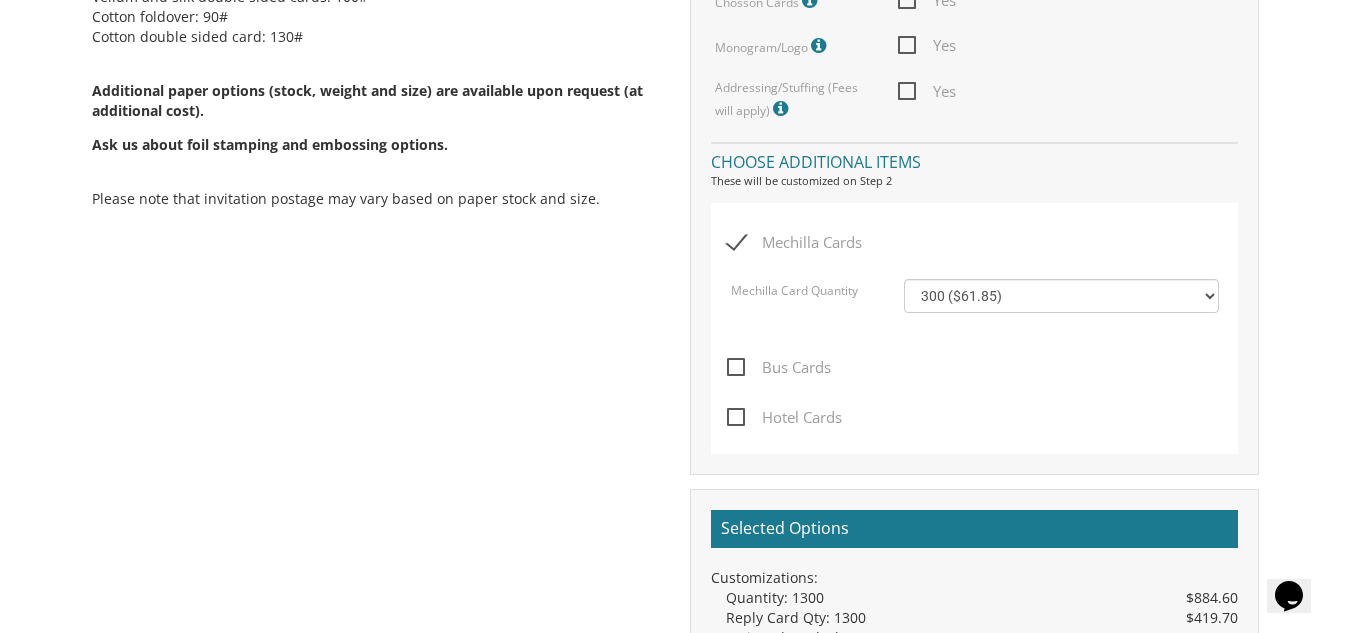 click on "Customizations
Quantity Please note: Quantities may be modified after order completion.
For wedding invitations  you will also have the option to split total quantity between 2 shipping addresses at checkout. 100 ($277.50) 200 ($330.45) 300 ($380.65) 400 ($432.70) 500 ($482.10) 600 ($534.10) 700 ($583.65) 800 ($635.30) 900 ($684.60) 1000 ($733.55) 1100 ($785.50) 1200 ($833.05) 1300 ($884.60) 1400 ($934.05) 1500 ($983.75) 1600 ($1,033.10) 1700 ($1,082.75) 1800 ($1,132.20) 1900 ($1,183.75) 2000 ($1,230.95)   Reply Card Qty 100 ($125.70) 200 ($150.60) 300 ($177.95) 400 ($270.70) 500 ($225.30) 600 ($249.85) 700 ($272.35) 800 ($299.20) 900 ($323.55) 1000 ($345.80) 1100 ($370.35) 1200 ($392.90) 1300 ($419.70) 1400 ($444.00) 1500 ($466.35) 1600 ($488.75) 1700 ($517.45) 1800 ($539.60) 1900 ($561.95) 2000 ($586.05) Choose paper options   Paper Stock
Vellum:
Silk:
Linen:
Cotton:
Paper Fold" at bounding box center (974, -113) 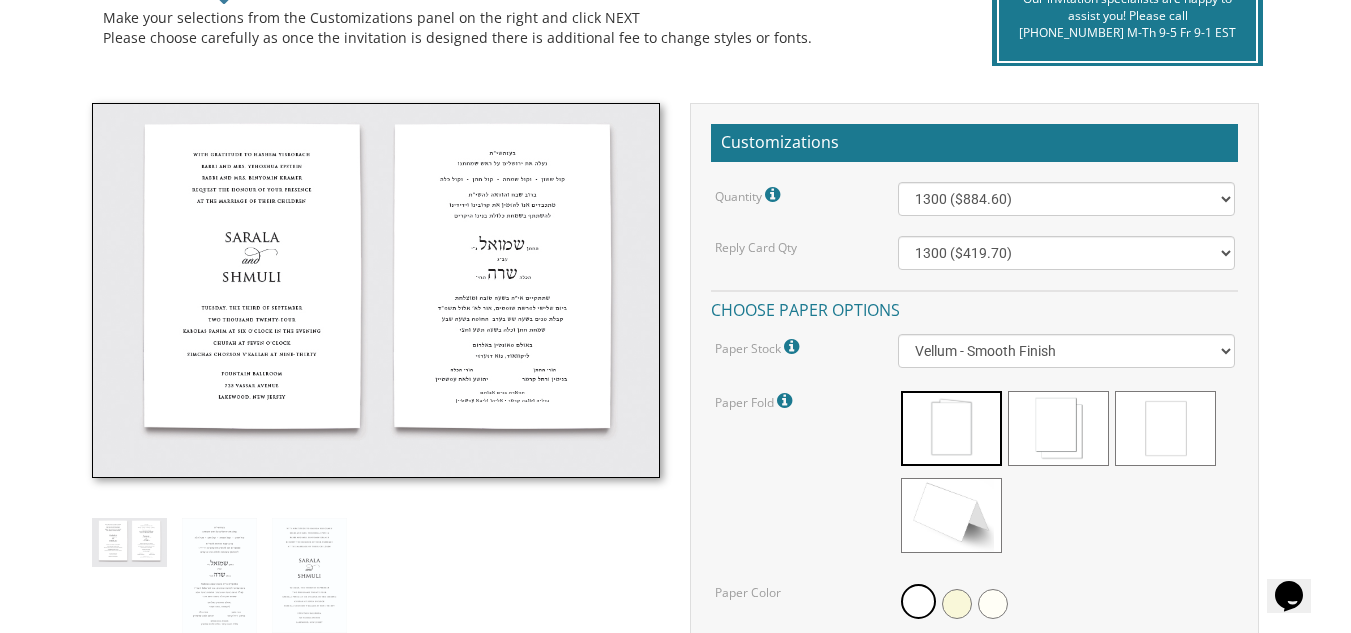 scroll, scrollTop: 518, scrollLeft: 0, axis: vertical 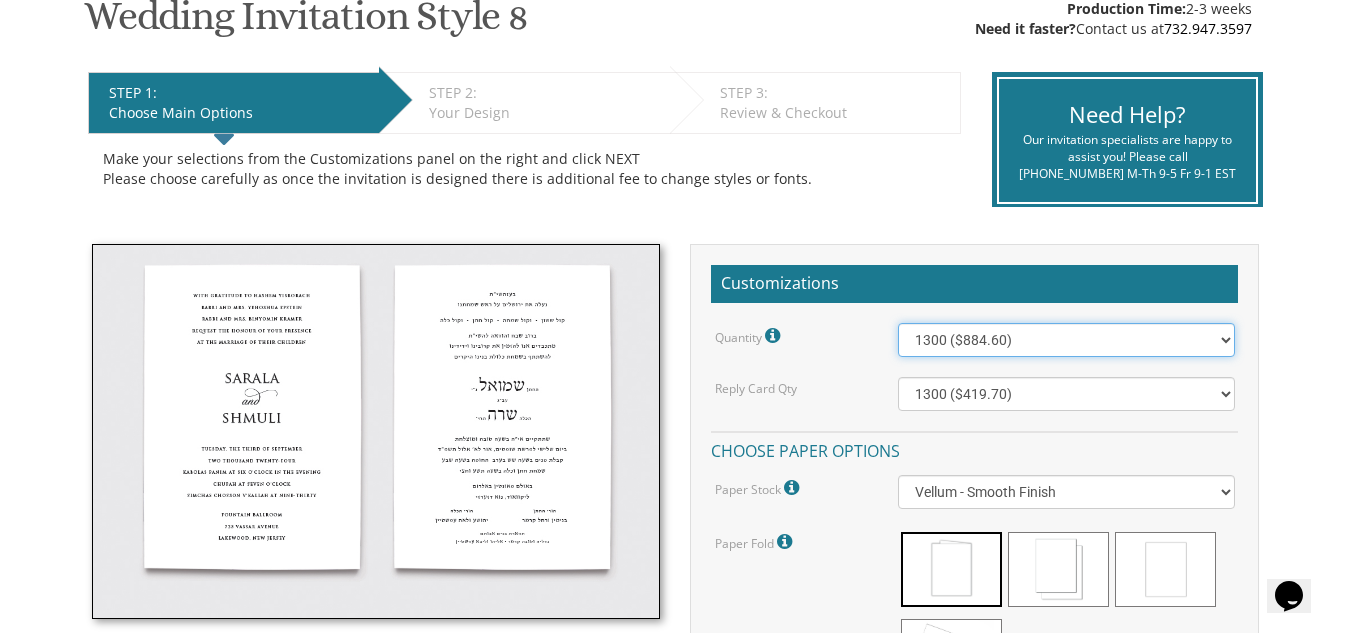 click on "100 ($277.50) 200 ($330.45) 300 ($380.65) 400 ($432.70) 500 ($482.10) 600 ($534.10) 700 ($583.65) 800 ($635.30) 900 ($684.60) 1000 ($733.55) 1100 ($785.50) 1200 ($833.05) 1300 ($884.60) 1400 ($934.05) 1500 ($983.75) 1600 ($1,033.10) 1700 ($1,082.75) 1800 ($1,132.20) 1900 ($1,183.75) 2000 ($1,230.95)" at bounding box center [1066, 340] 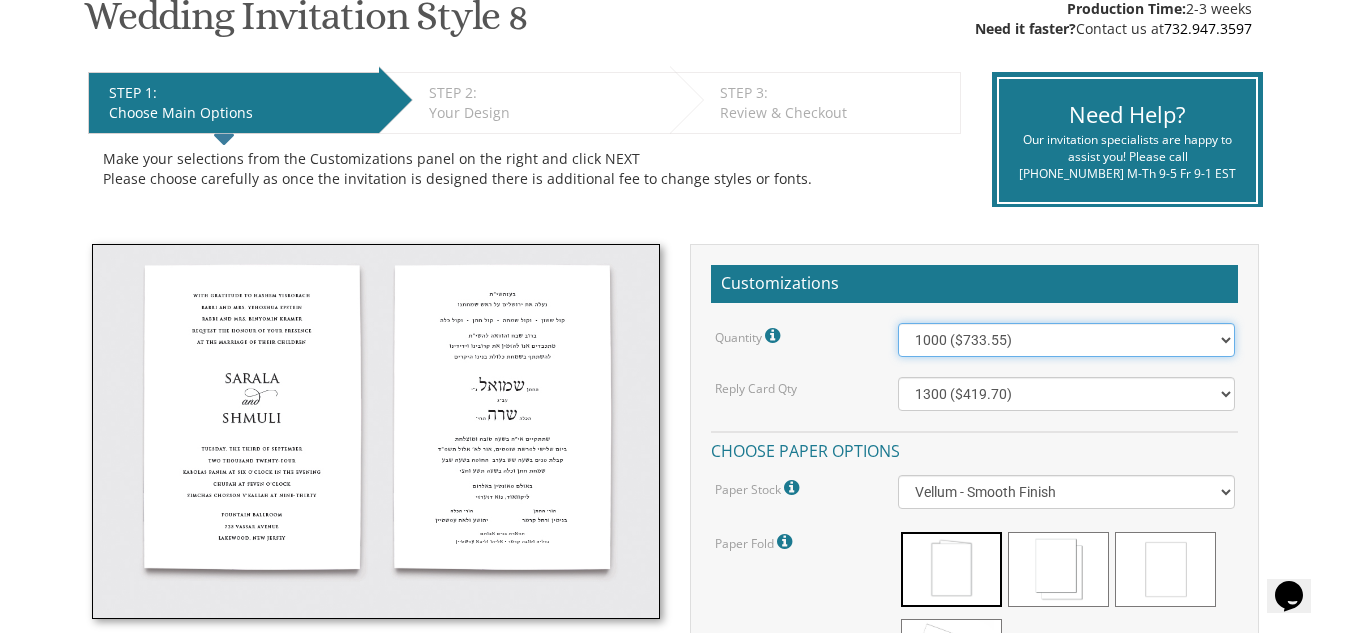 click on "100 ($277.50) 200 ($330.45) 300 ($380.65) 400 ($432.70) 500 ($482.10) 600 ($534.10) 700 ($583.65) 800 ($635.30) 900 ($684.60) 1000 ($733.55) 1100 ($785.50) 1200 ($833.05) 1300 ($884.60) 1400 ($934.05) 1500 ($983.75) 1600 ($1,033.10) 1700 ($1,082.75) 1800 ($1,132.20) 1900 ($1,183.75) 2000 ($1,230.95)" at bounding box center (1066, 340) 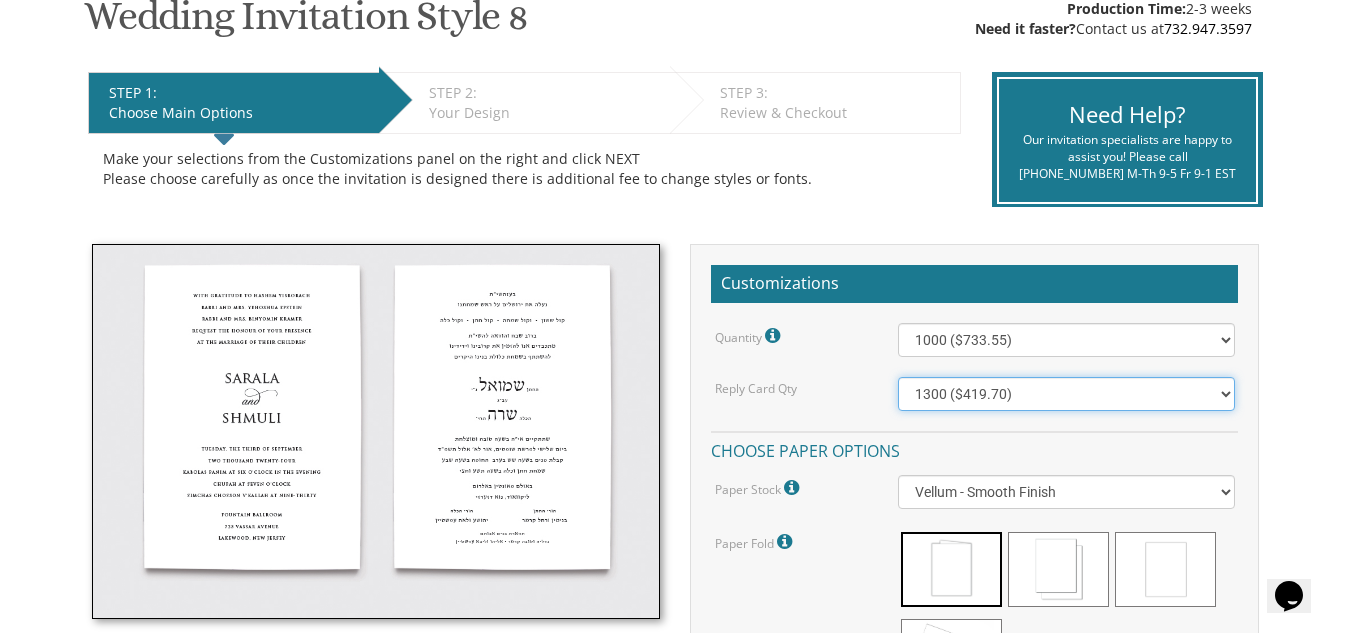 click on "100 ($125.70) 200 ($150.60) 300 ($177.95) 400 ($270.70) 500 ($225.30) 600 ($249.85) 700 ($272.35) 800 ($299.20) 900 ($323.55) 1000 ($345.80) 1100 ($370.35) 1200 ($392.90) 1300 ($419.70) 1400 ($444.00) 1500 ($466.35) 1600 ($488.75) 1700 ($517.45) 1800 ($539.60) 1900 ($561.95) 2000 ($586.05)" at bounding box center (1066, 394) 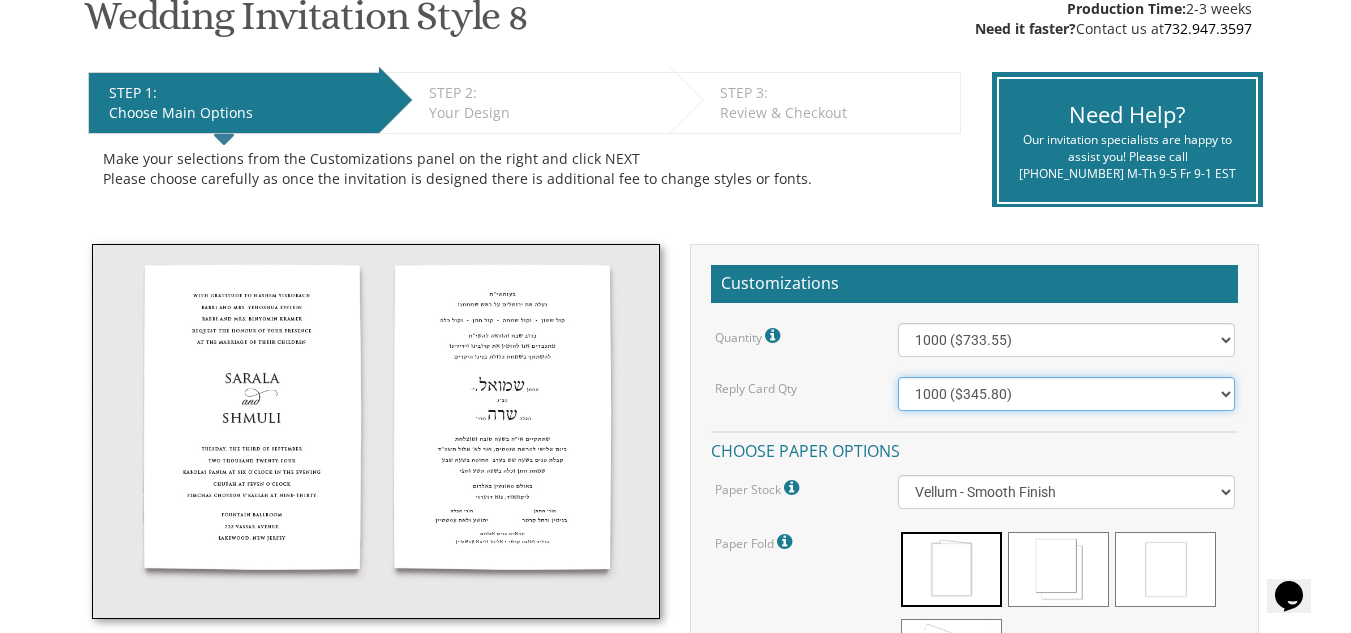 click on "100 ($125.70) 200 ($150.60) 300 ($177.95) 400 ($270.70) 500 ($225.30) 600 ($249.85) 700 ($272.35) 800 ($299.20) 900 ($323.55) 1000 ($345.80) 1100 ($370.35) 1200 ($392.90) 1300 ($419.70) 1400 ($444.00) 1500 ($466.35) 1600 ($488.75) 1700 ($517.45) 1800 ($539.60) 1900 ($561.95) 2000 ($586.05)" at bounding box center (1066, 394) 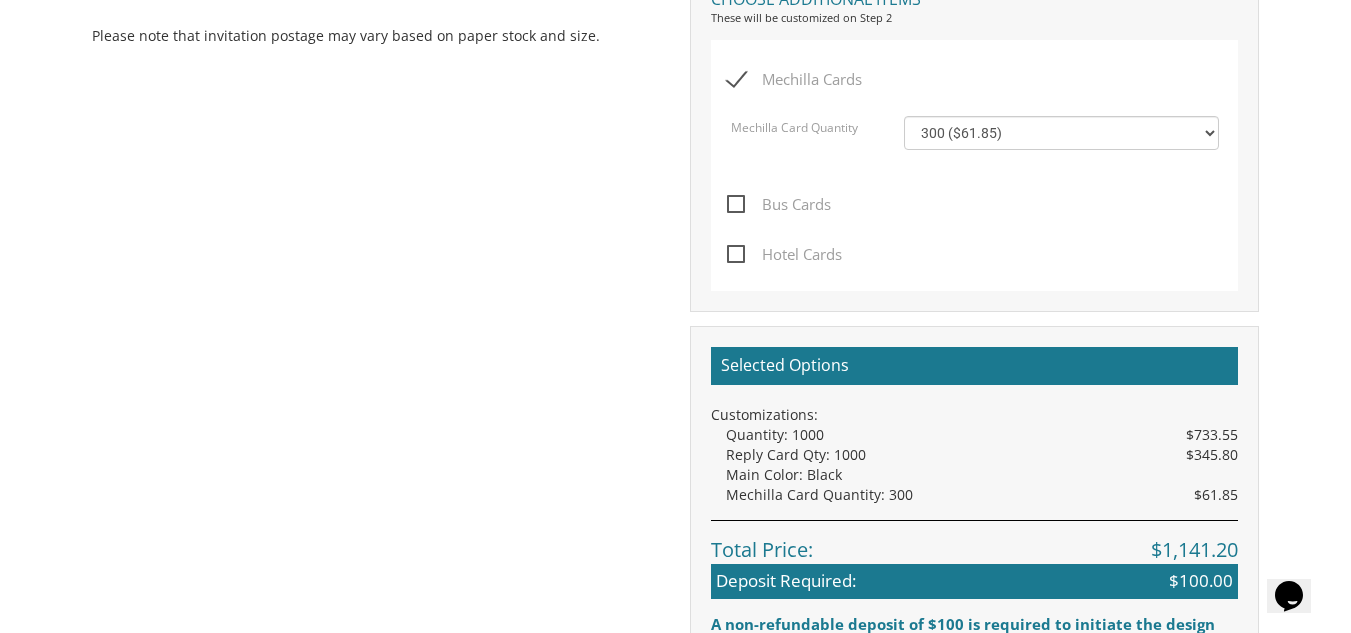 scroll, scrollTop: 1539, scrollLeft: 0, axis: vertical 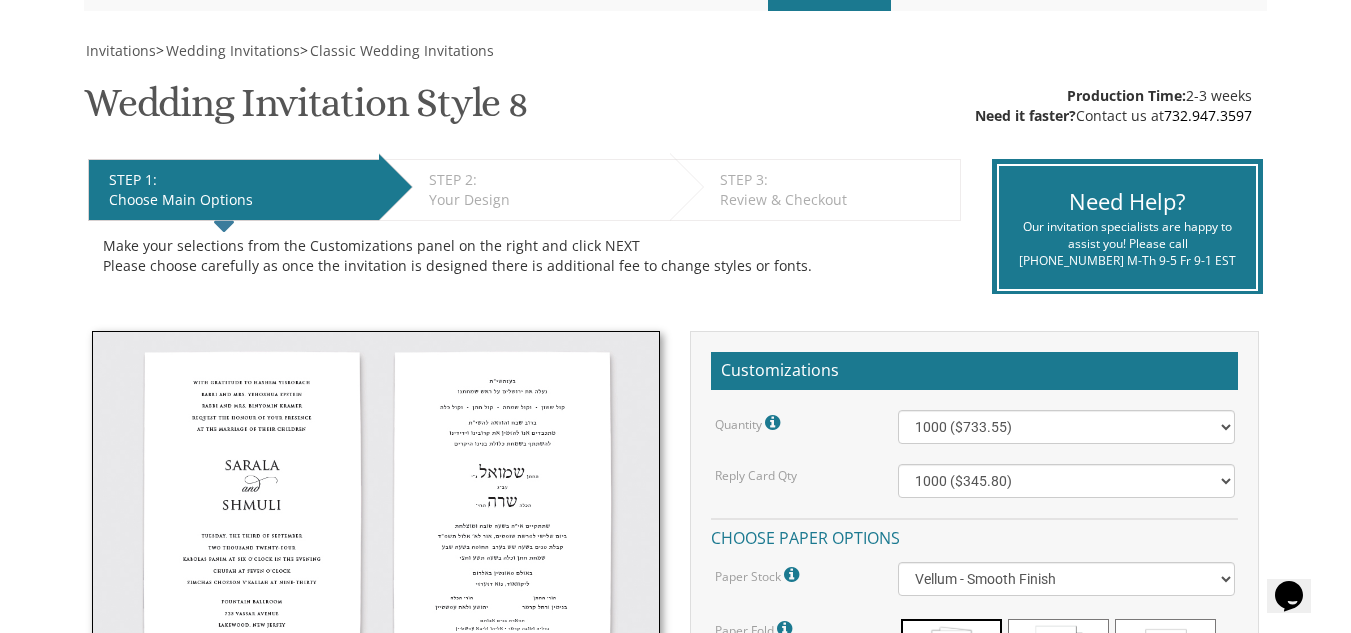 drag, startPoint x: 1357, startPoint y: 626, endPoint x: 1281, endPoint y: 122, distance: 509.69794 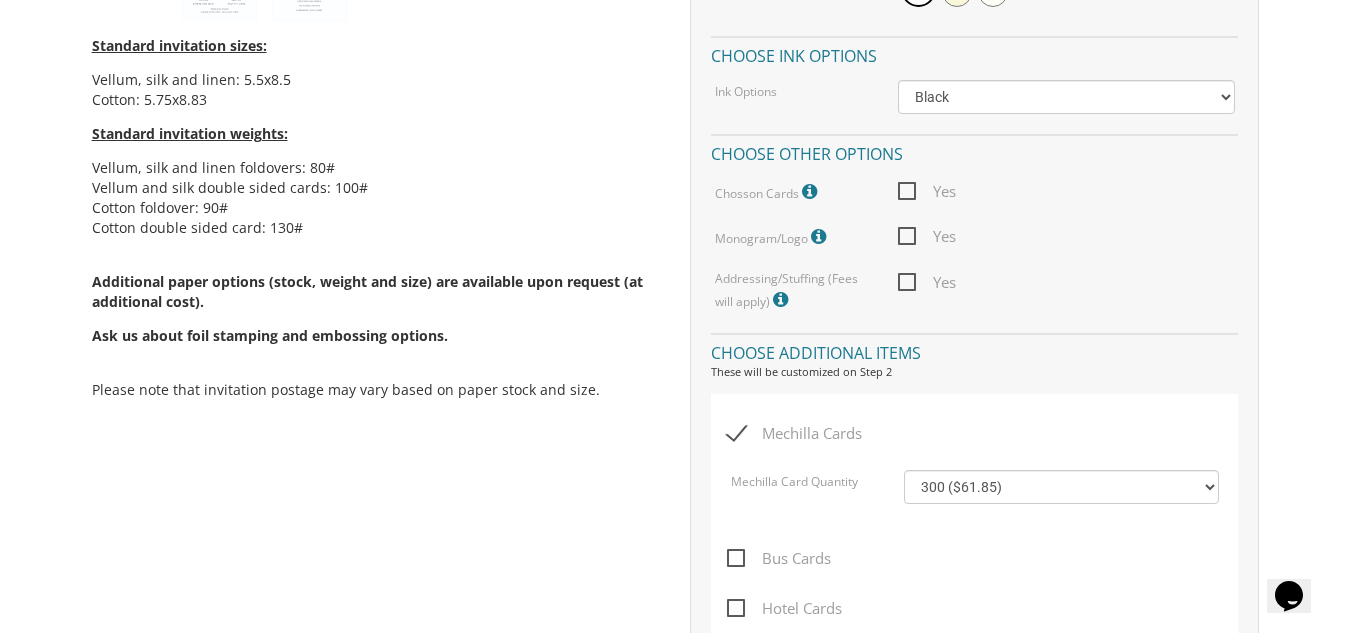 scroll, scrollTop: 1225, scrollLeft: 0, axis: vertical 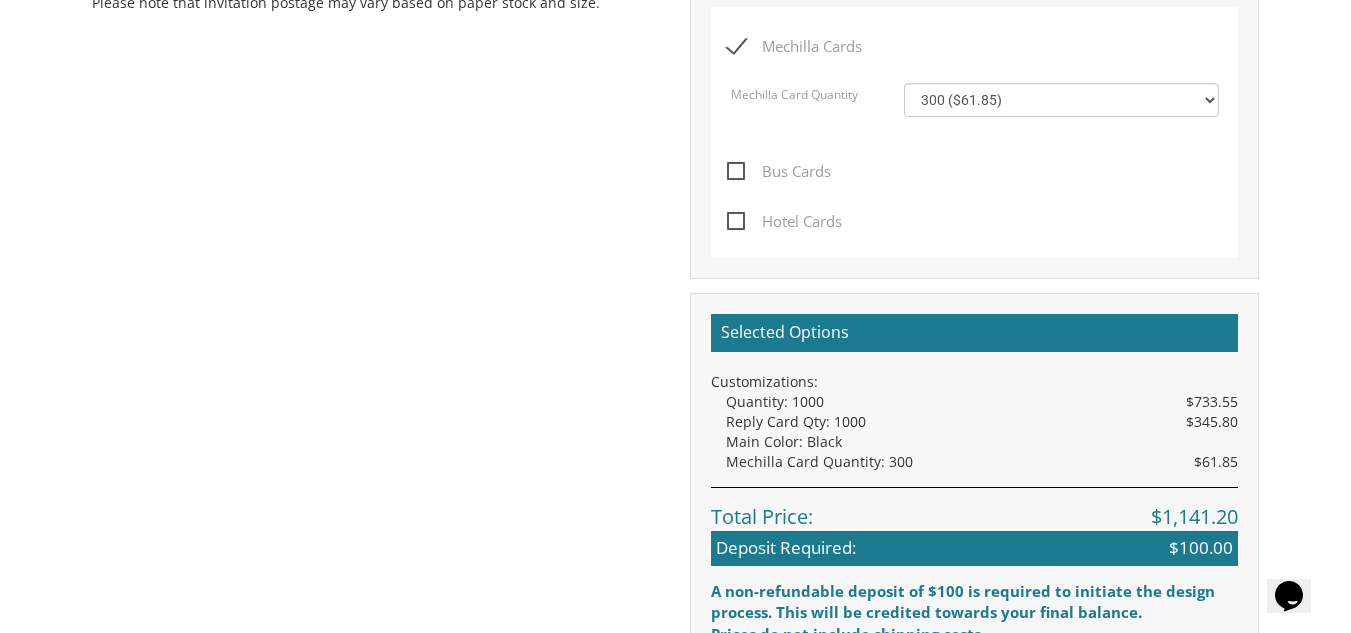 drag, startPoint x: 1263, startPoint y: 328, endPoint x: 1320, endPoint y: 352, distance: 61.846584 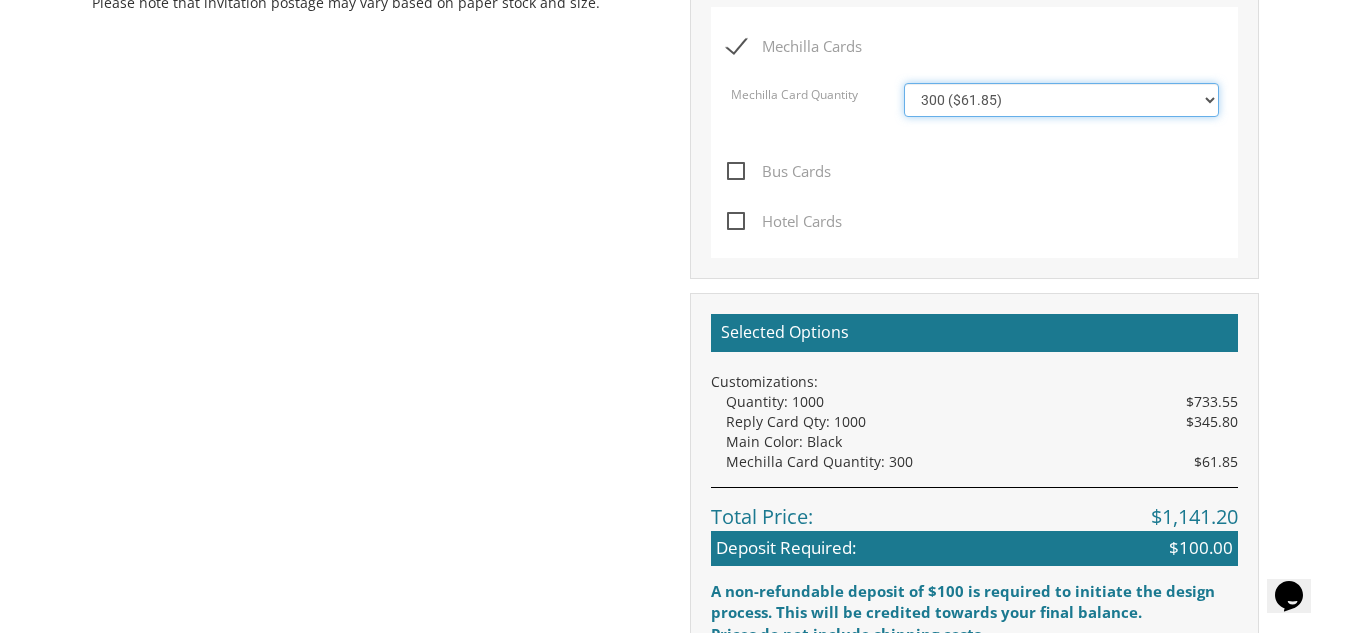 click on "100 ($46.40) 200 ($55.20) 300 ($61.85) 400 ($70.60) 500 ($77.20)" at bounding box center (1061, 100) 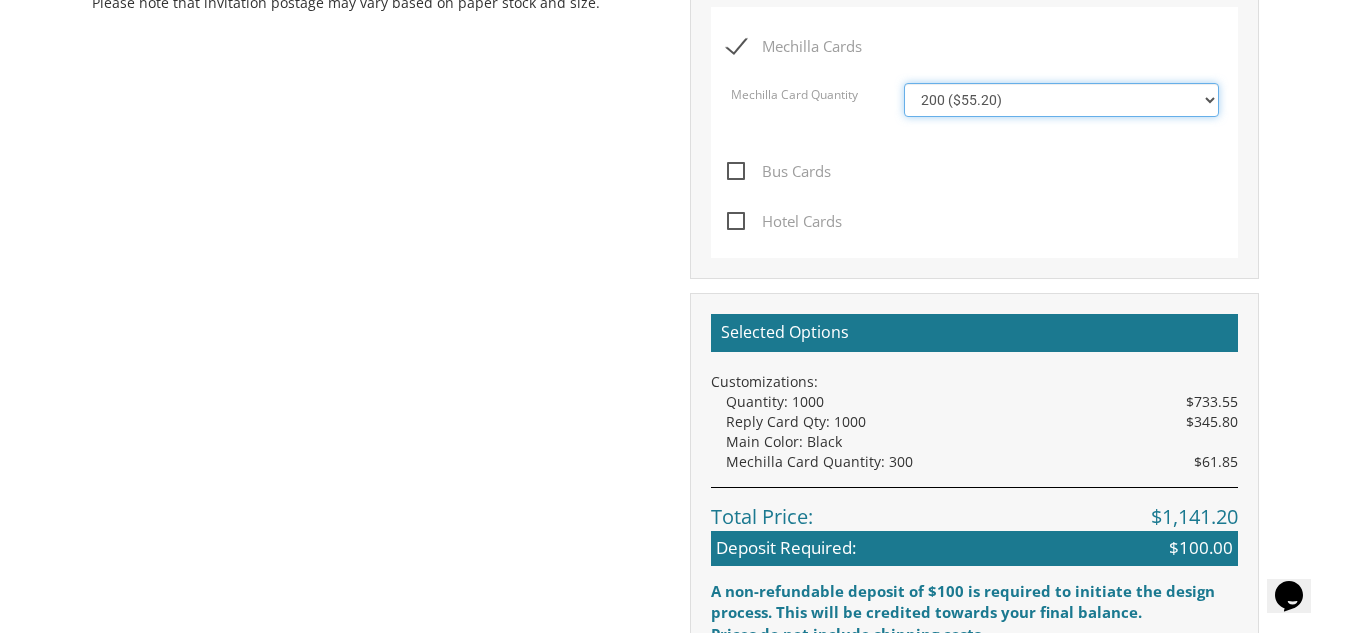 click on "100 ($46.40) 200 ($55.20) 300 ($61.85) 400 ($70.60) 500 ($77.20)" at bounding box center [1061, 100] 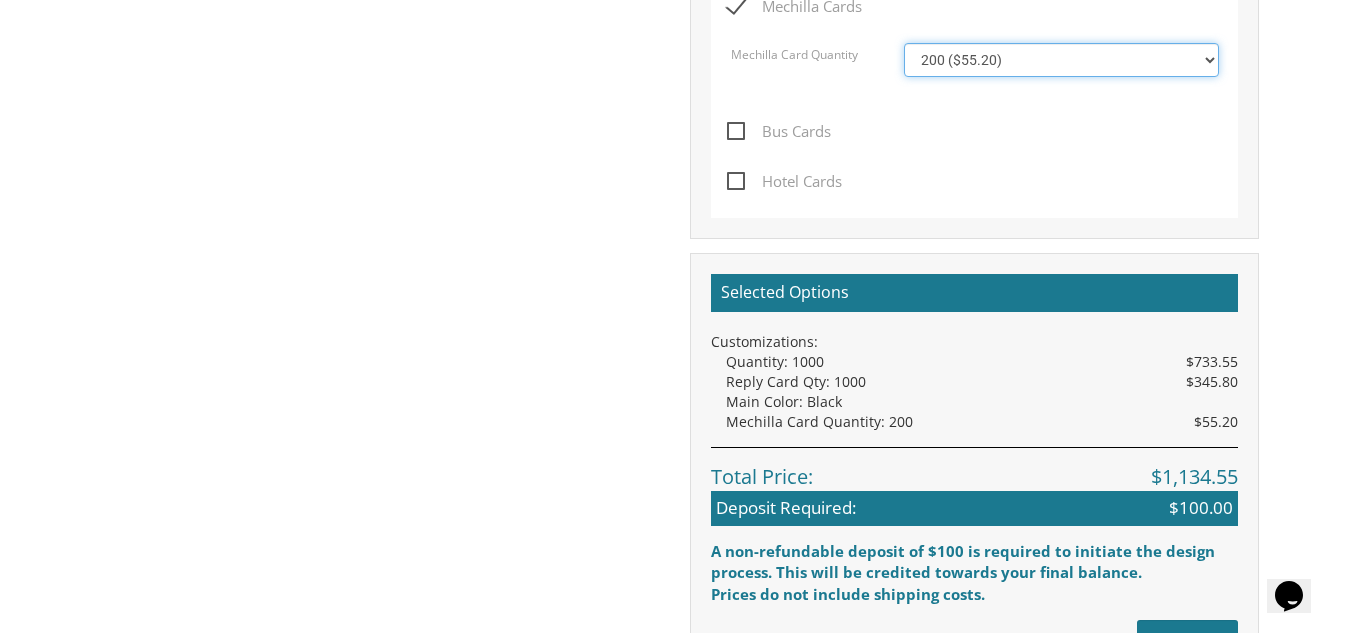 scroll, scrollTop: 1572, scrollLeft: 0, axis: vertical 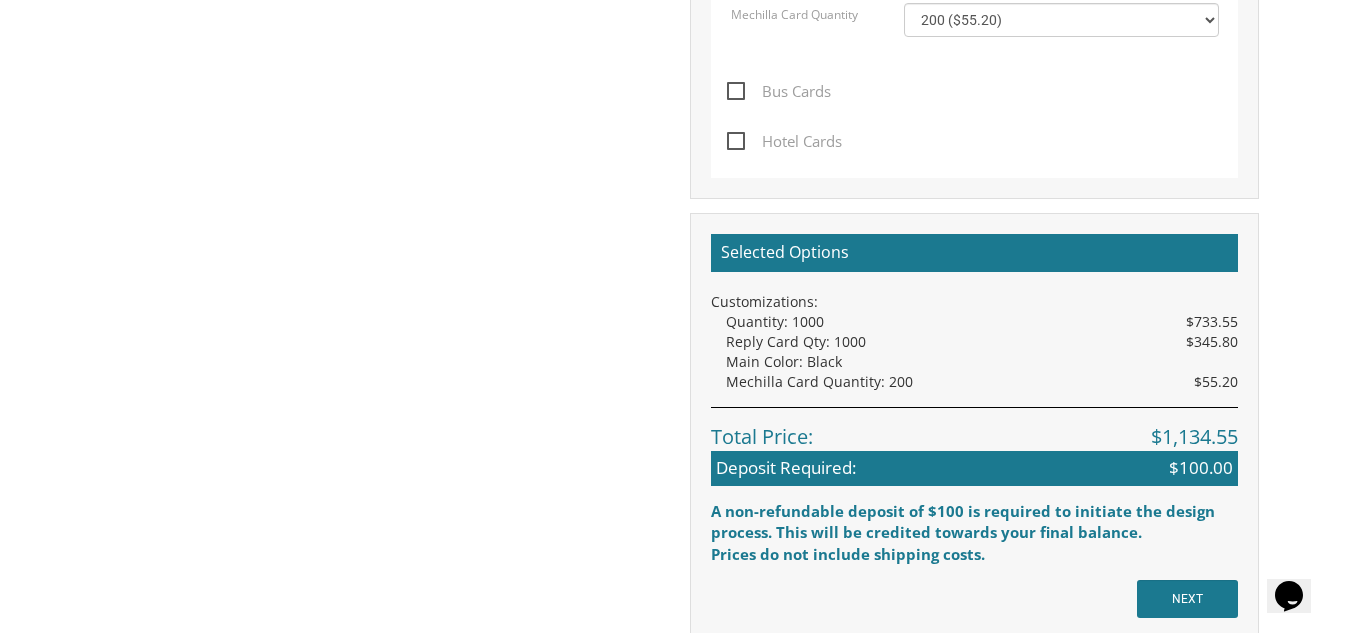drag, startPoint x: 1356, startPoint y: 450, endPoint x: 574, endPoint y: 151, distance: 837.21265 